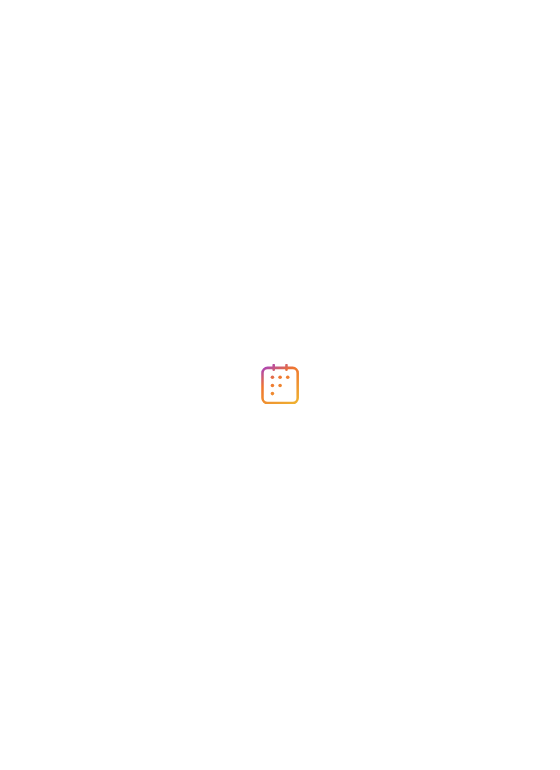 scroll, scrollTop: 0, scrollLeft: 0, axis: both 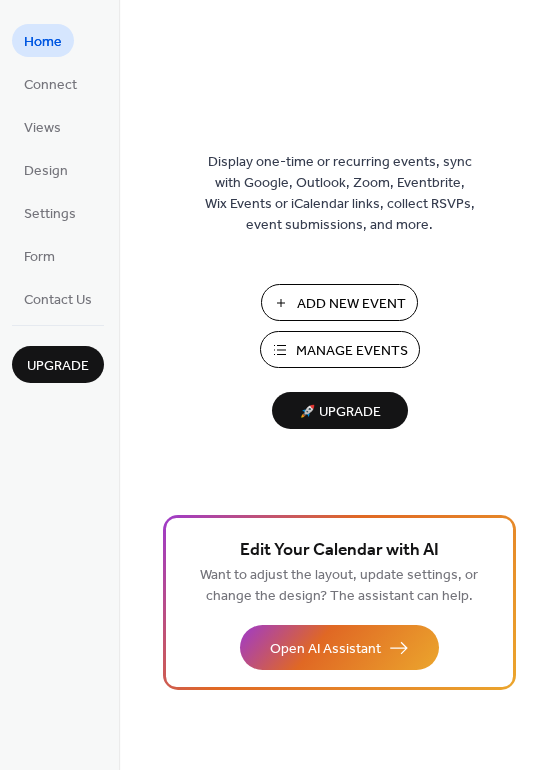 click on "Add New Event" at bounding box center [351, 304] 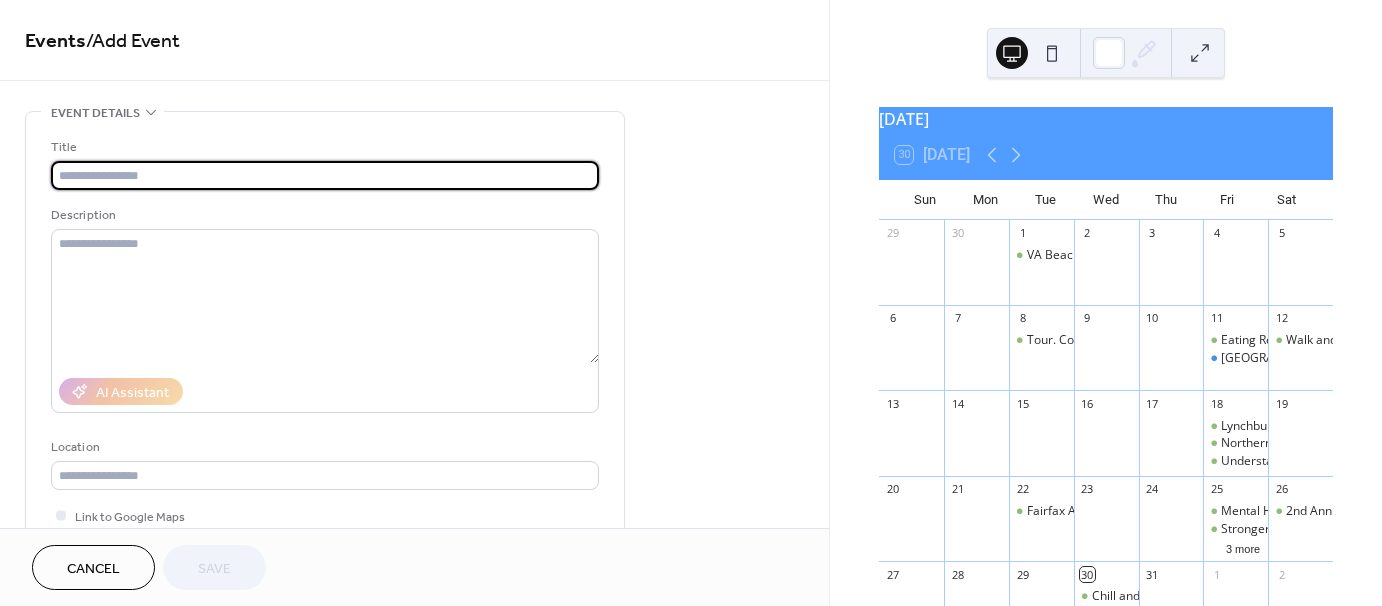 scroll, scrollTop: 0, scrollLeft: 0, axis: both 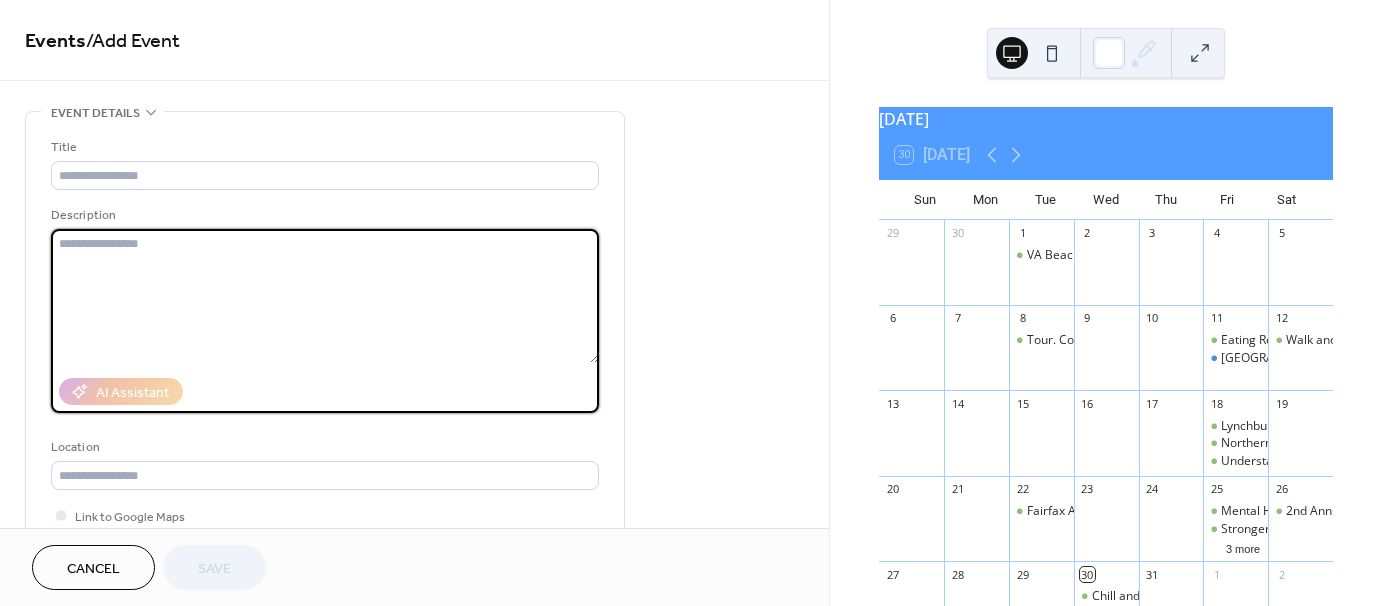 click at bounding box center [325, 296] 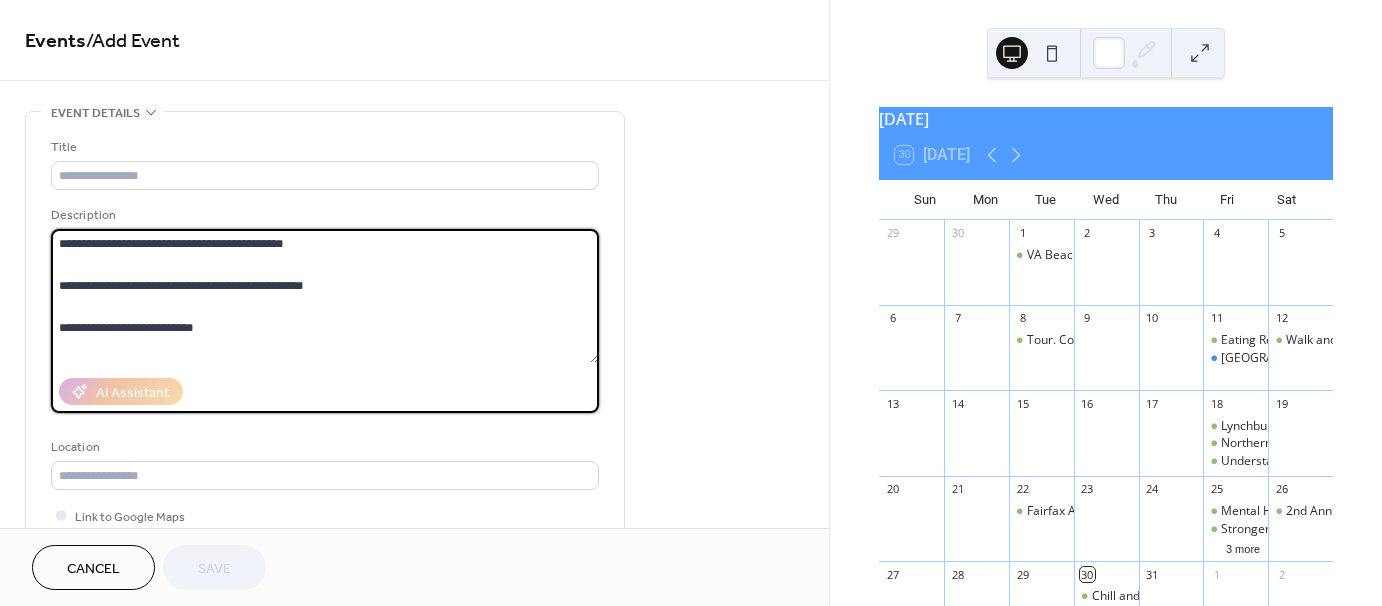 scroll, scrollTop: 523, scrollLeft: 0, axis: vertical 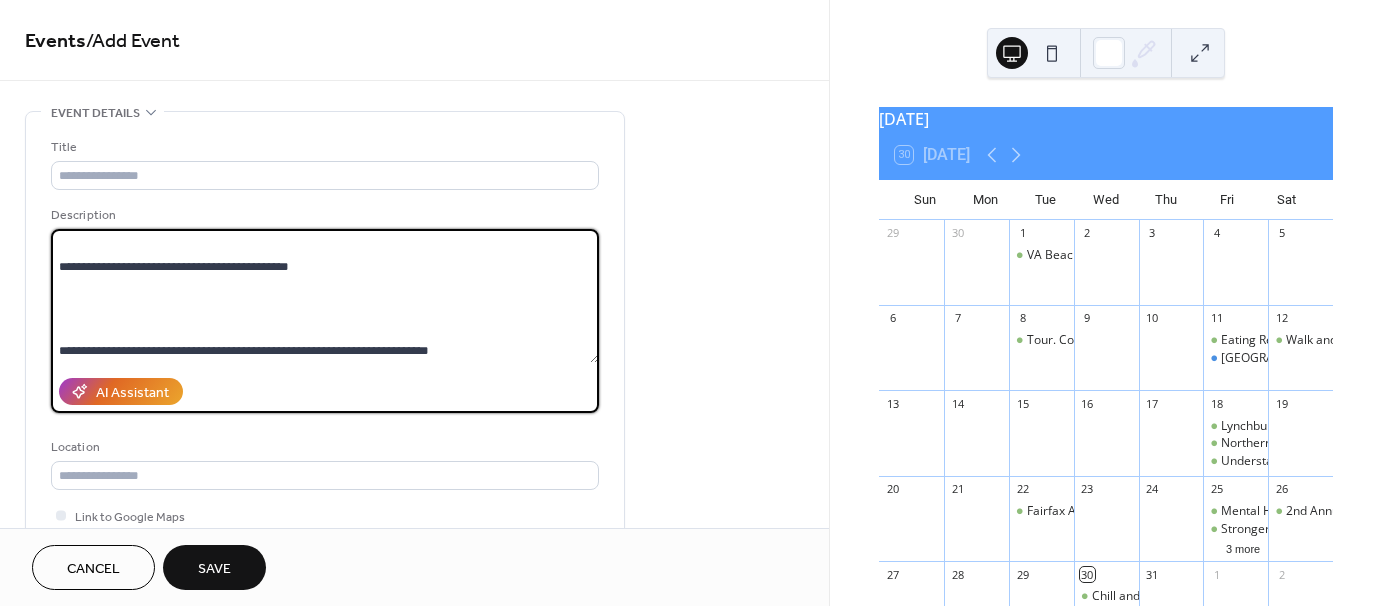 click on "**********" at bounding box center (325, 296) 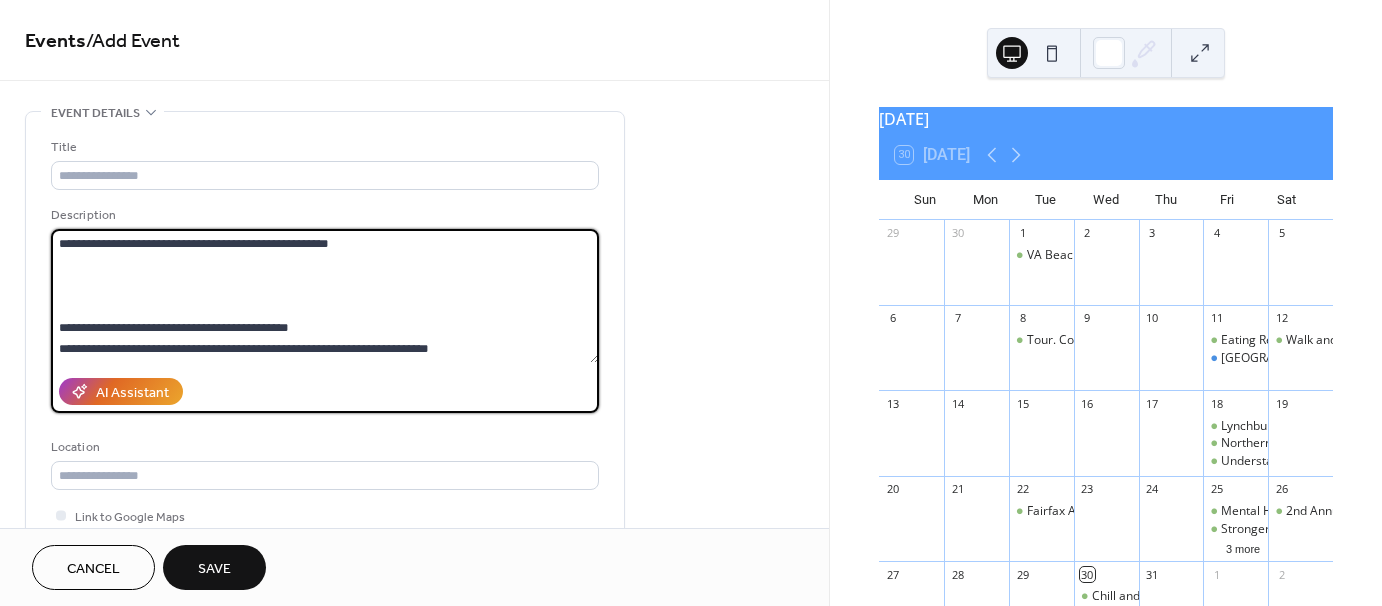 scroll, scrollTop: 461, scrollLeft: 0, axis: vertical 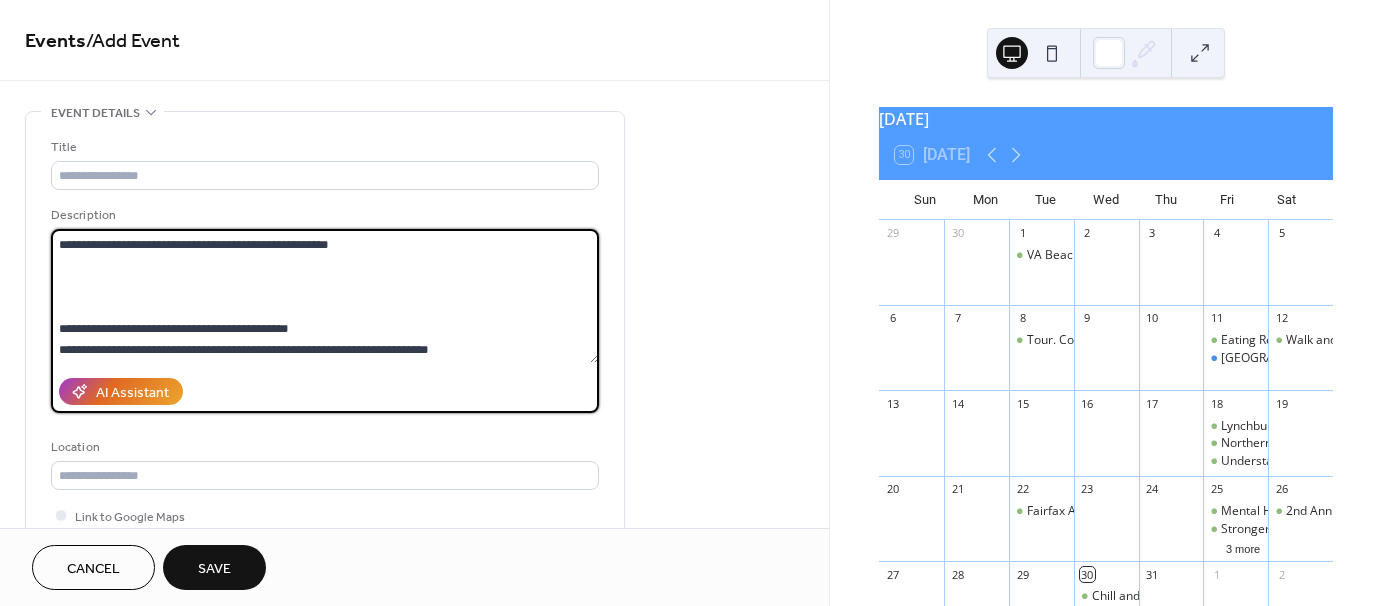 click on "**********" at bounding box center [325, 296] 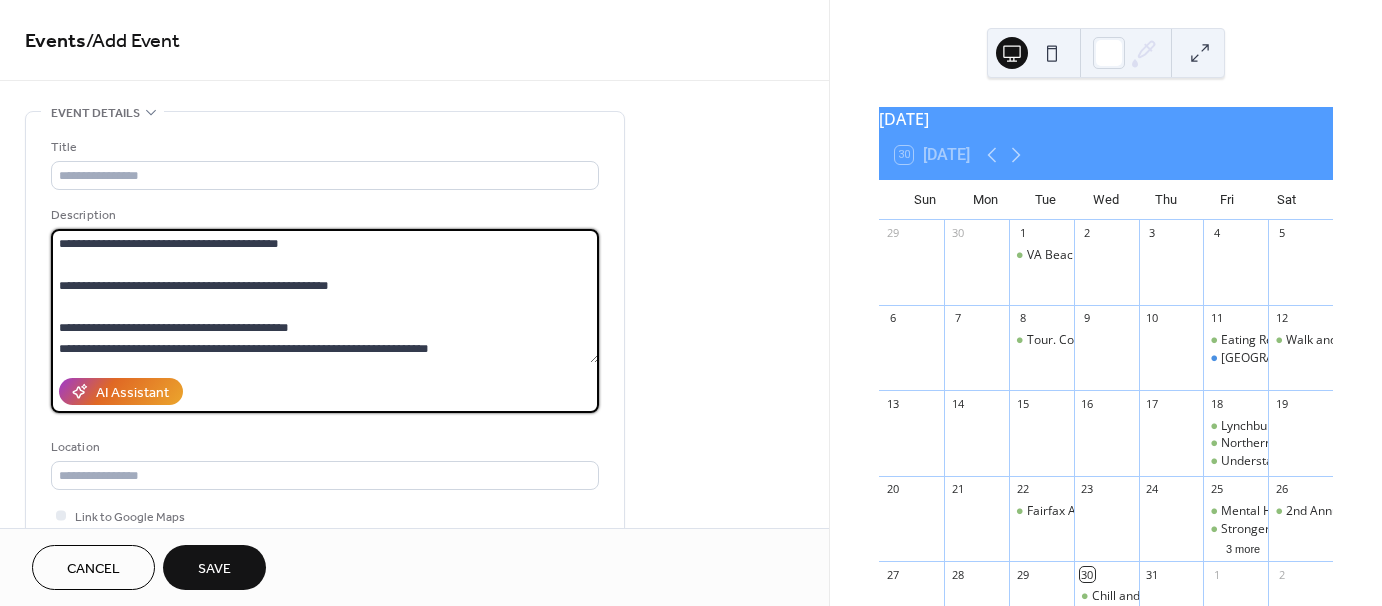 scroll, scrollTop: 420, scrollLeft: 0, axis: vertical 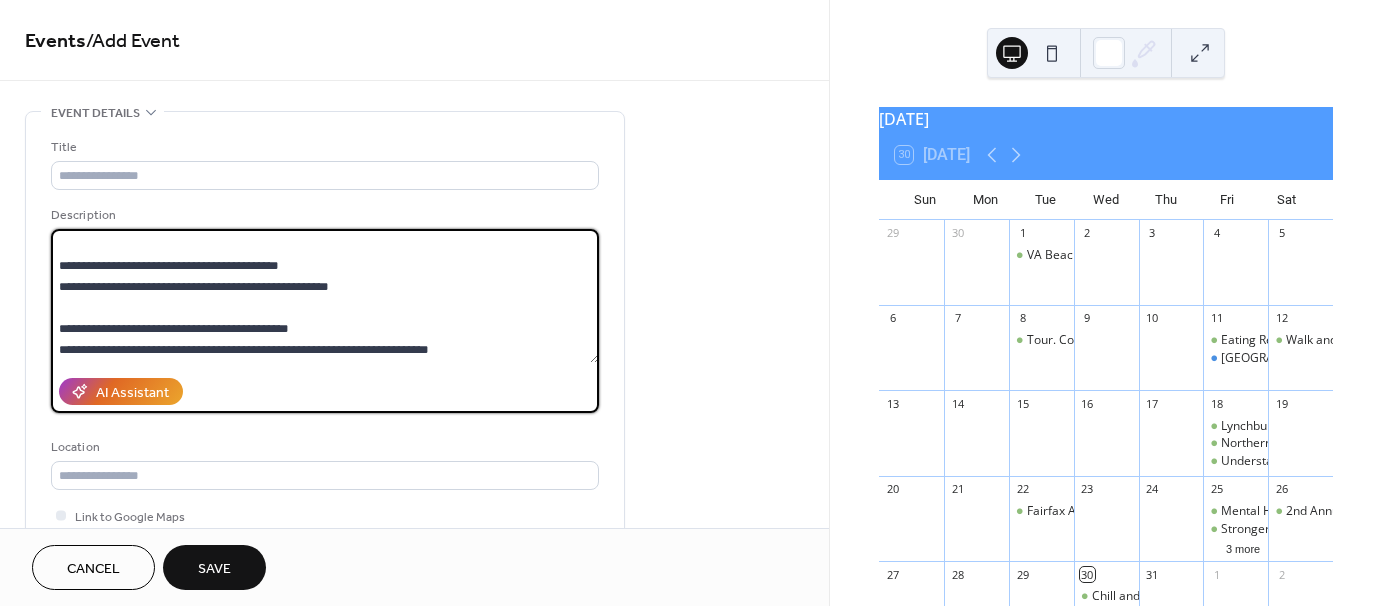 click on "**********" at bounding box center [325, 296] 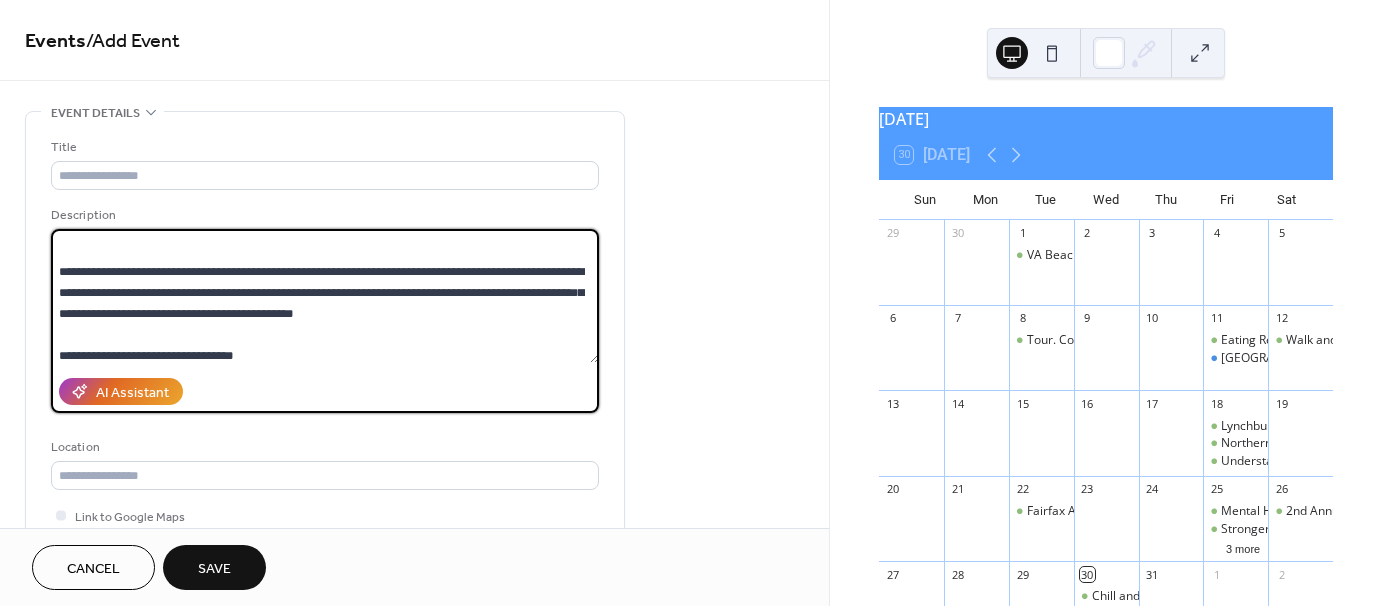 scroll, scrollTop: 177, scrollLeft: 0, axis: vertical 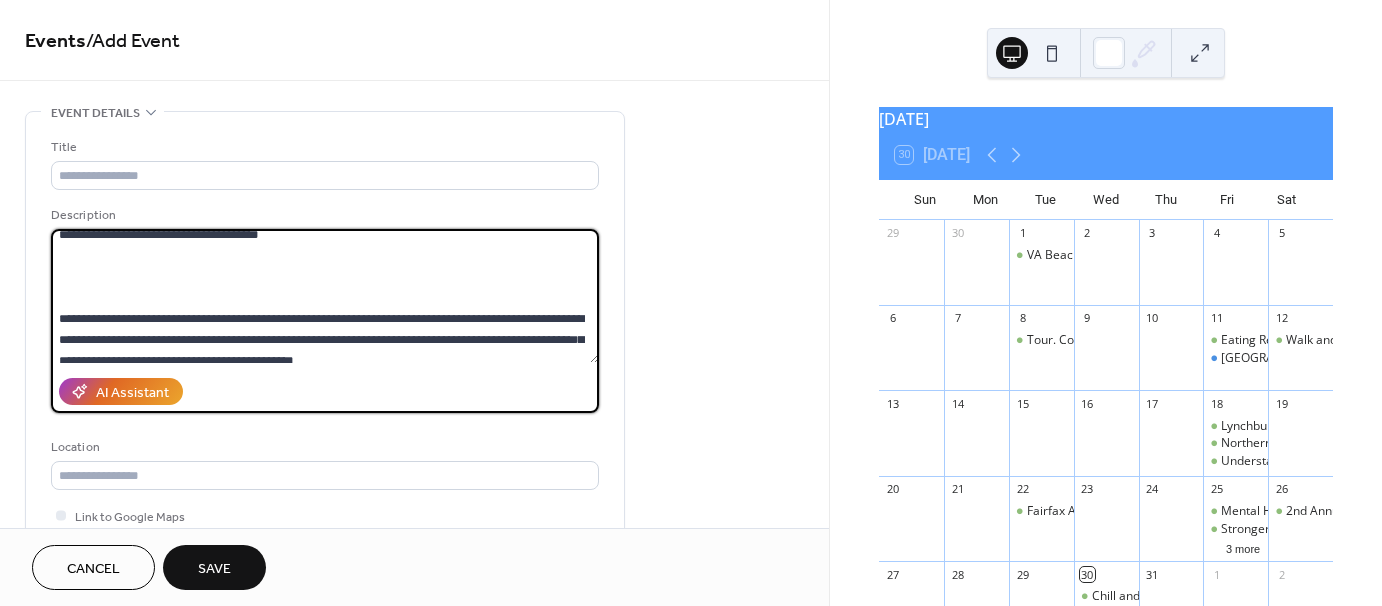 click on "**********" at bounding box center (325, 296) 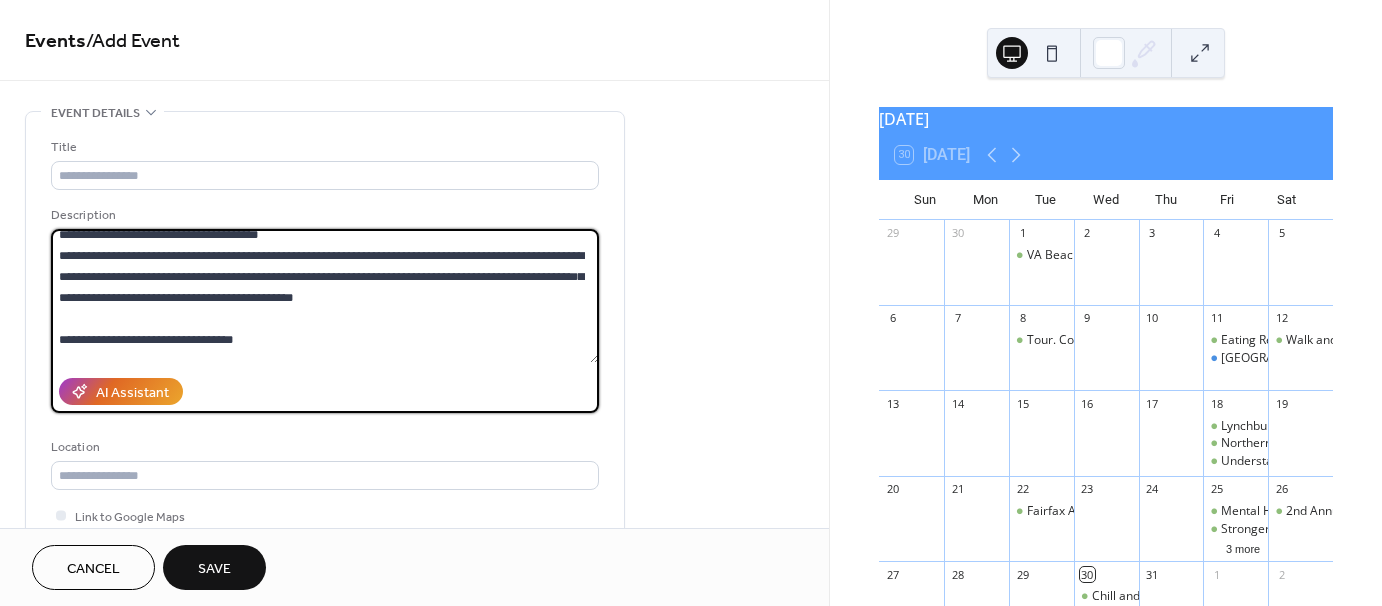 scroll, scrollTop: 156, scrollLeft: 0, axis: vertical 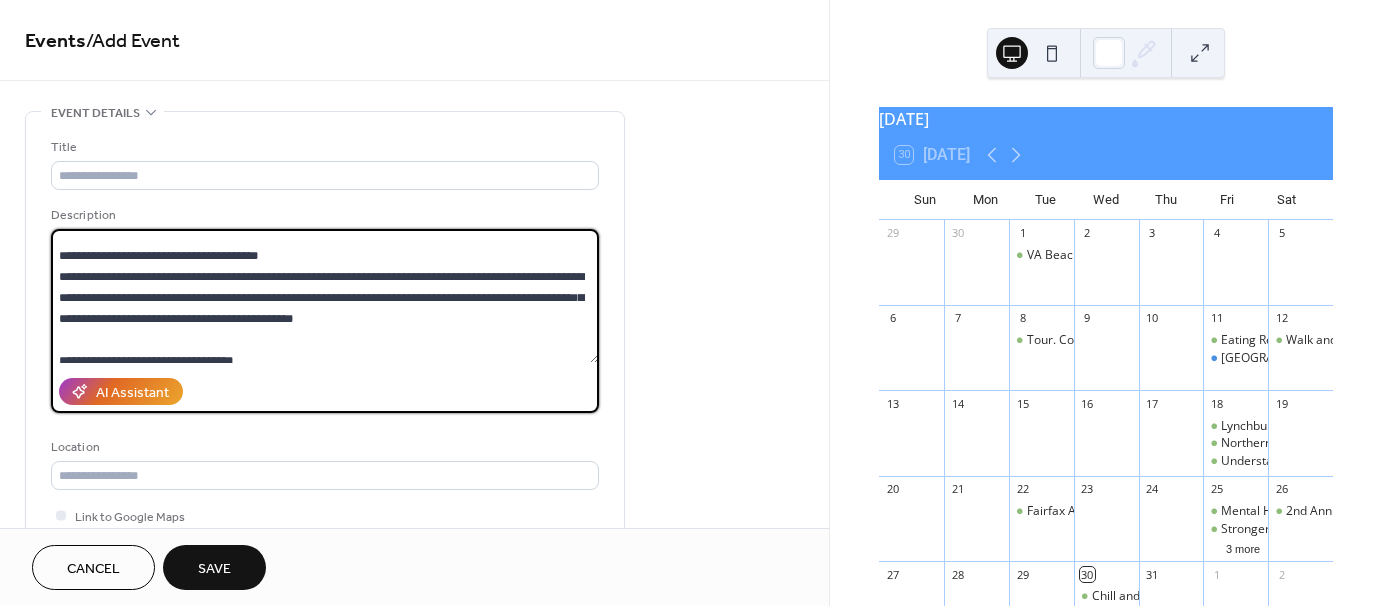 drag, startPoint x: 295, startPoint y: 255, endPoint x: 112, endPoint y: 261, distance: 183.09833 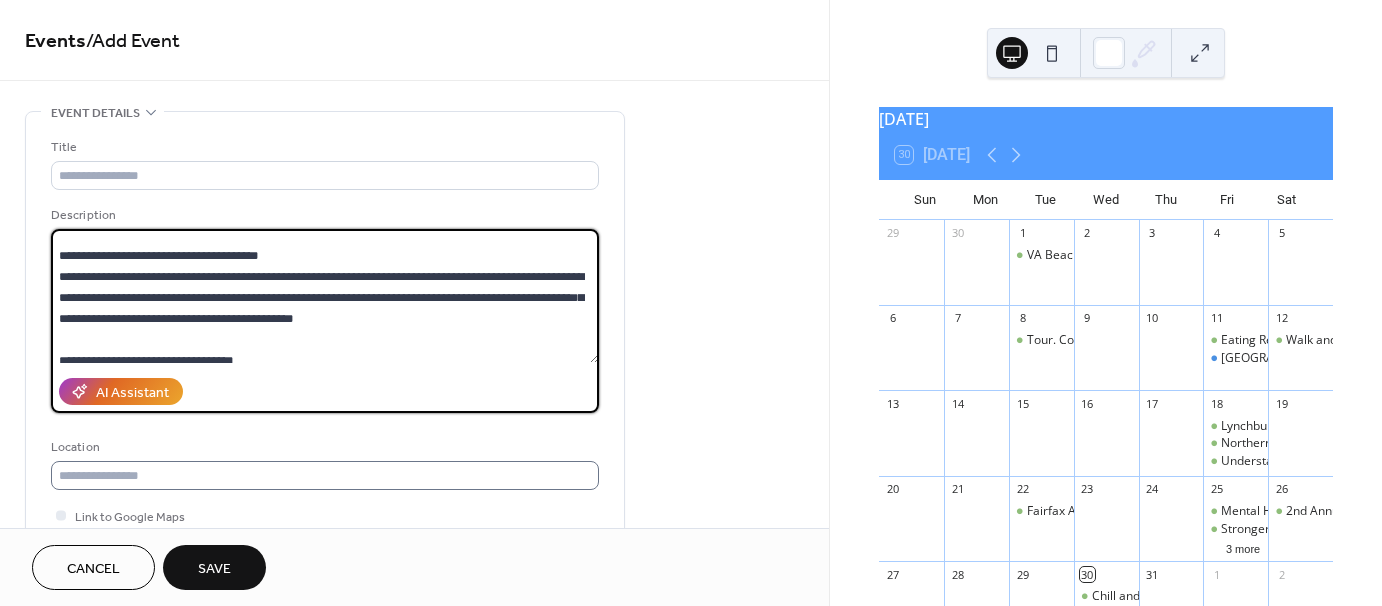 type on "**********" 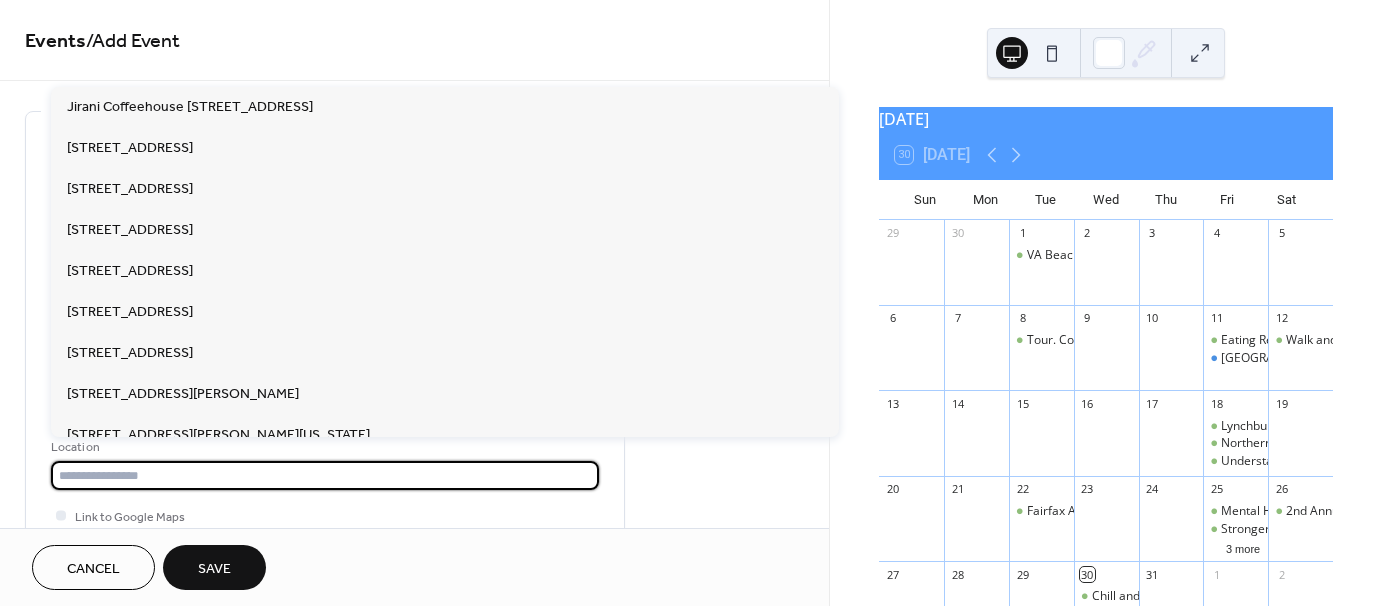 click at bounding box center (325, 475) 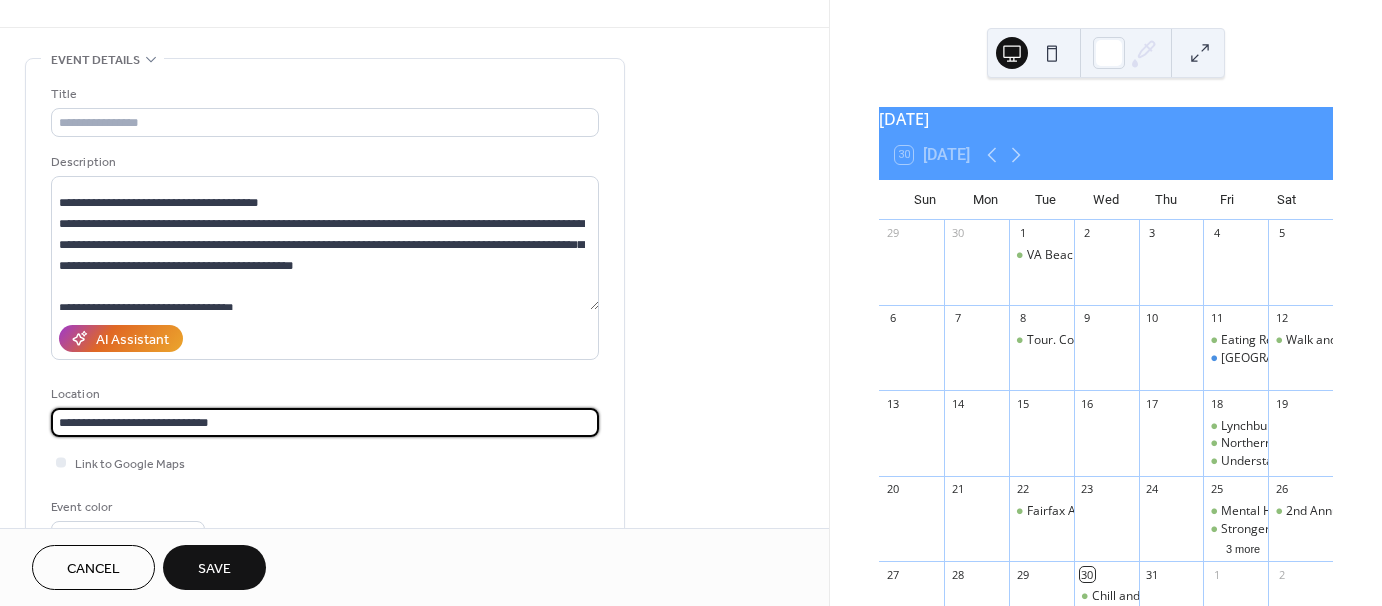 scroll, scrollTop: 200, scrollLeft: 0, axis: vertical 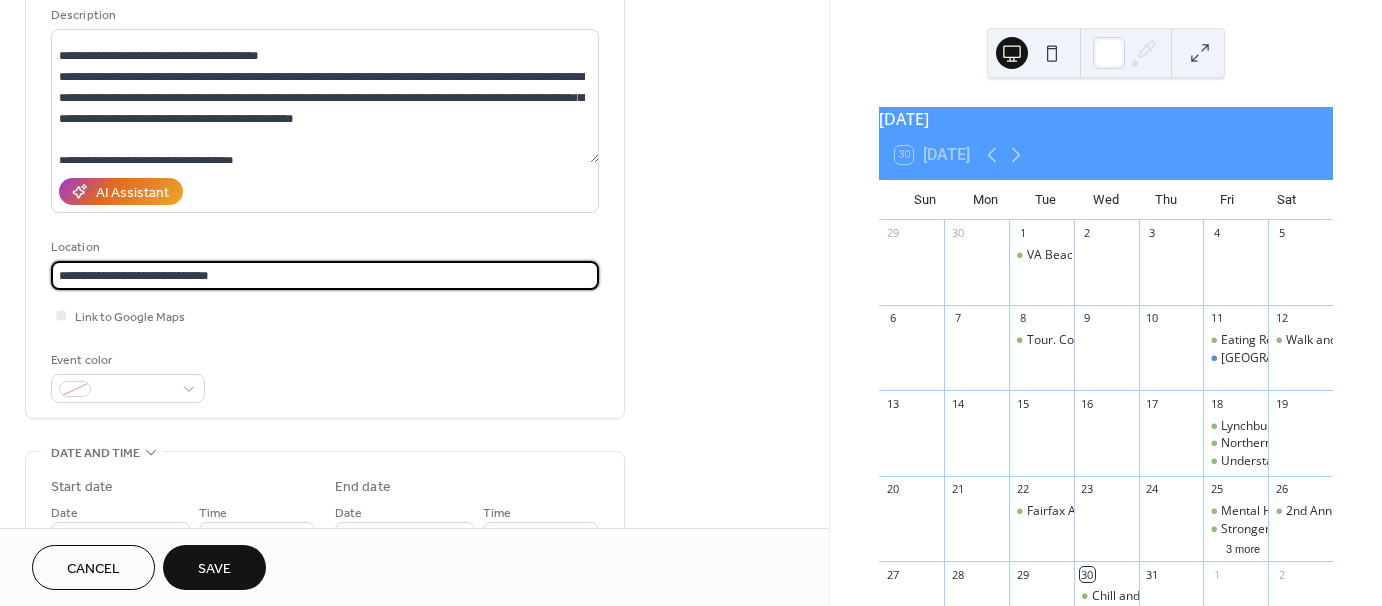 type on "**********" 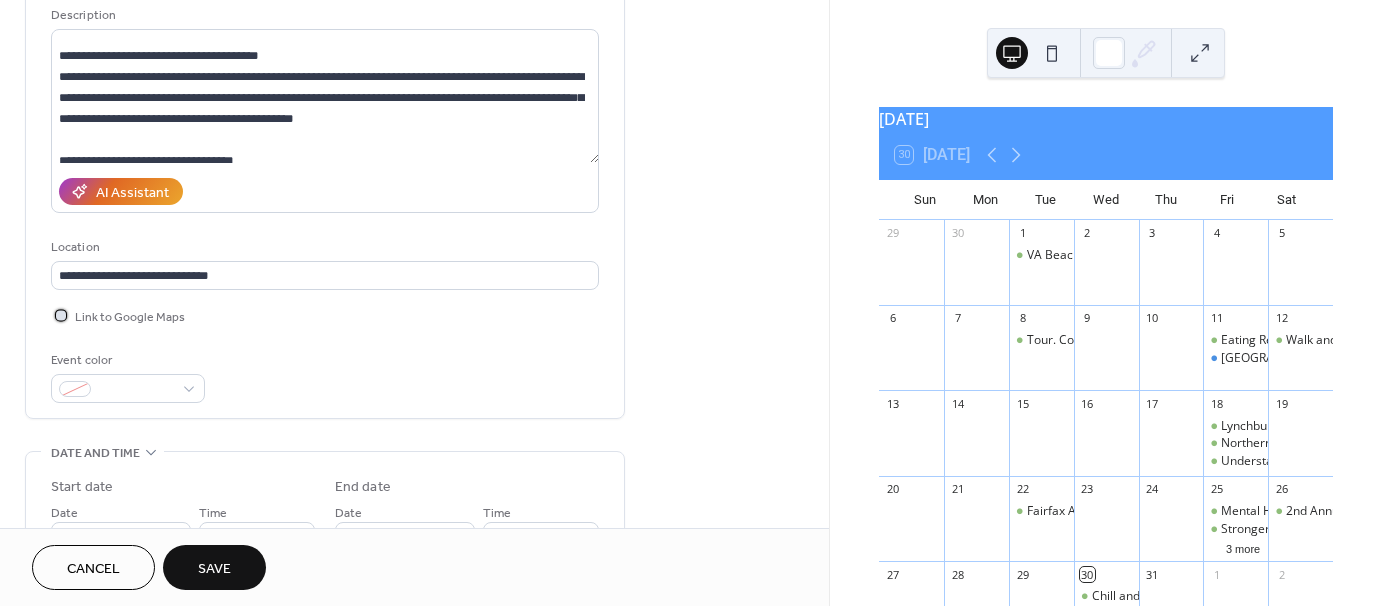 click at bounding box center (61, 315) 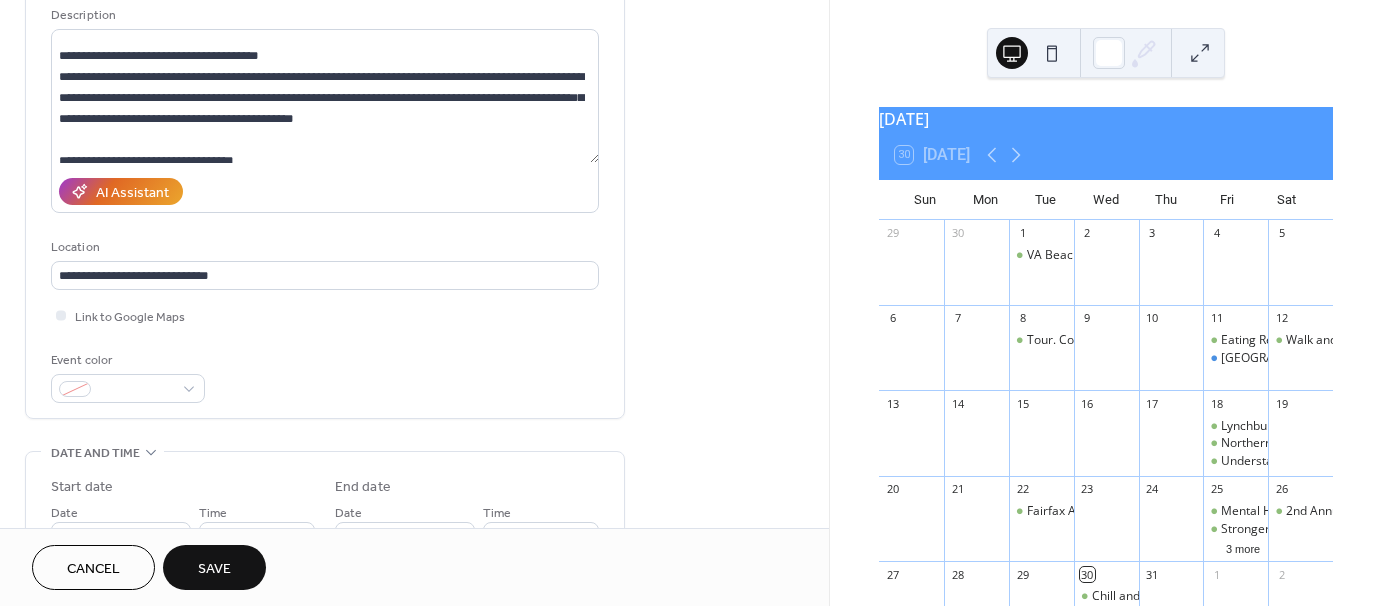 click on "**********" at bounding box center (325, 621) 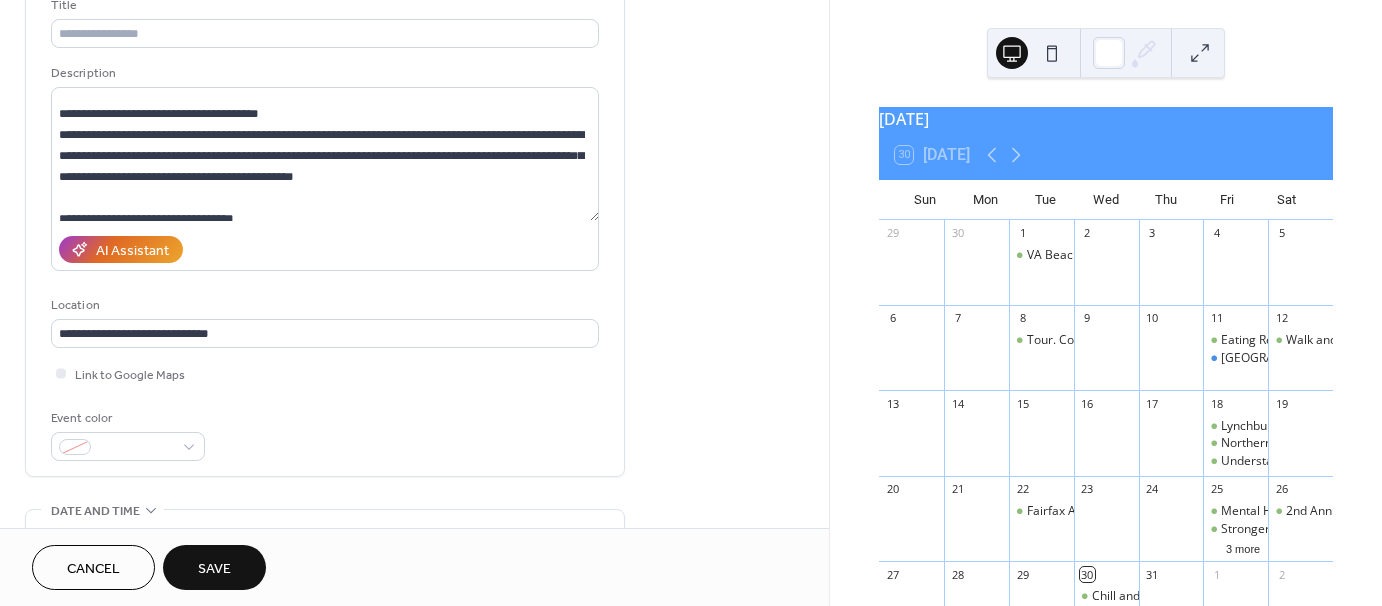 scroll, scrollTop: 0, scrollLeft: 0, axis: both 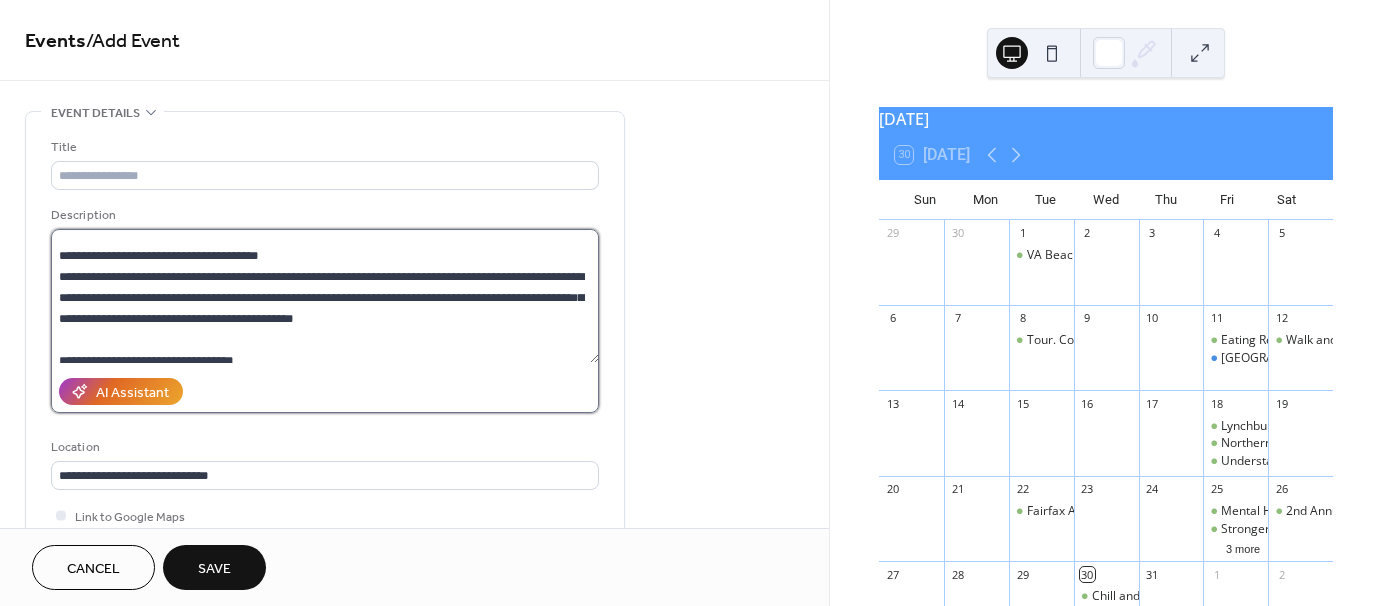 click on "**********" at bounding box center (325, 296) 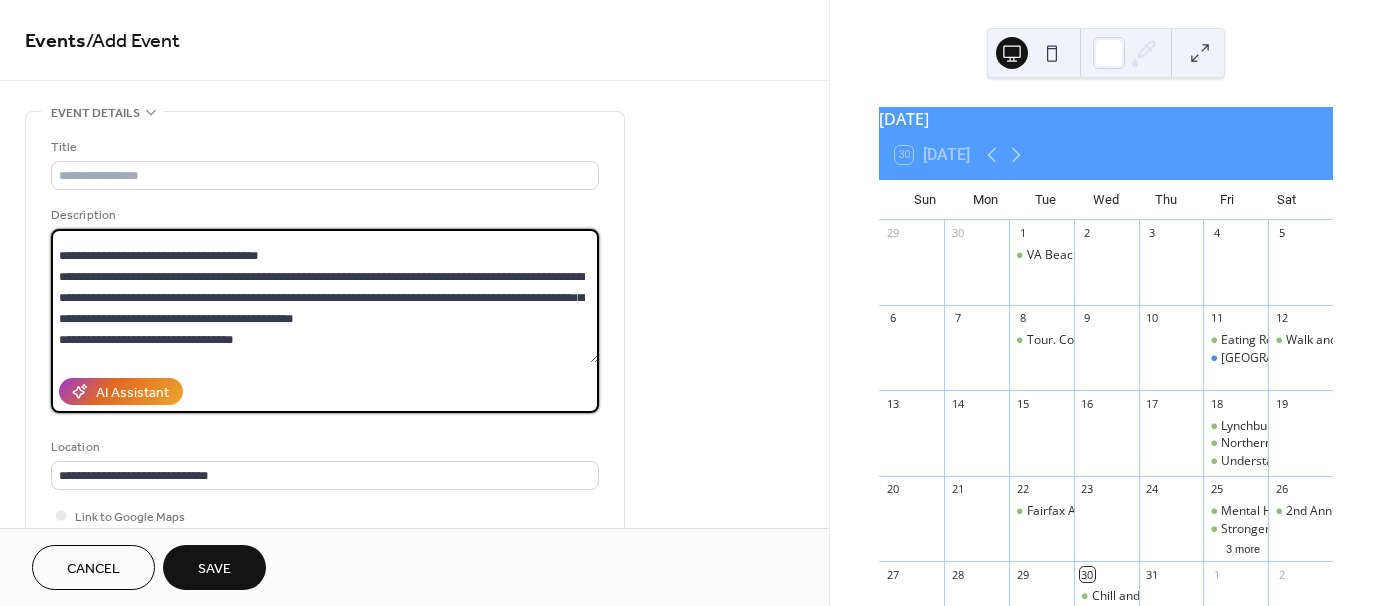 click on "**********" at bounding box center [325, 296] 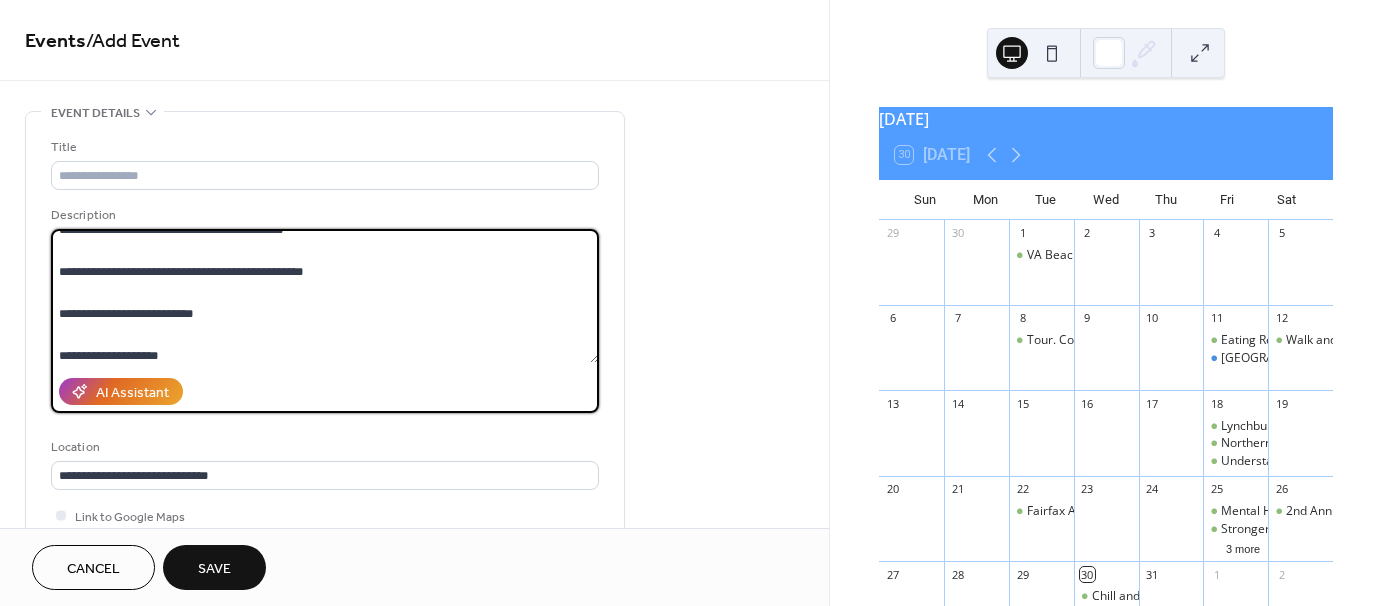 scroll, scrollTop: 0, scrollLeft: 0, axis: both 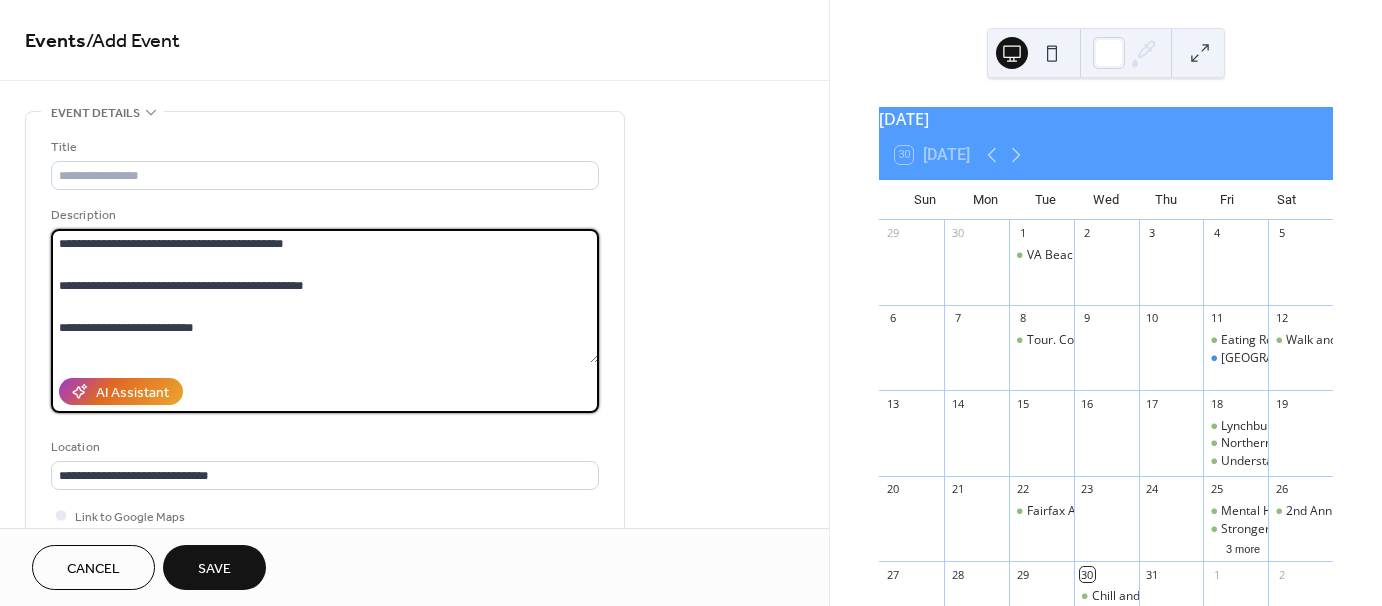 click on "**********" at bounding box center (325, 296) 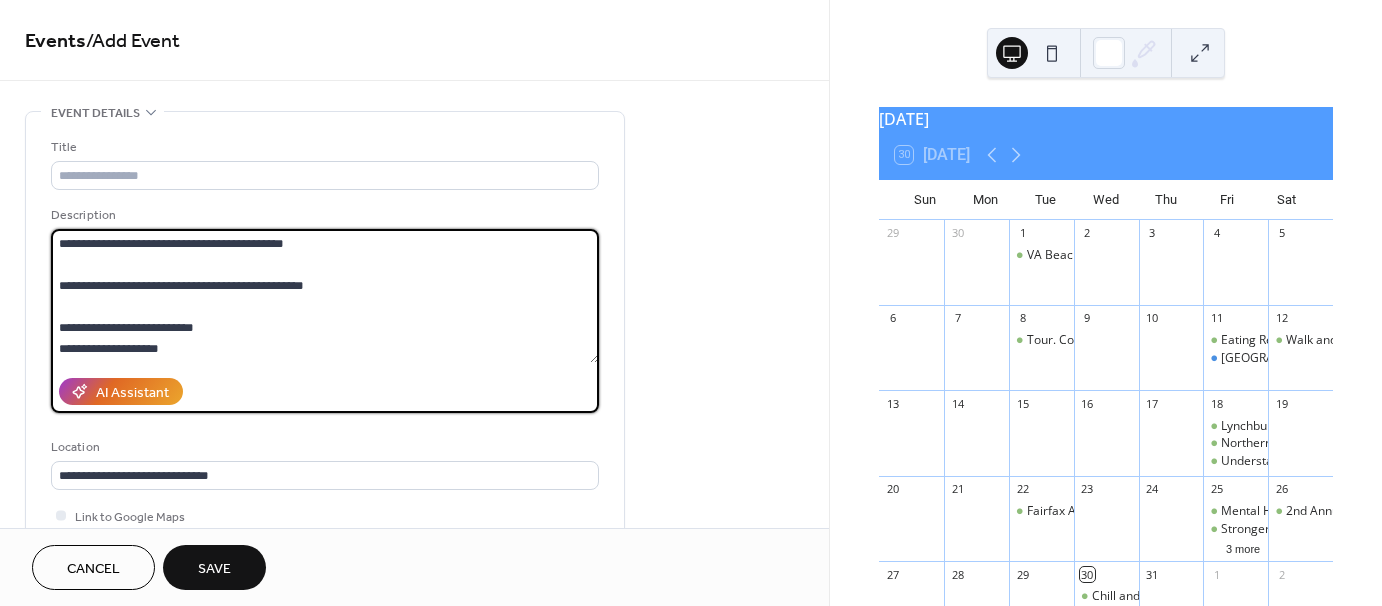 click on "**********" at bounding box center (325, 296) 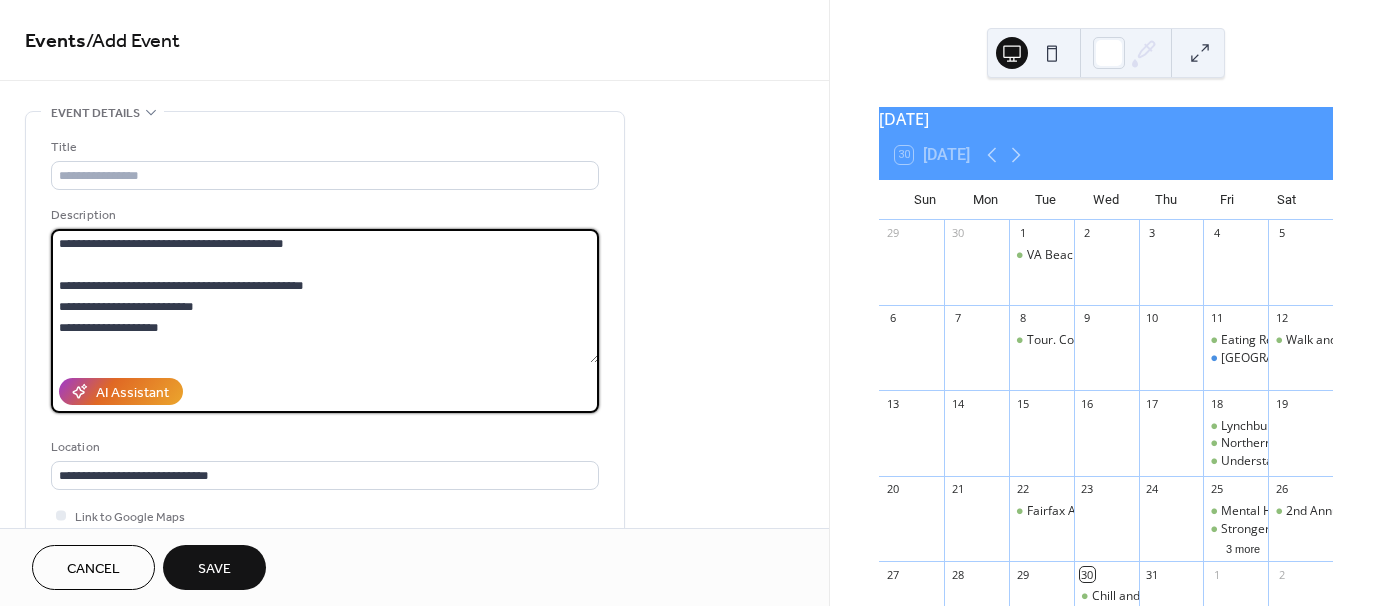 click on "**********" at bounding box center (325, 296) 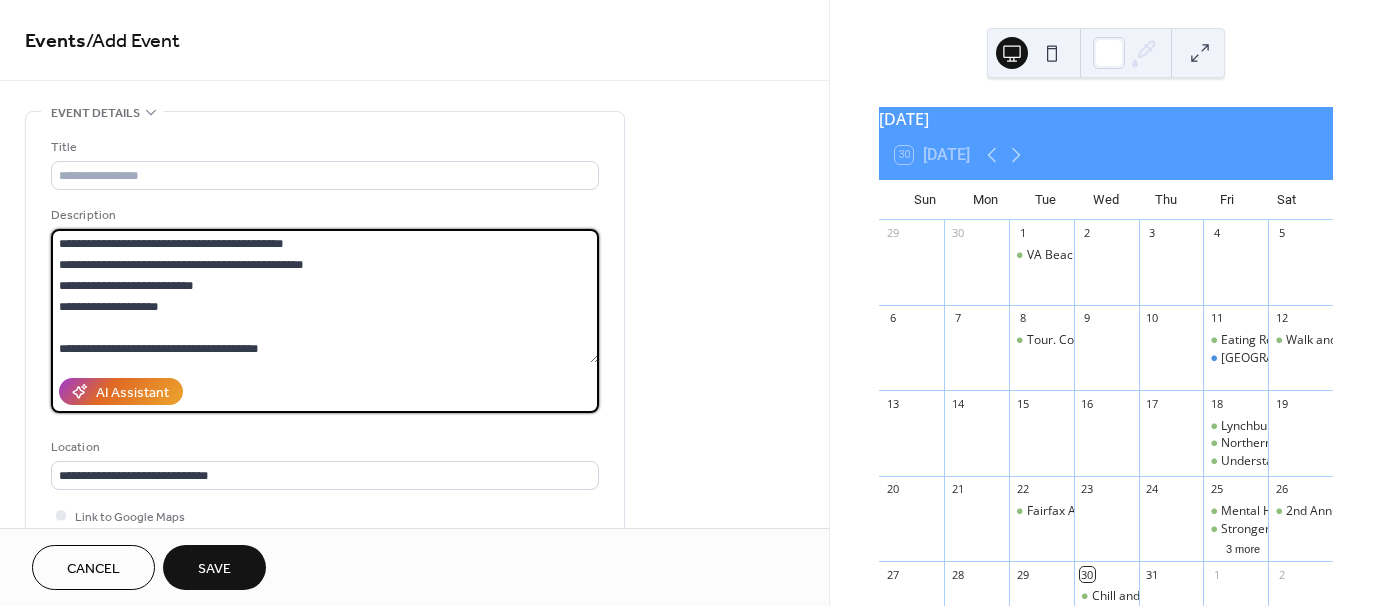 drag, startPoint x: 349, startPoint y: 276, endPoint x: 150, endPoint y: 263, distance: 199.42416 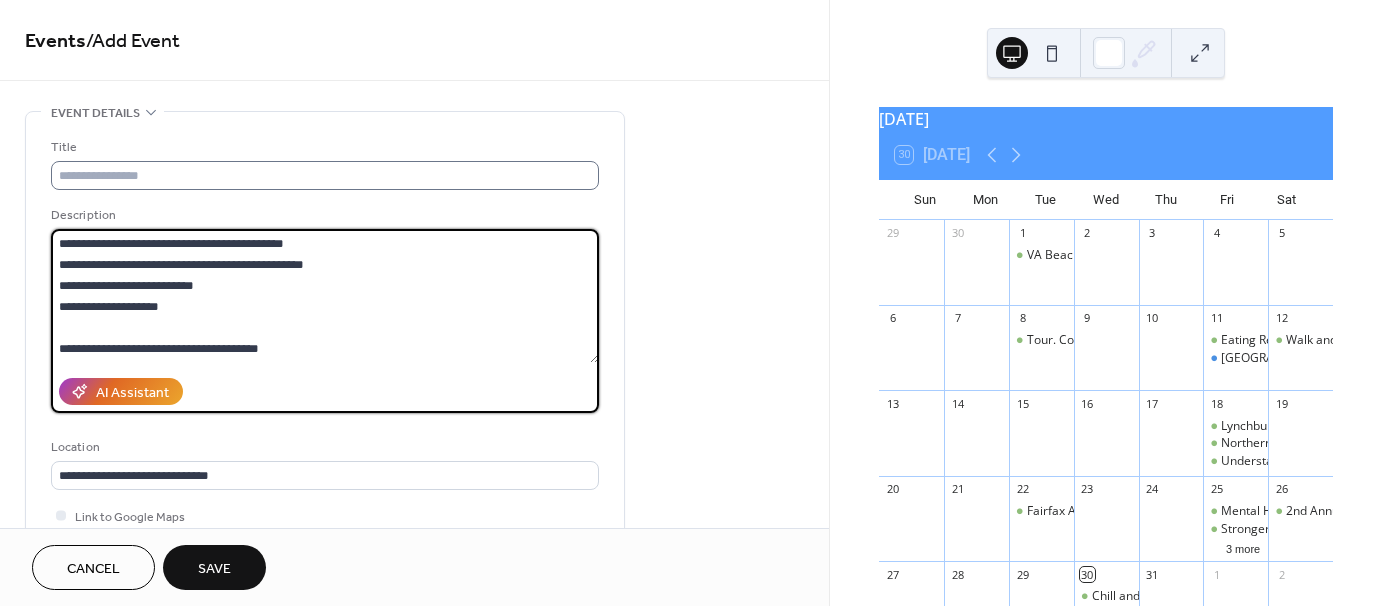 type on "**********" 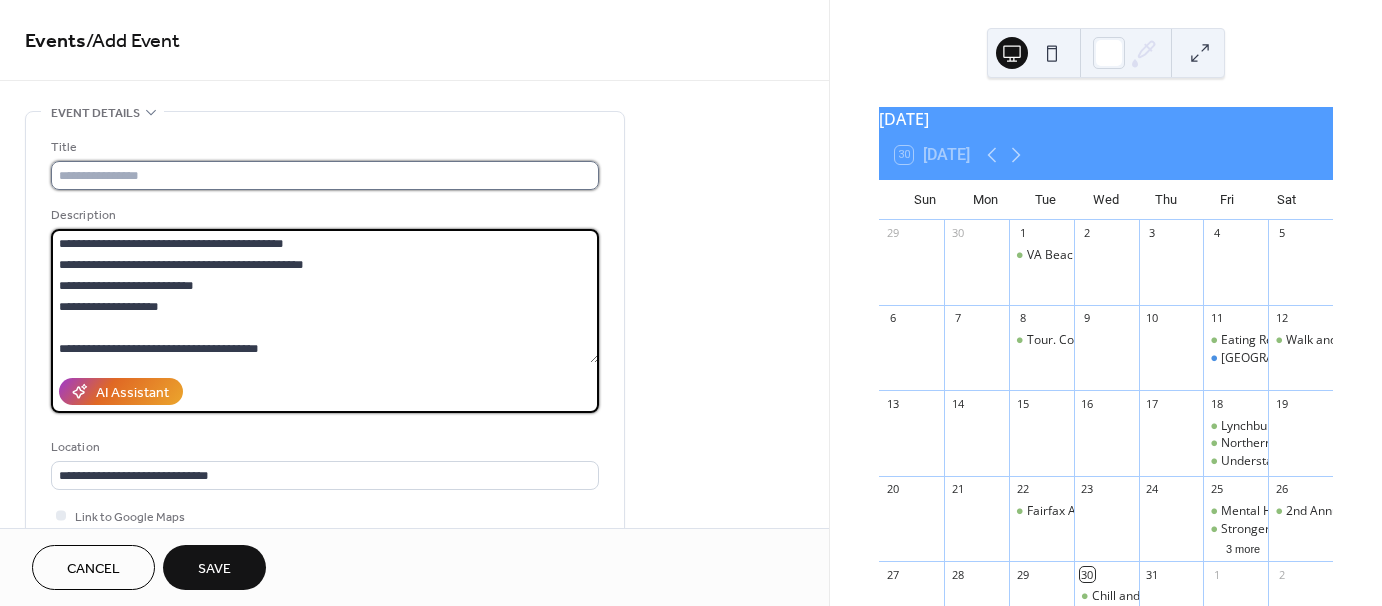 click at bounding box center (325, 175) 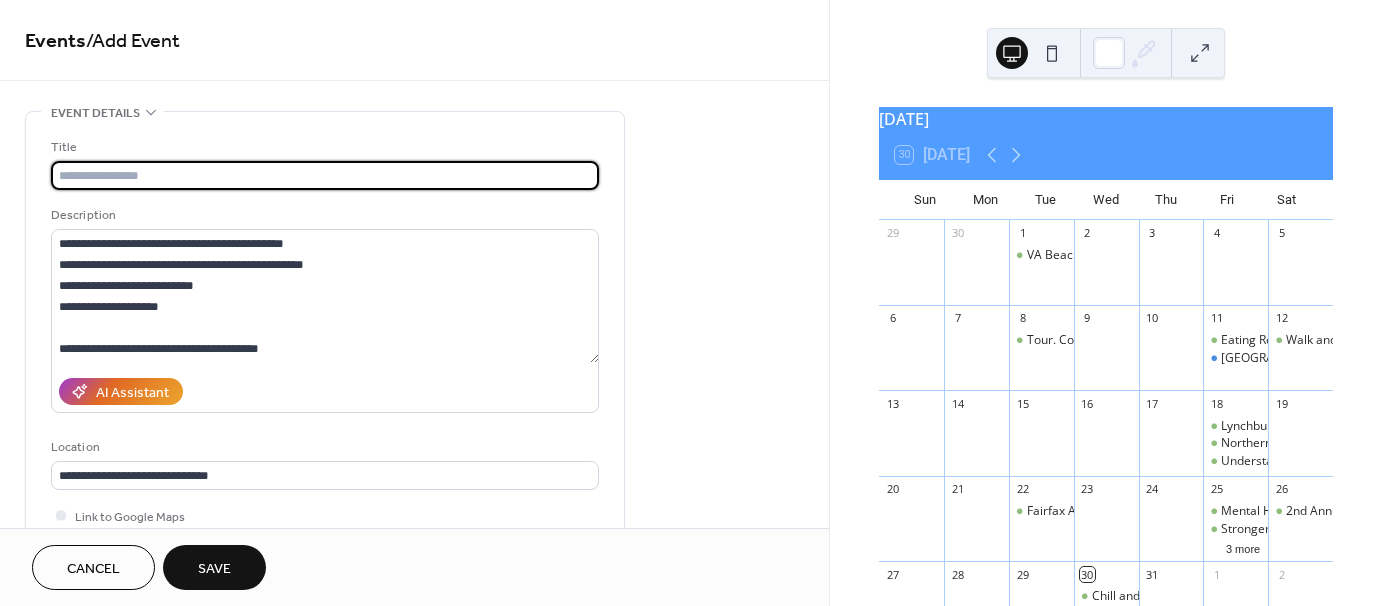 paste on "**********" 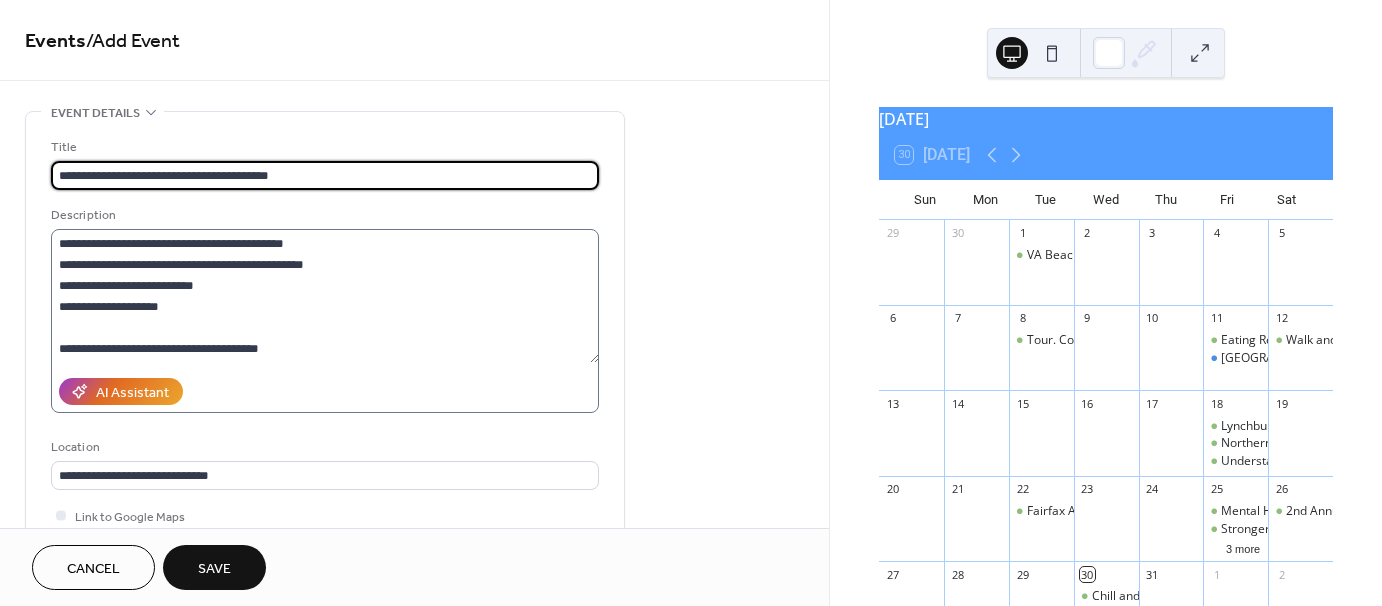 type on "**********" 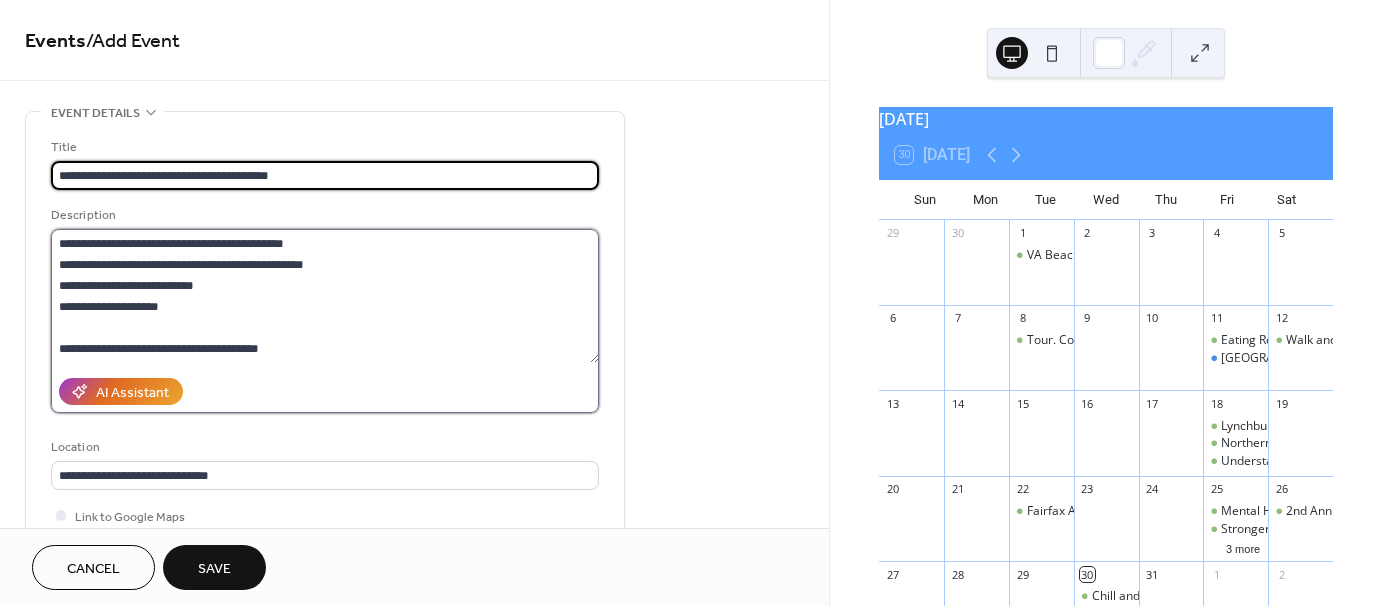 click on "**********" at bounding box center [325, 296] 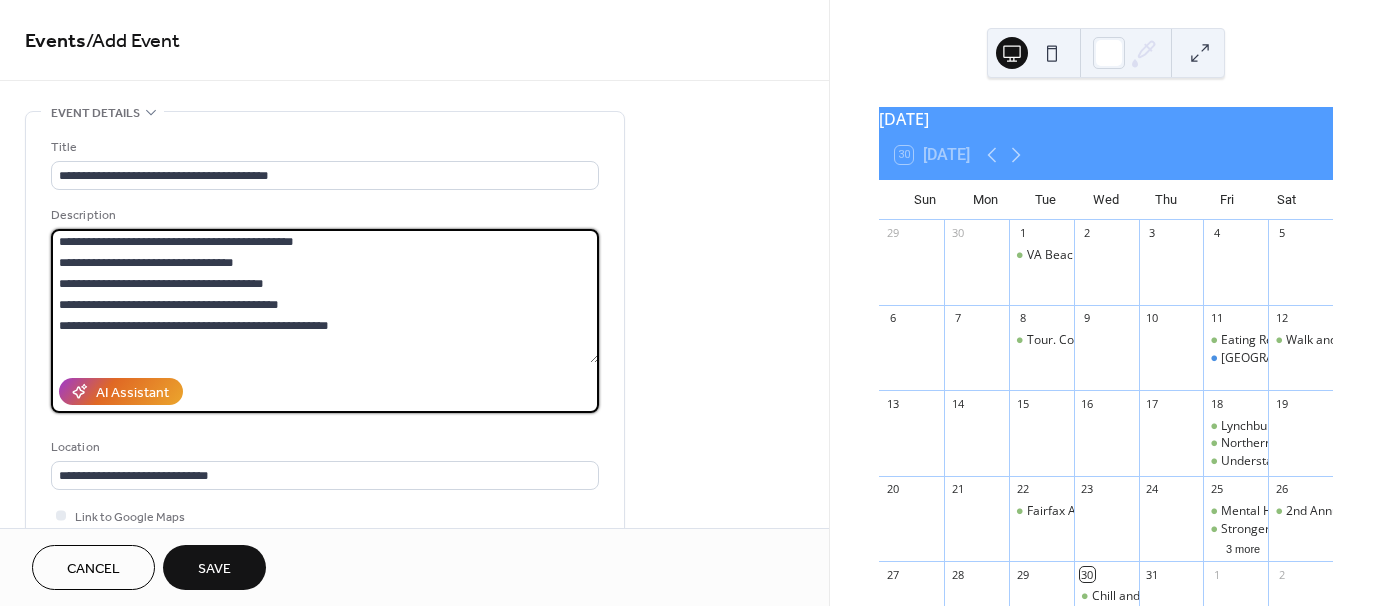 scroll, scrollTop: 188, scrollLeft: 0, axis: vertical 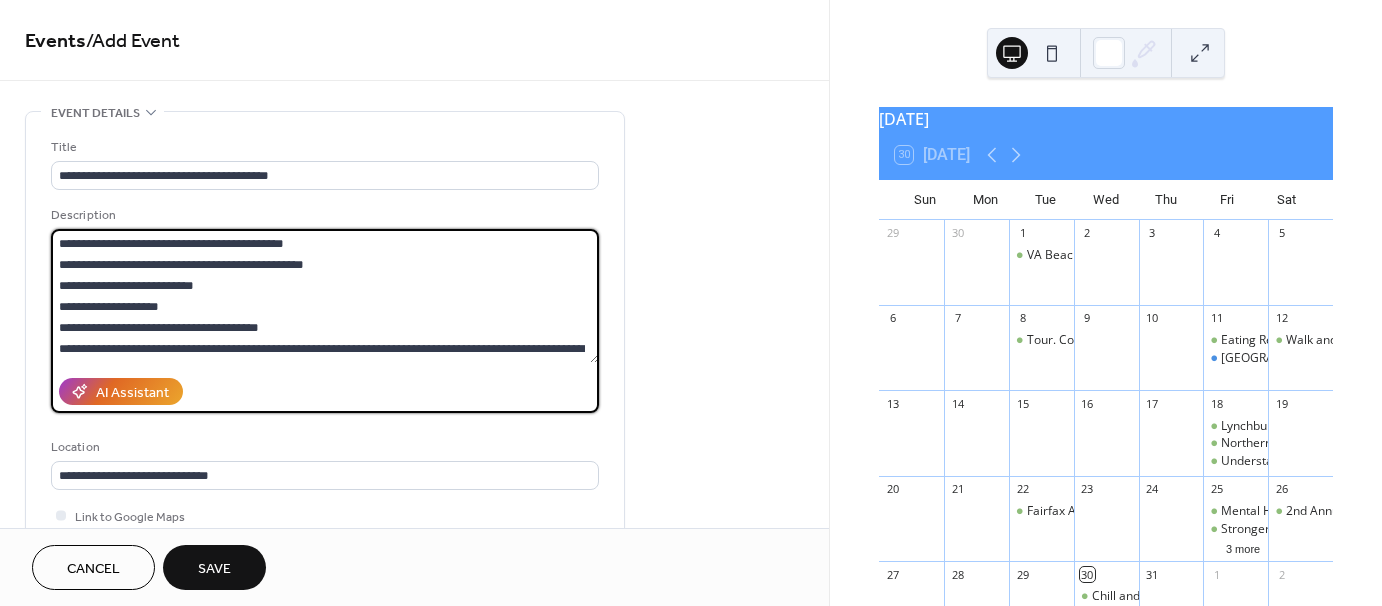 type on "**********" 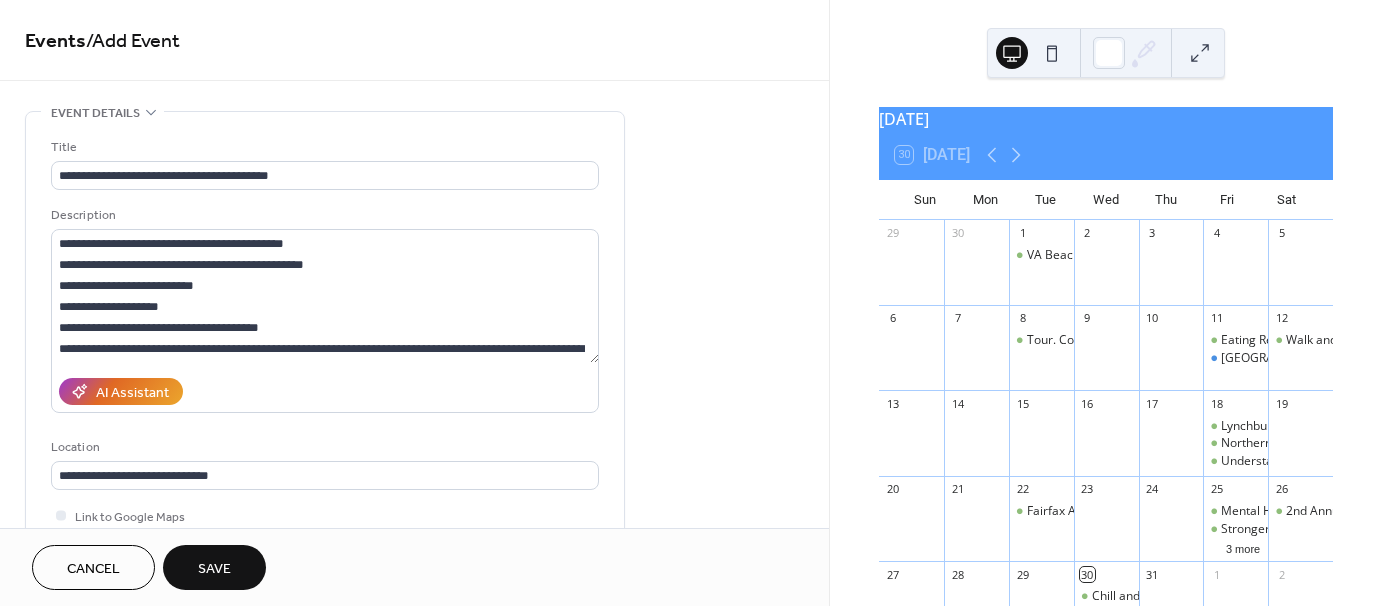 click on "**********" at bounding box center (325, 370) 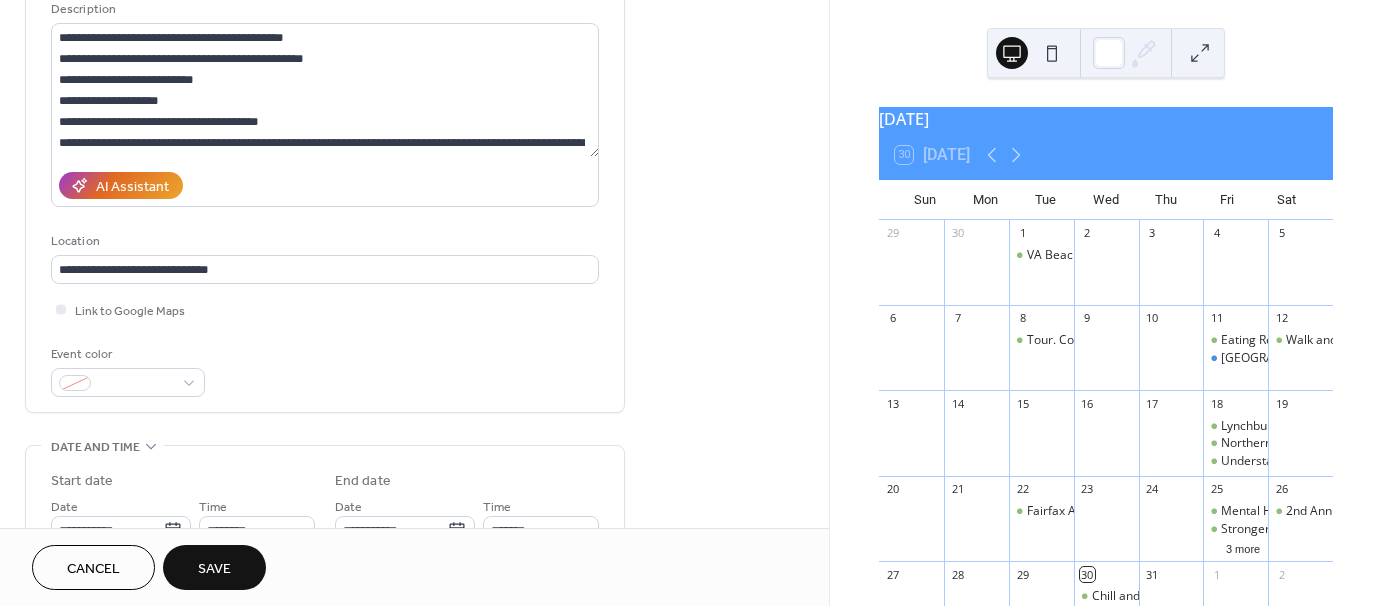 scroll, scrollTop: 300, scrollLeft: 0, axis: vertical 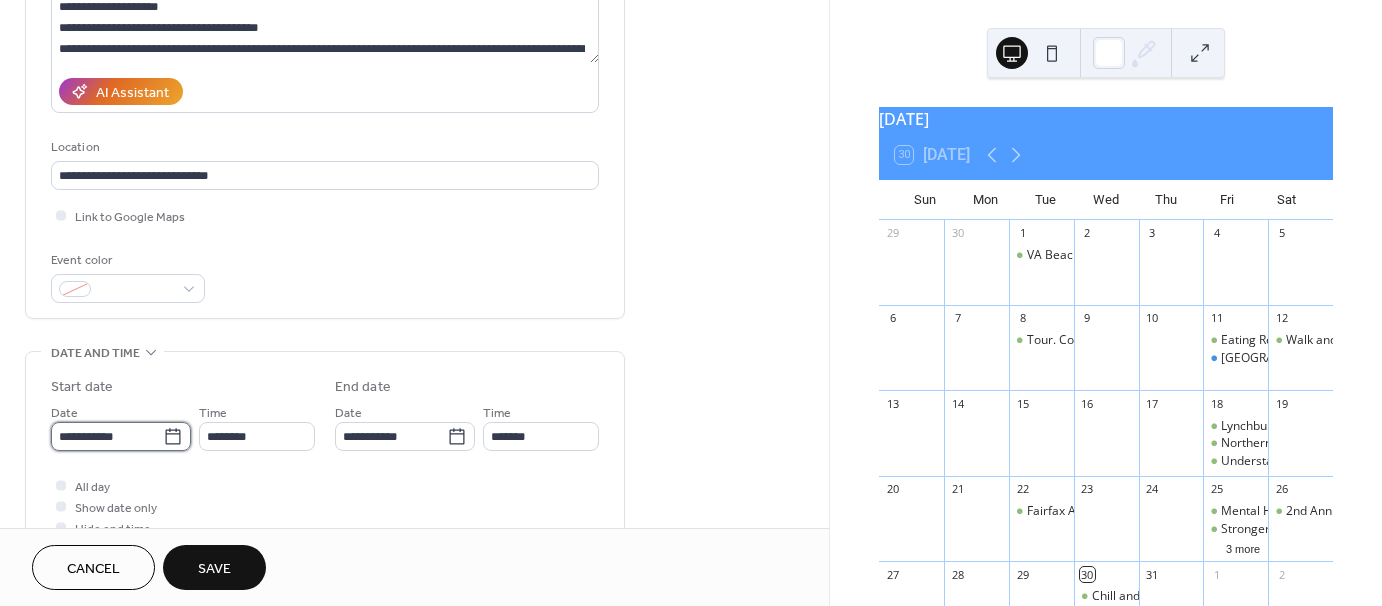 click on "**********" at bounding box center [107, 436] 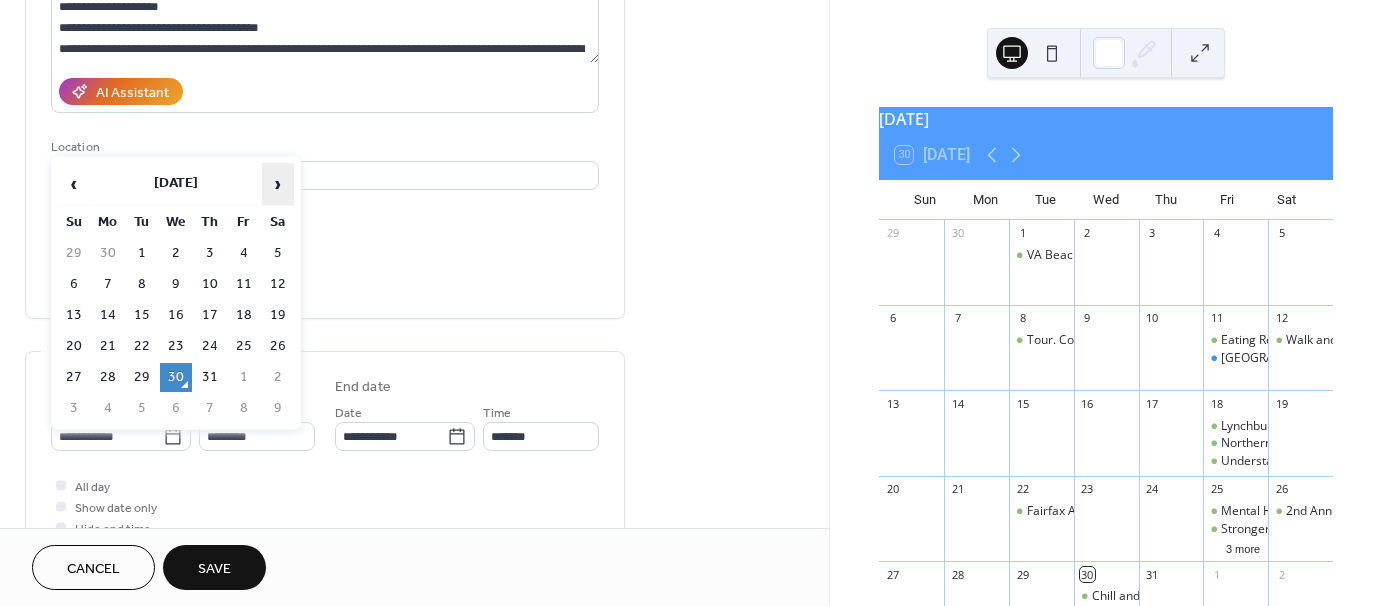 click on "›" at bounding box center (278, 184) 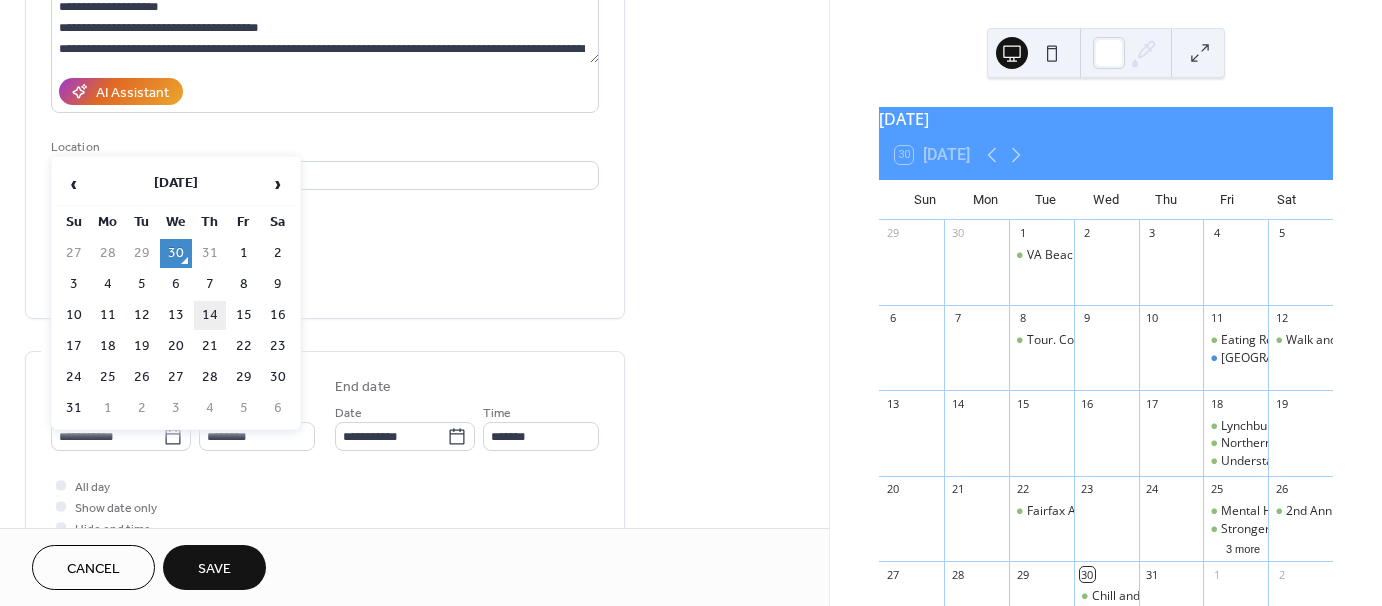 click on "14" at bounding box center [210, 315] 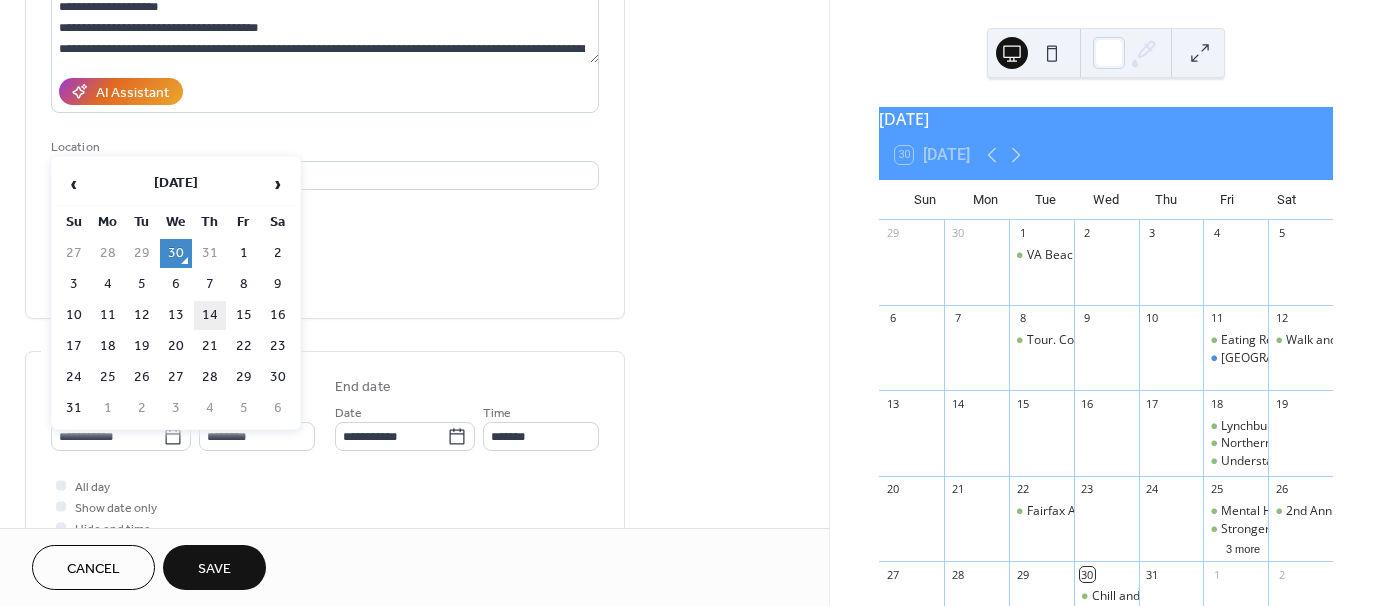 type on "**********" 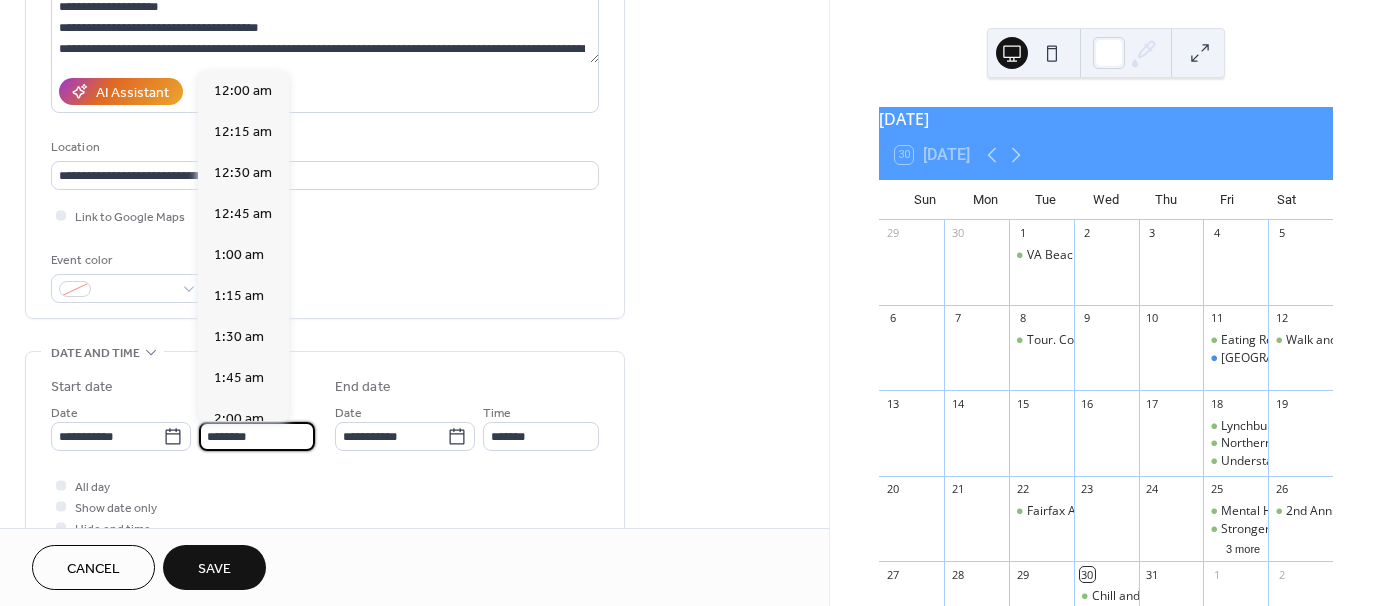 click on "********" at bounding box center (257, 436) 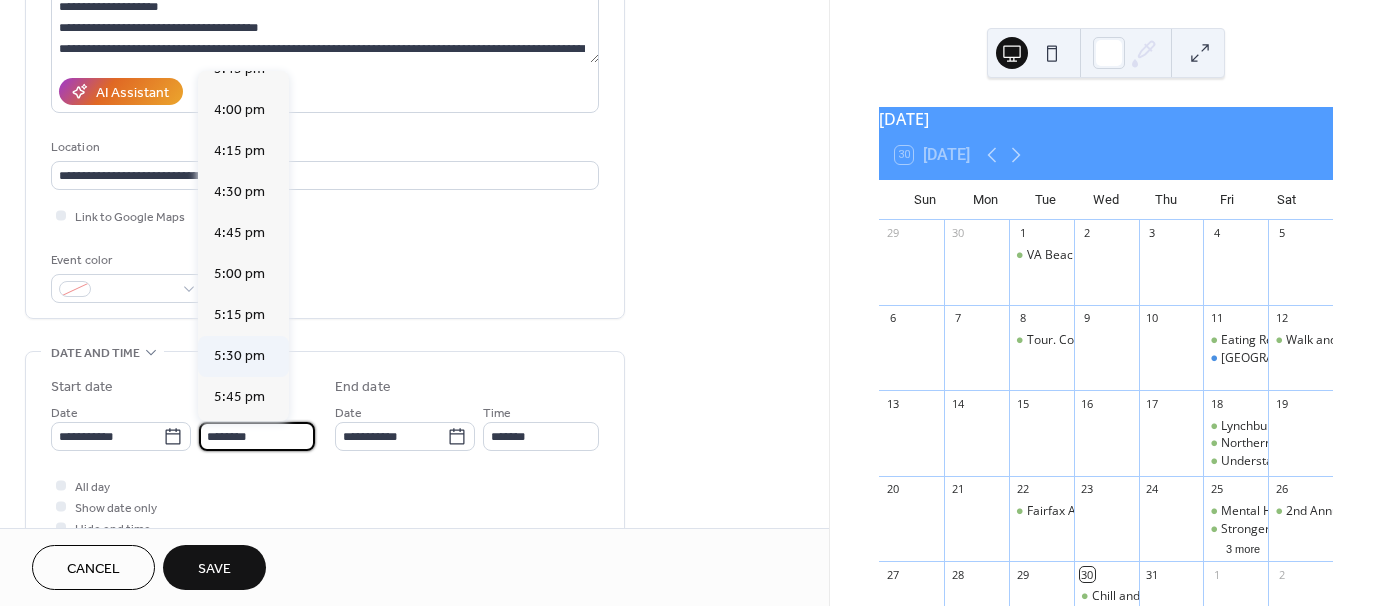 scroll, scrollTop: 2668, scrollLeft: 0, axis: vertical 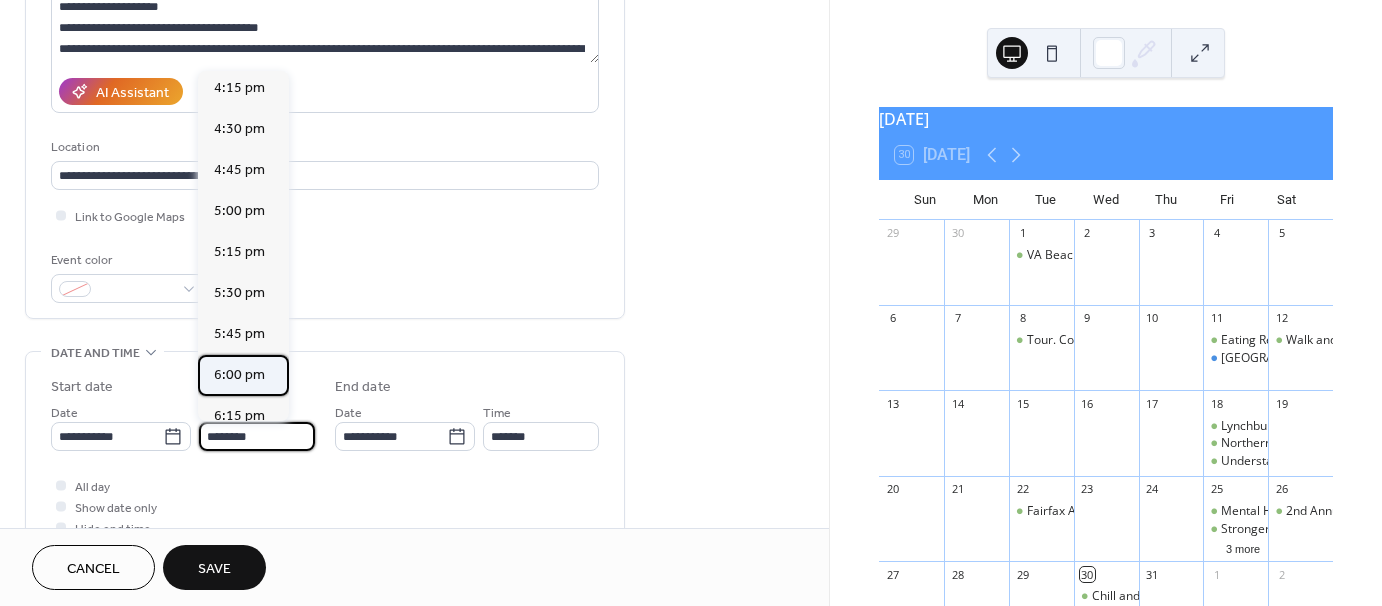 click on "6:00 pm" at bounding box center [239, 375] 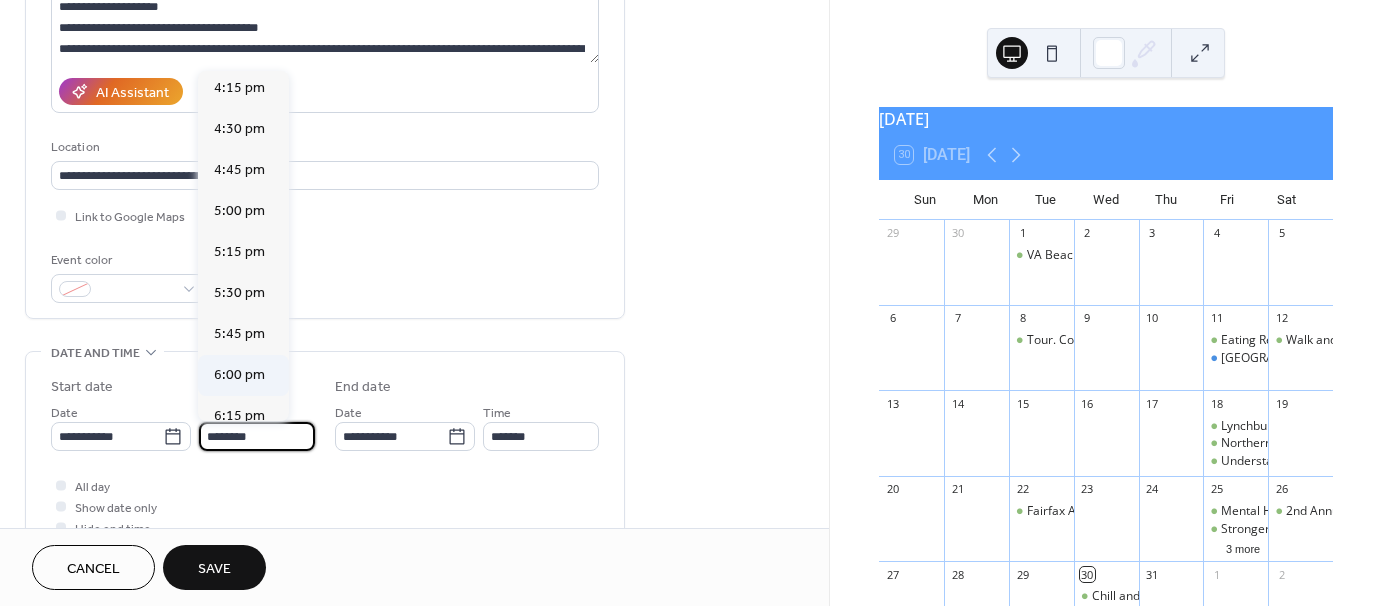 type on "*******" 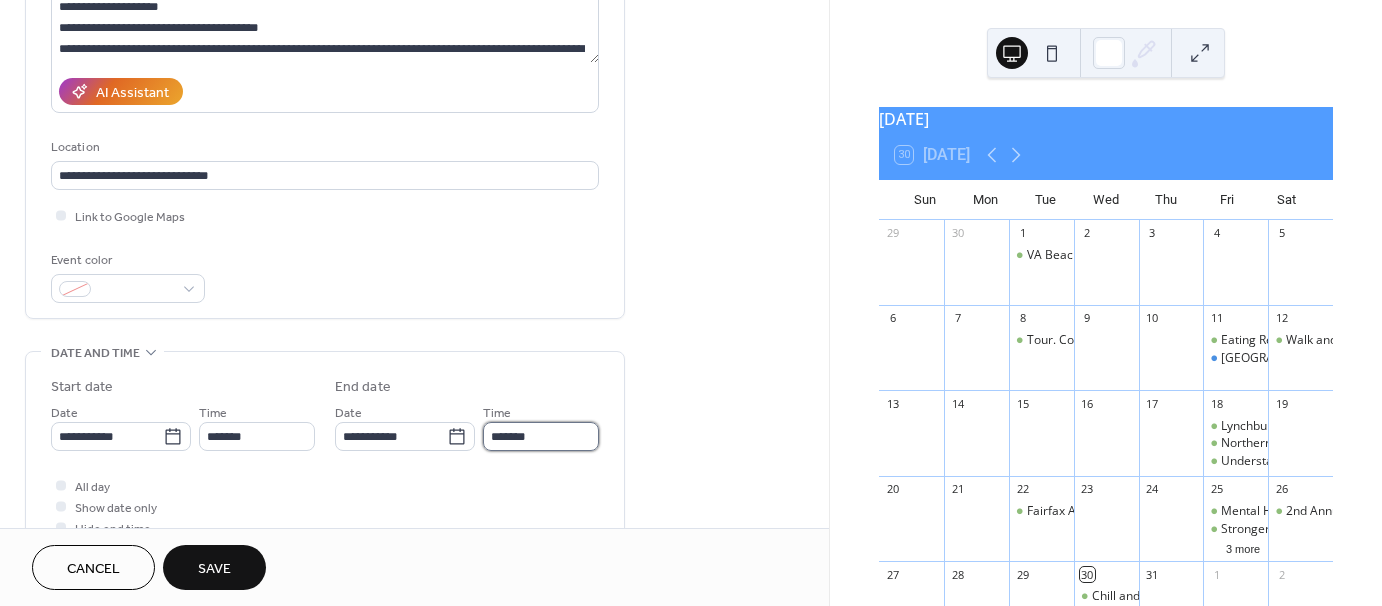 click on "*******" at bounding box center [541, 436] 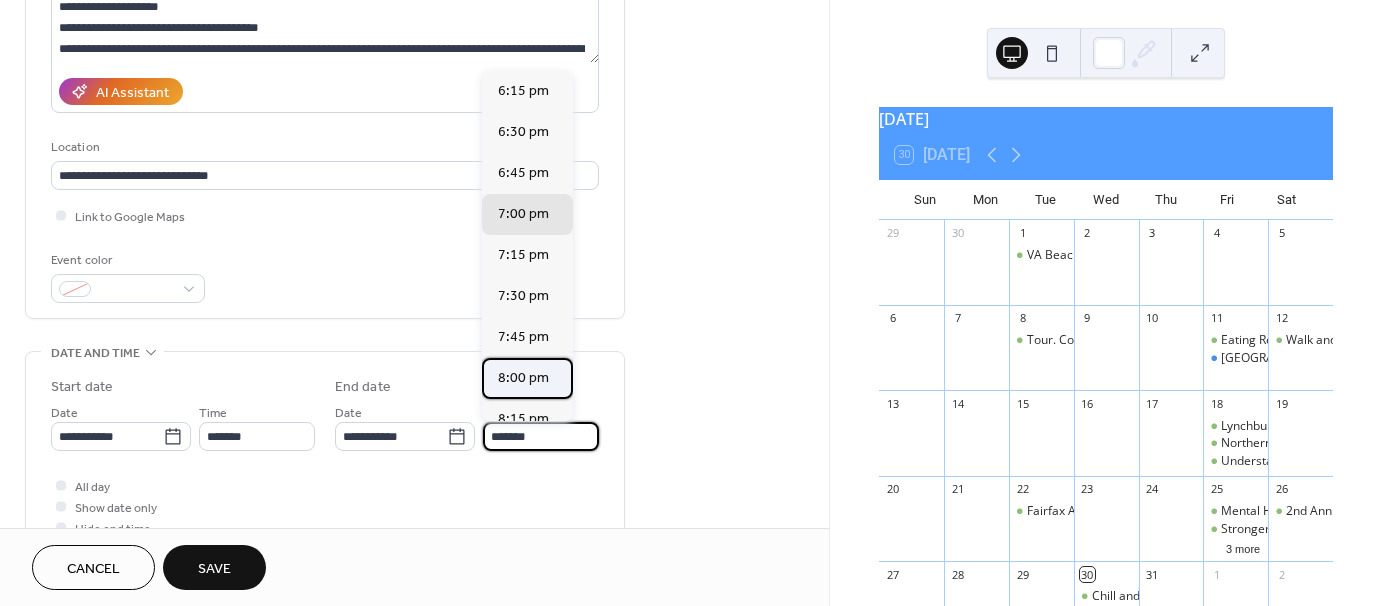 click on "8:00 pm" at bounding box center [523, 378] 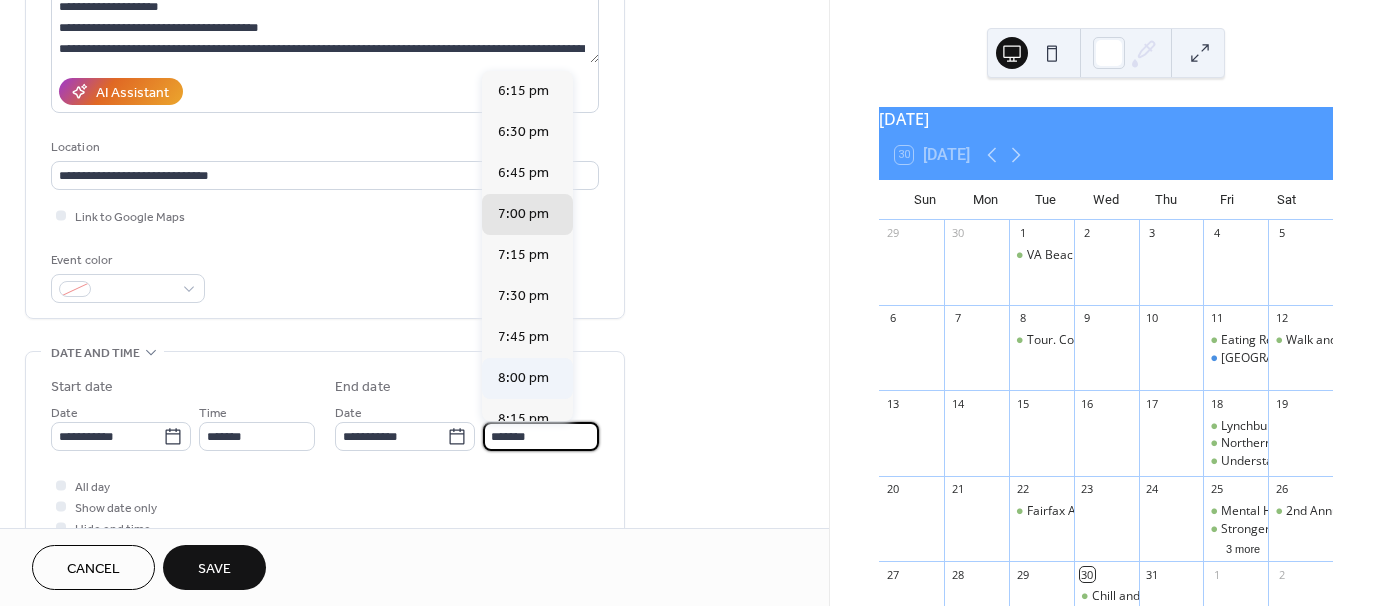 type on "*******" 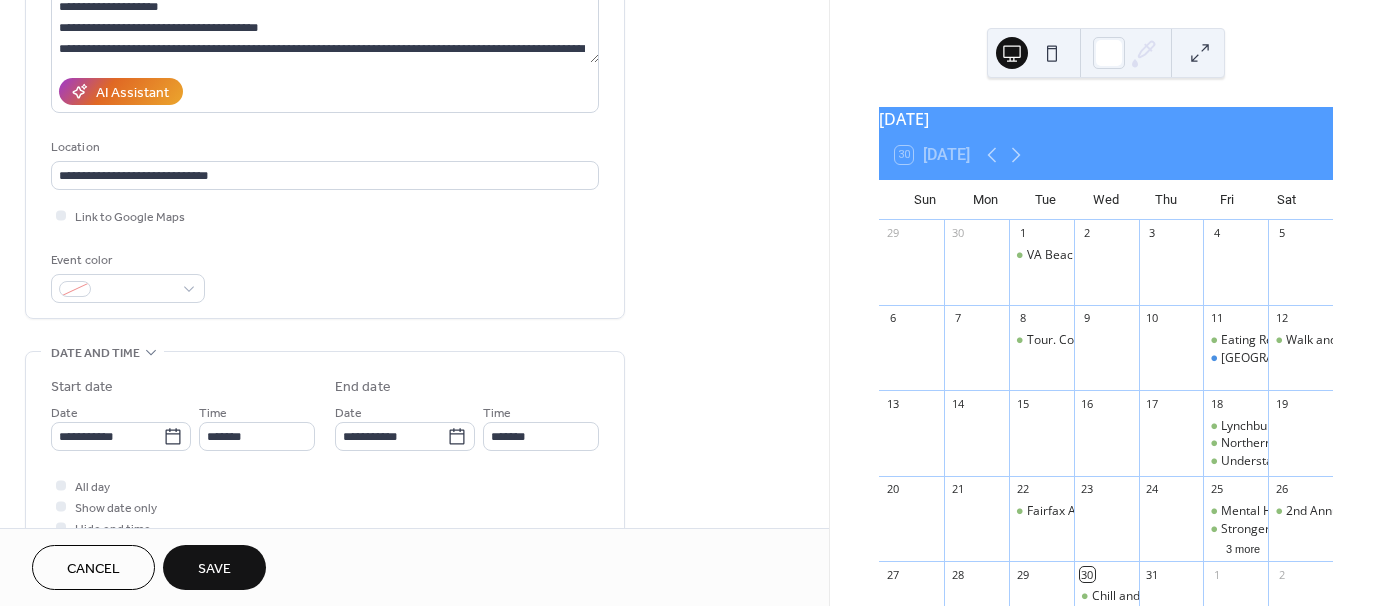 click on "All day Show date only Hide end time" at bounding box center (325, 506) 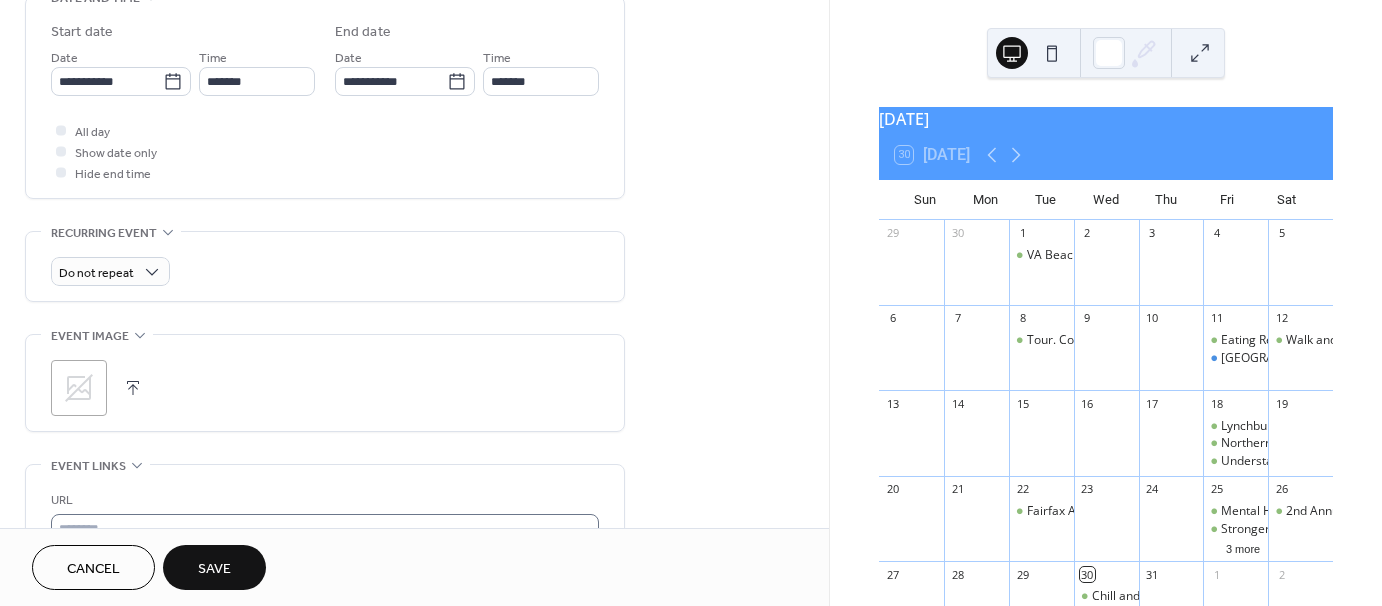 scroll, scrollTop: 700, scrollLeft: 0, axis: vertical 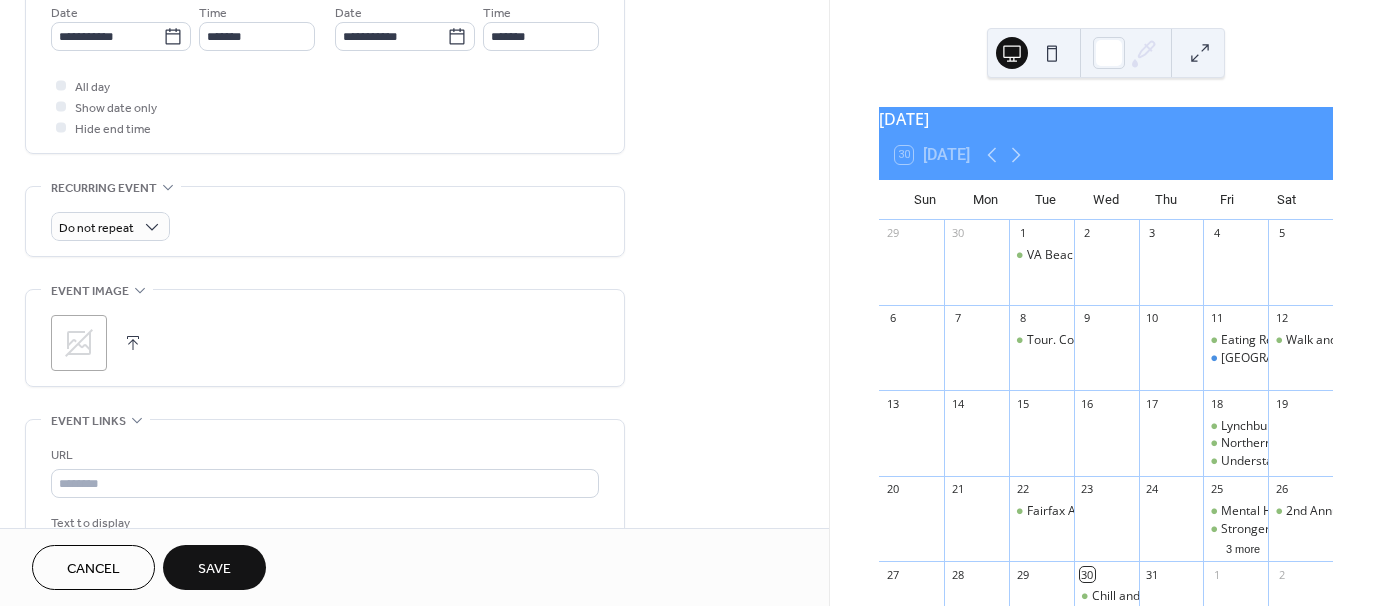 click 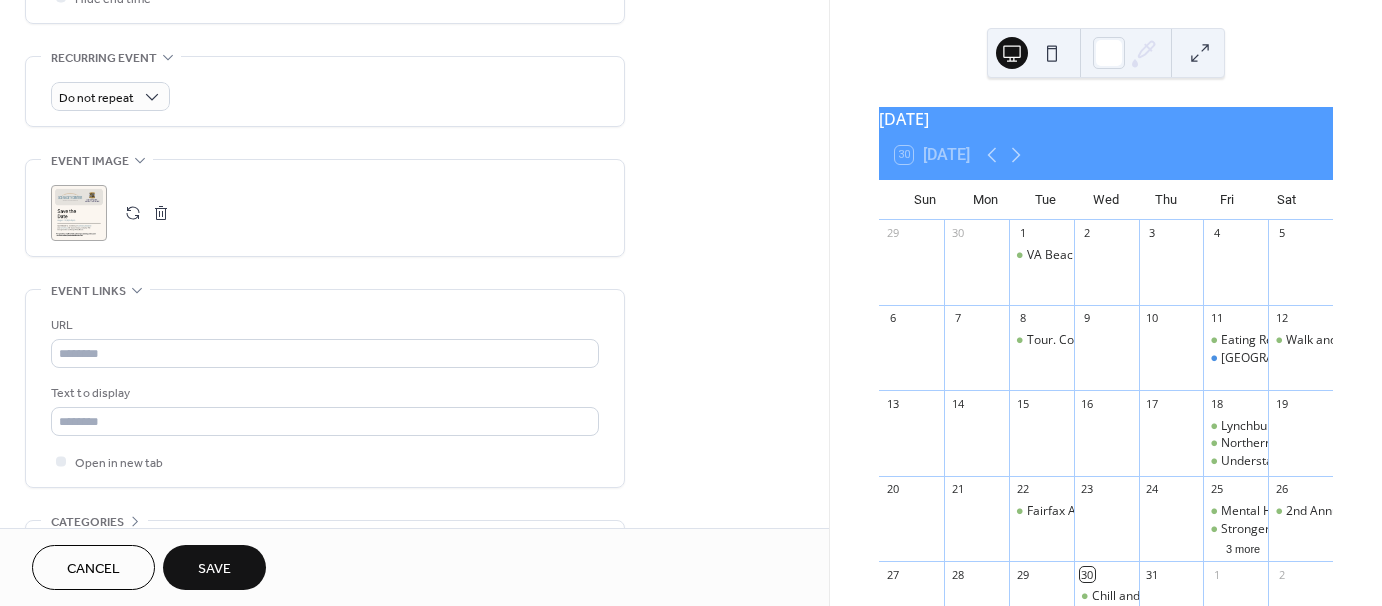 scroll, scrollTop: 1000, scrollLeft: 0, axis: vertical 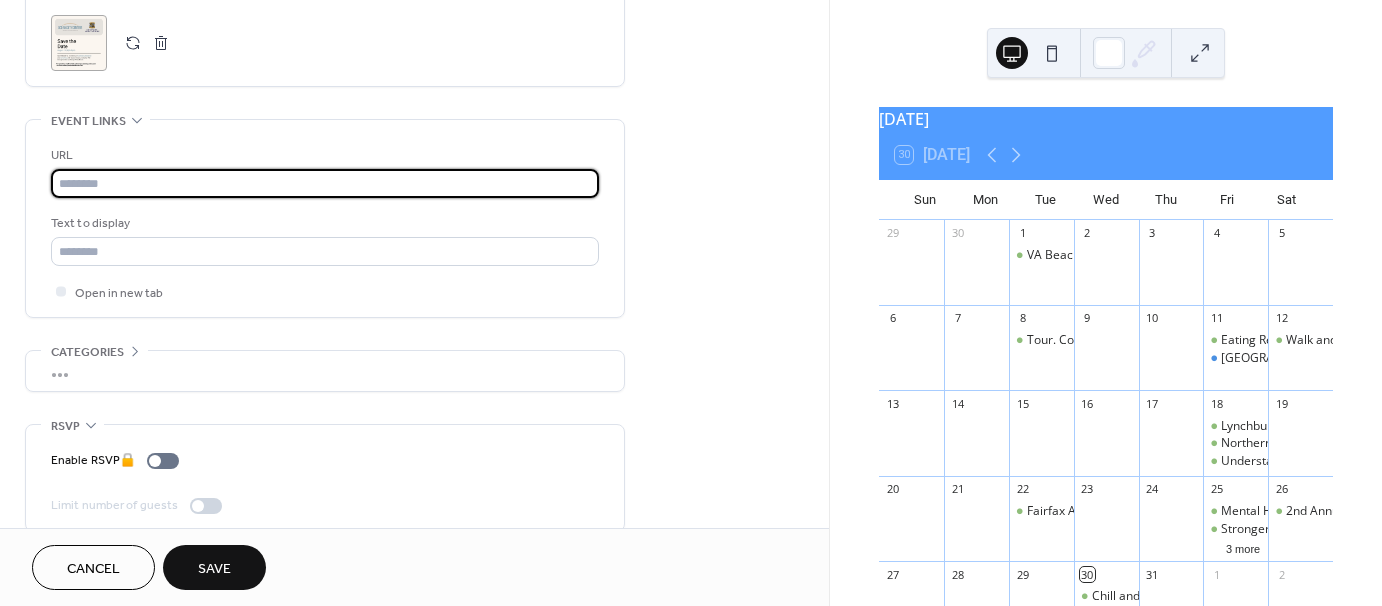 click at bounding box center [325, 183] 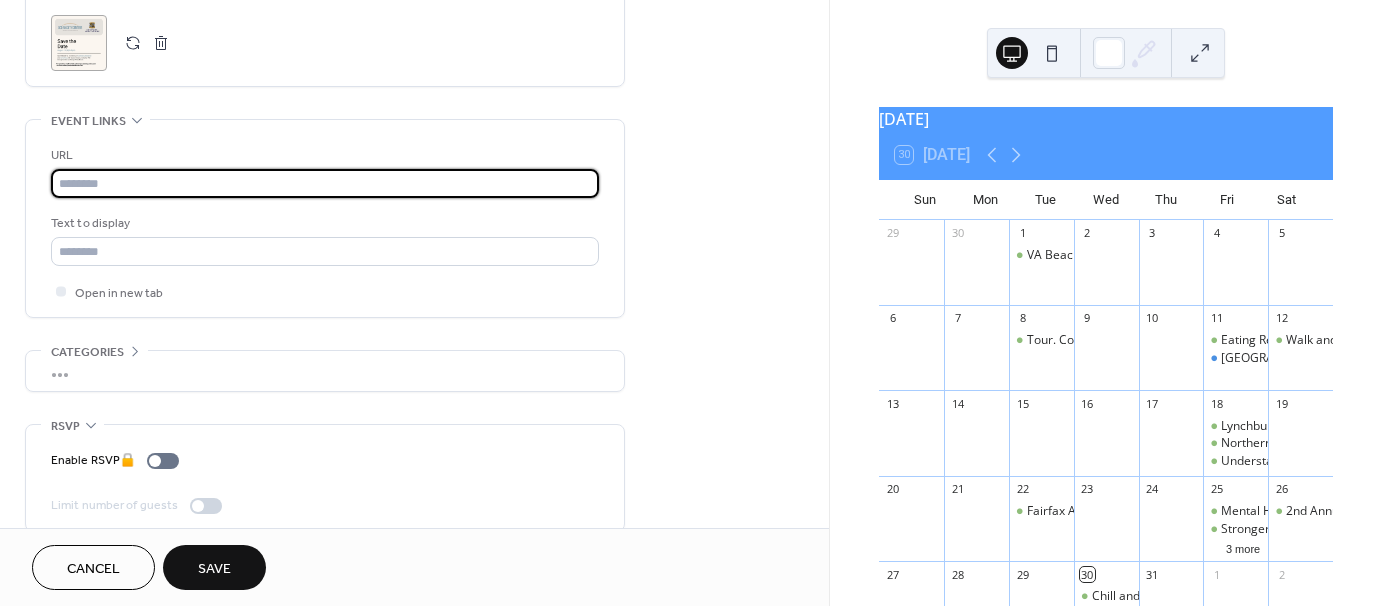 paste on "**********" 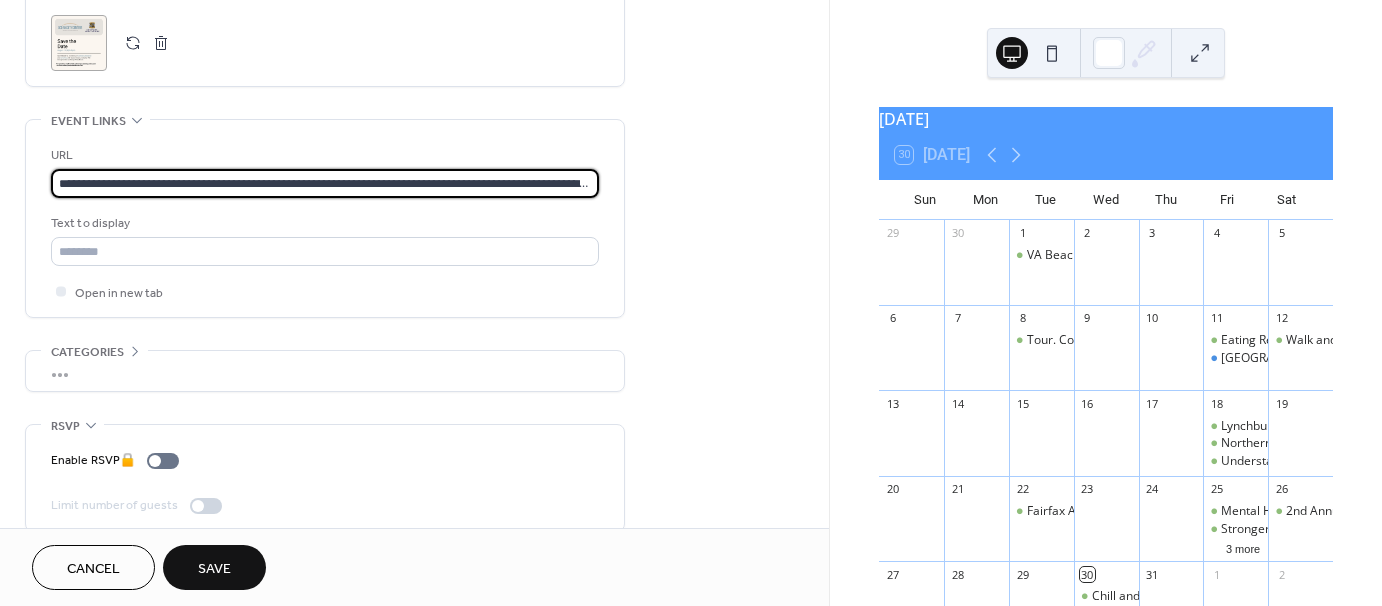 scroll, scrollTop: 0, scrollLeft: 279, axis: horizontal 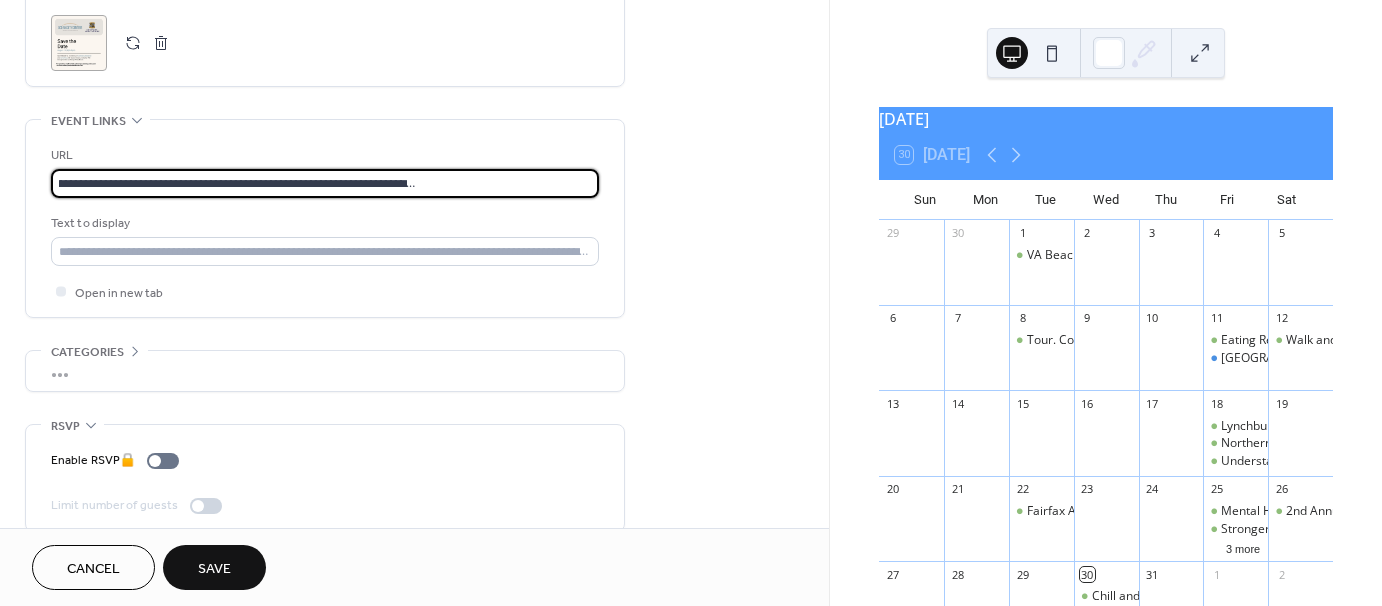 type on "**********" 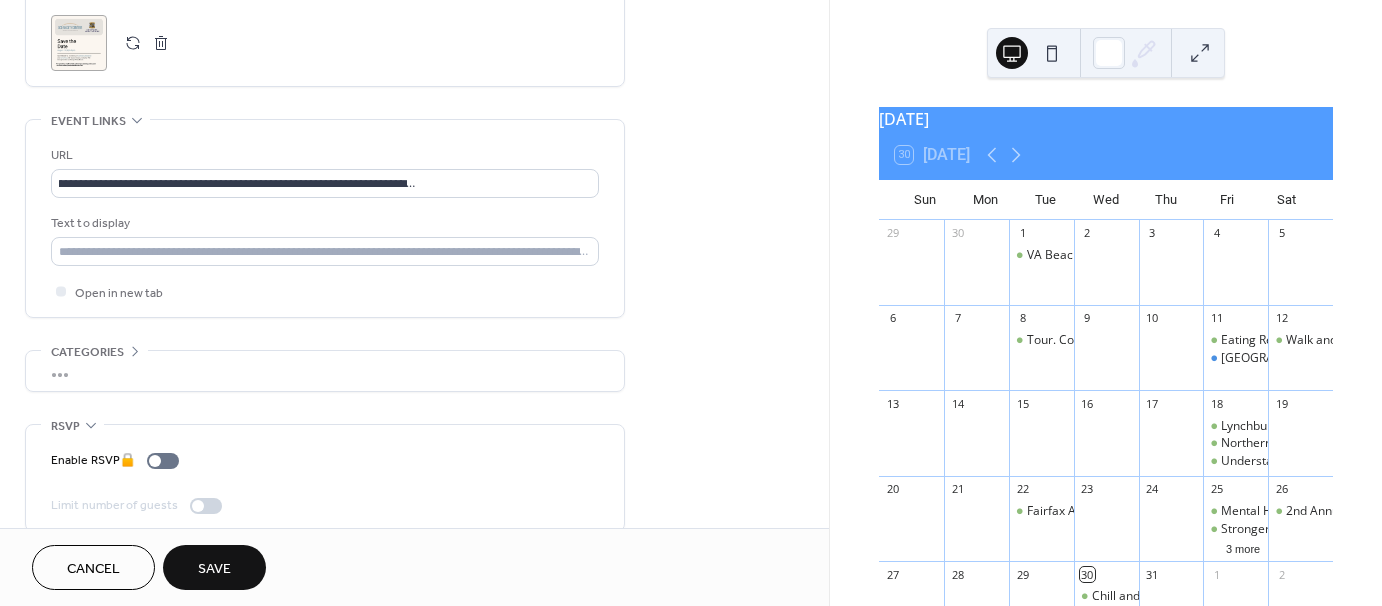 scroll, scrollTop: 0, scrollLeft: 0, axis: both 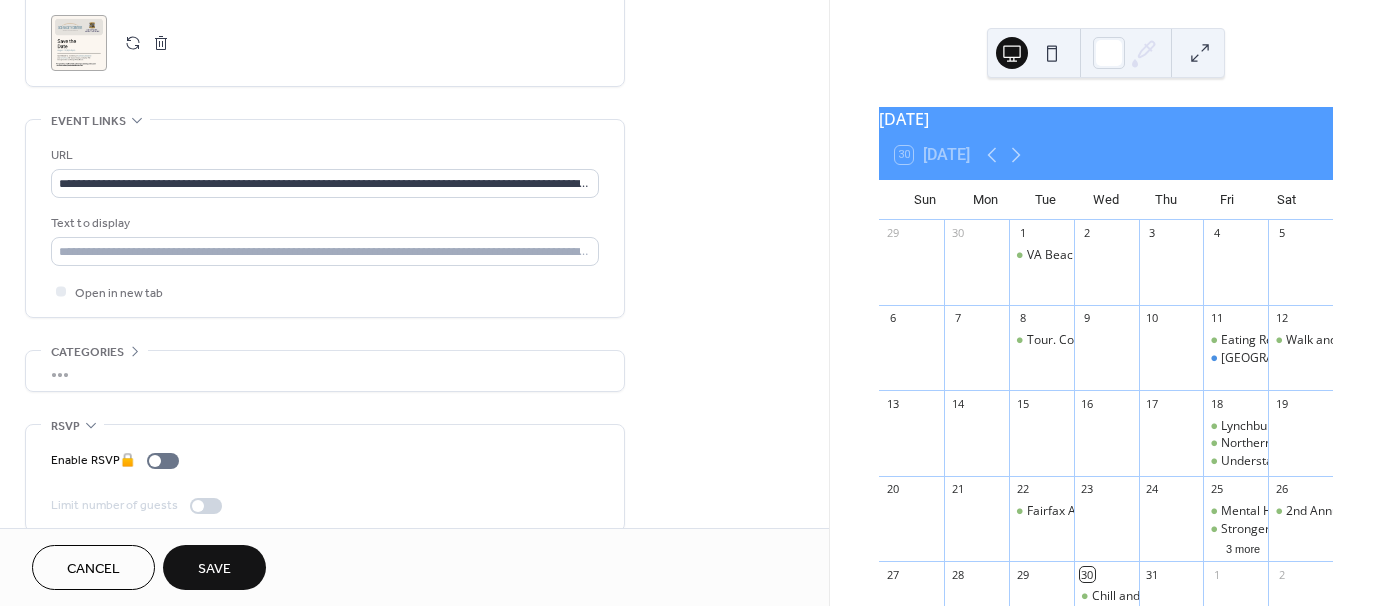 click on "**********" at bounding box center [414, -169] 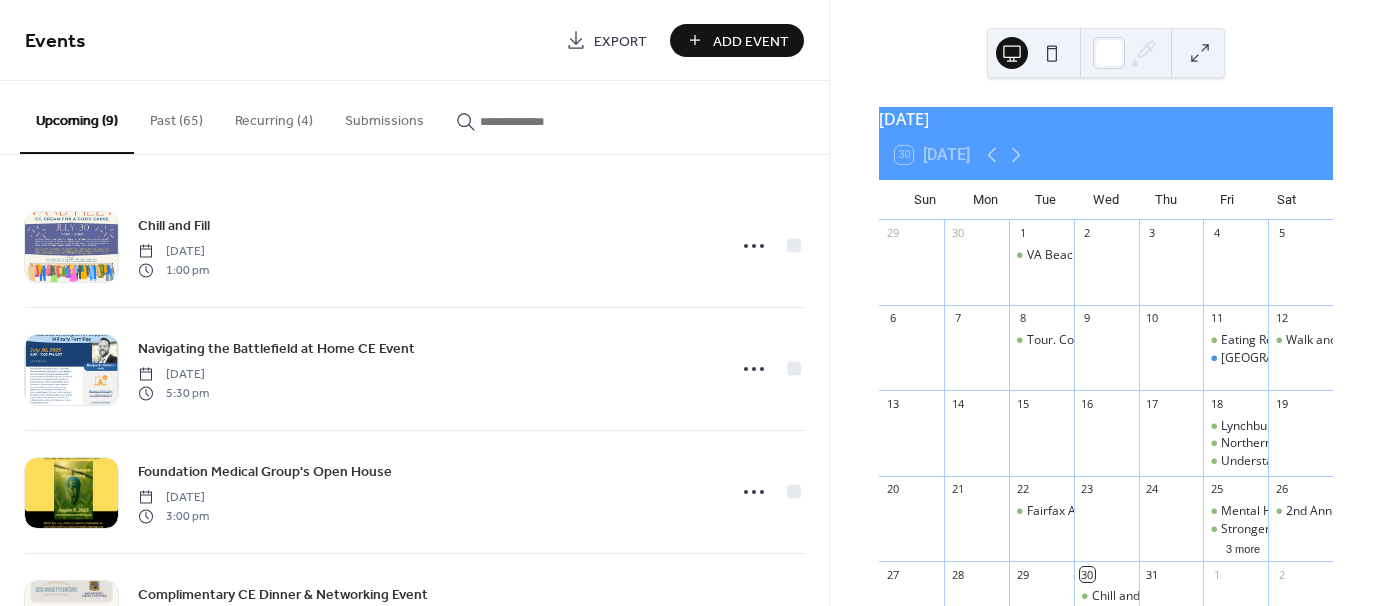 click on "Add Event" at bounding box center (751, 41) 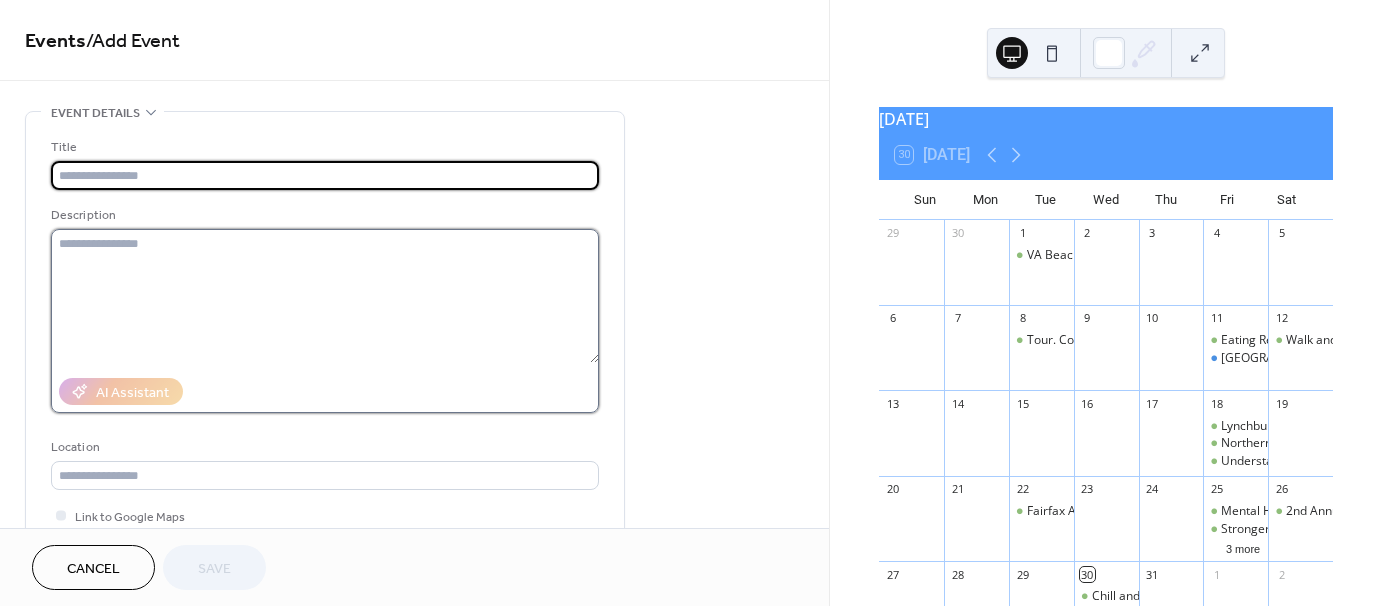 click at bounding box center (325, 296) 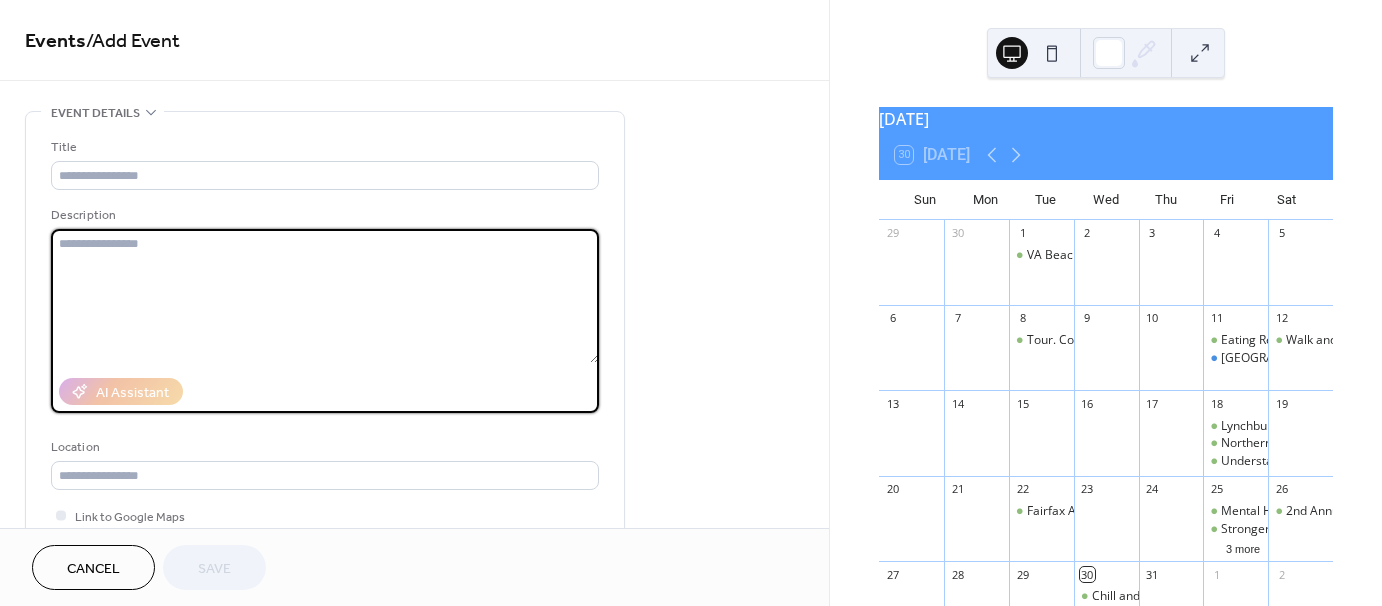 paste on "**********" 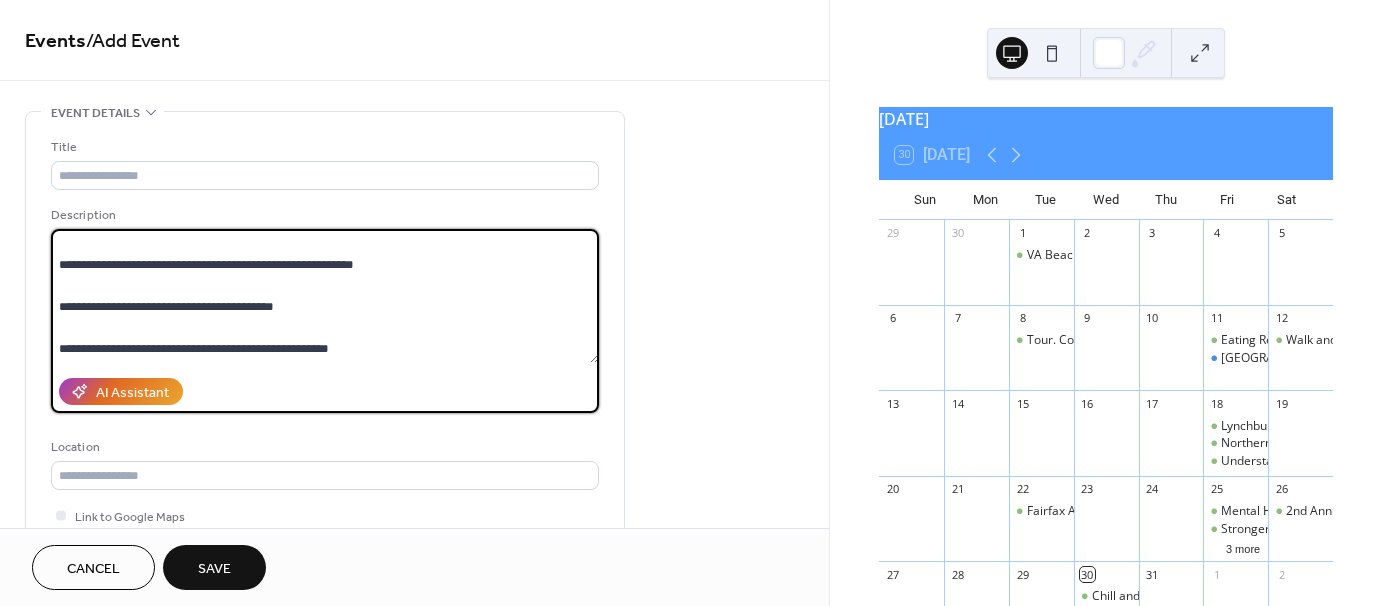 scroll, scrollTop: 230, scrollLeft: 0, axis: vertical 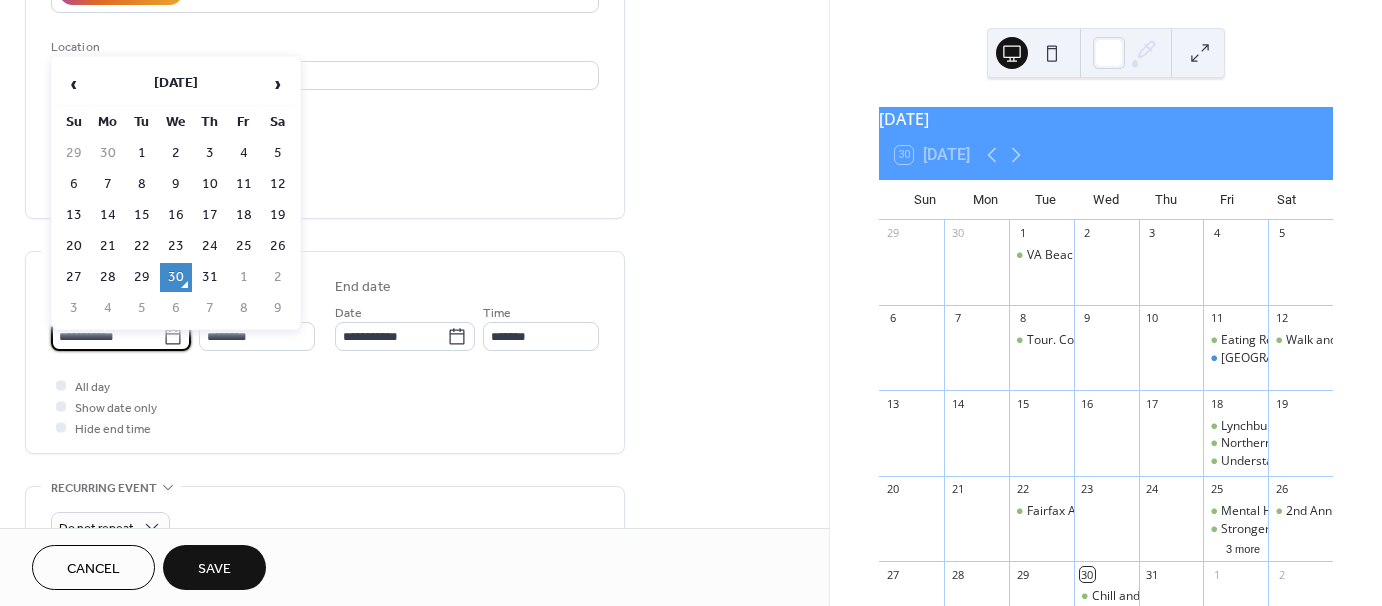 click on "**********" at bounding box center (107, 336) 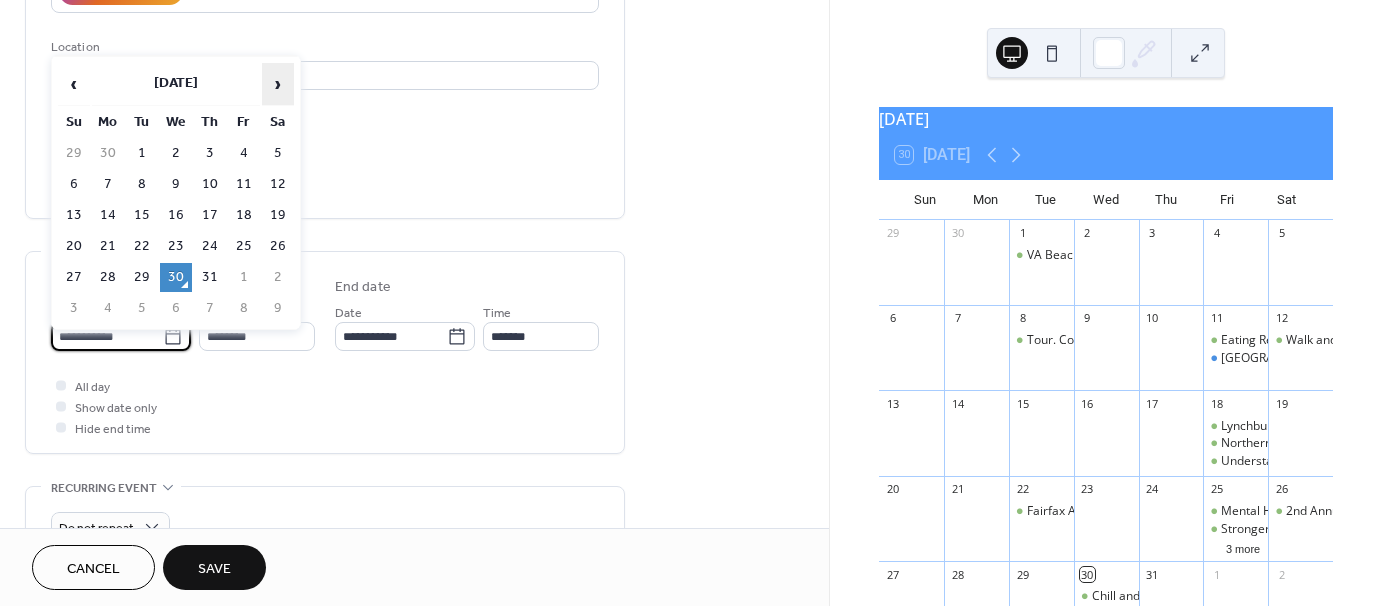 click on "›" at bounding box center (278, 84) 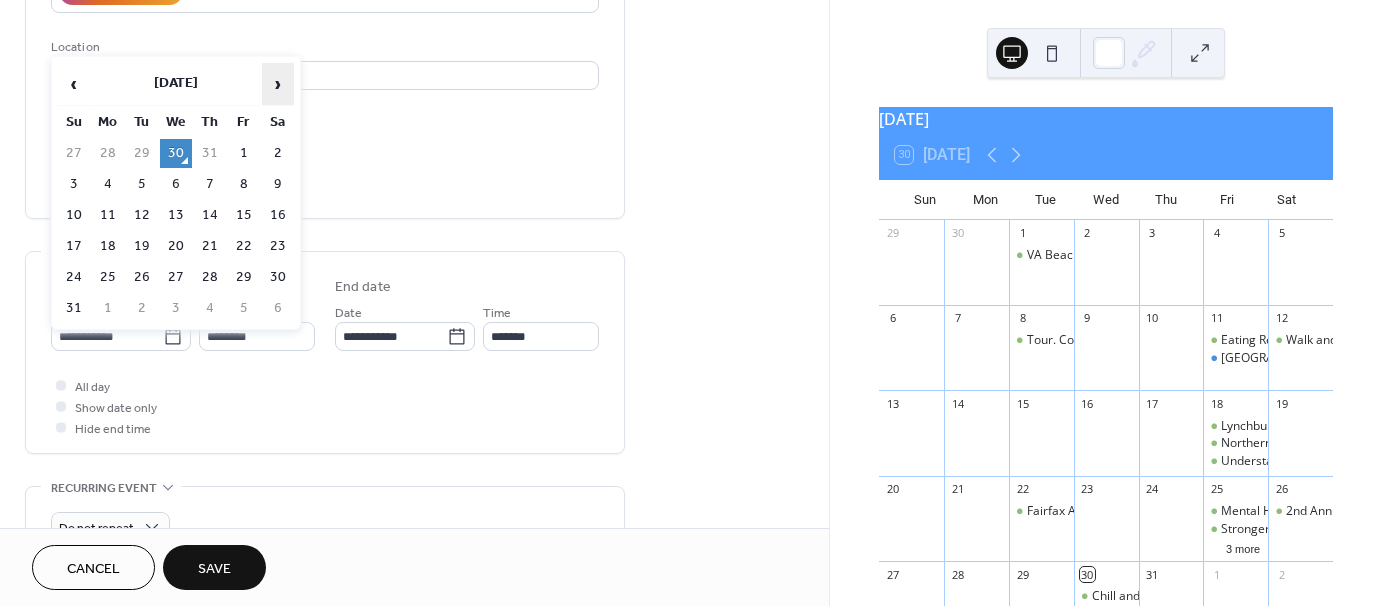 click on "›" at bounding box center (278, 84) 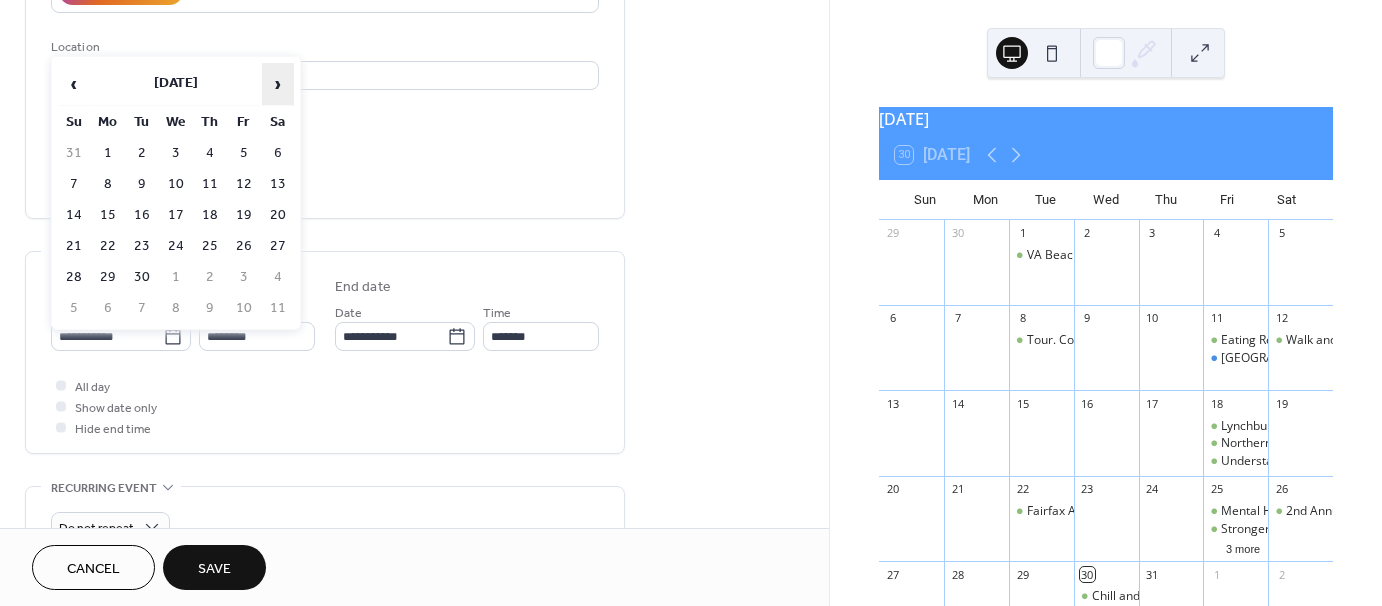 click on "›" at bounding box center [278, 84] 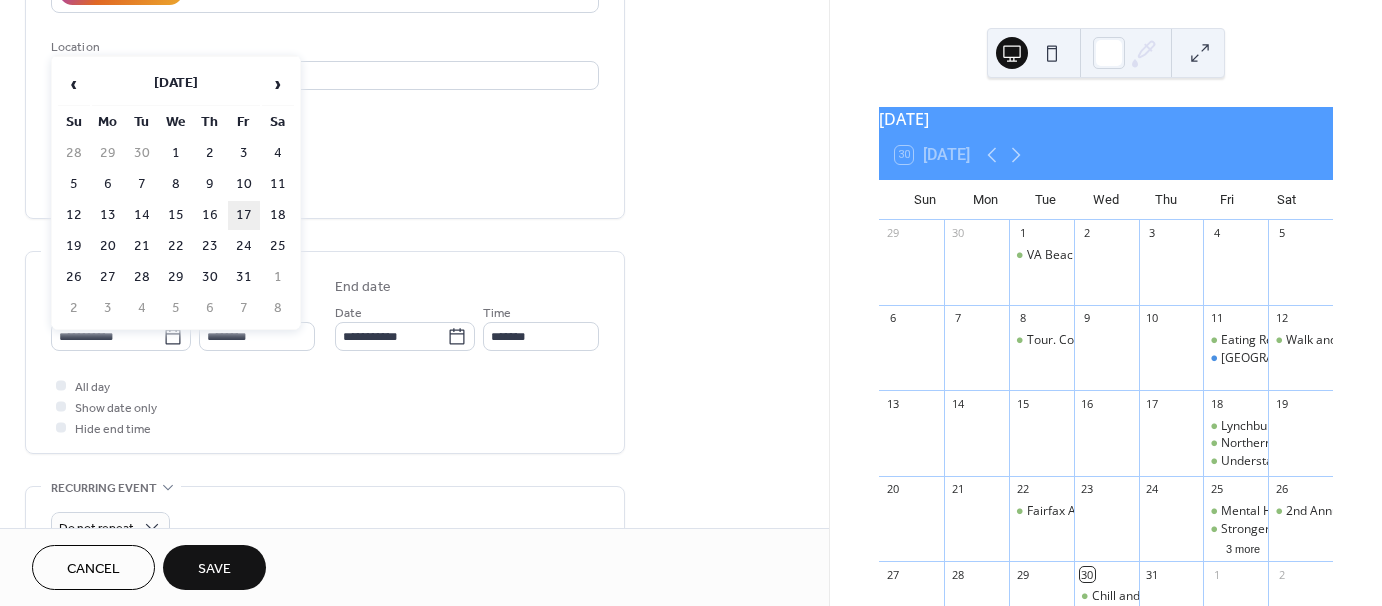 click on "17" at bounding box center [244, 215] 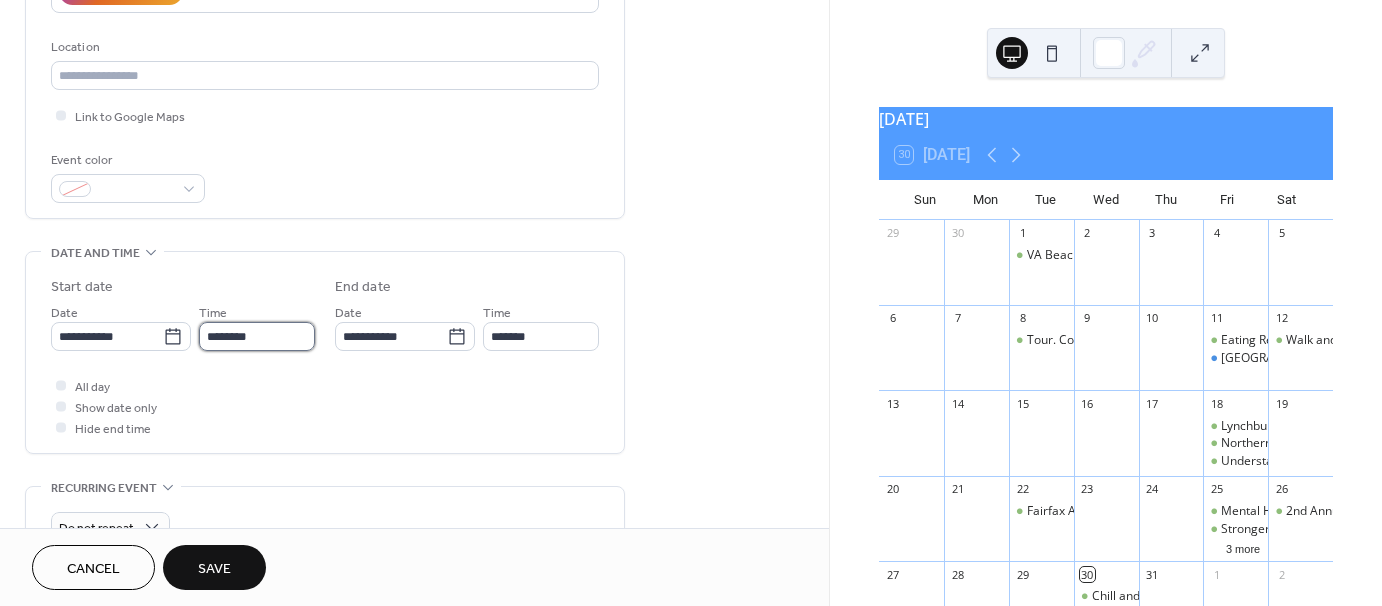 click on "********" at bounding box center [257, 336] 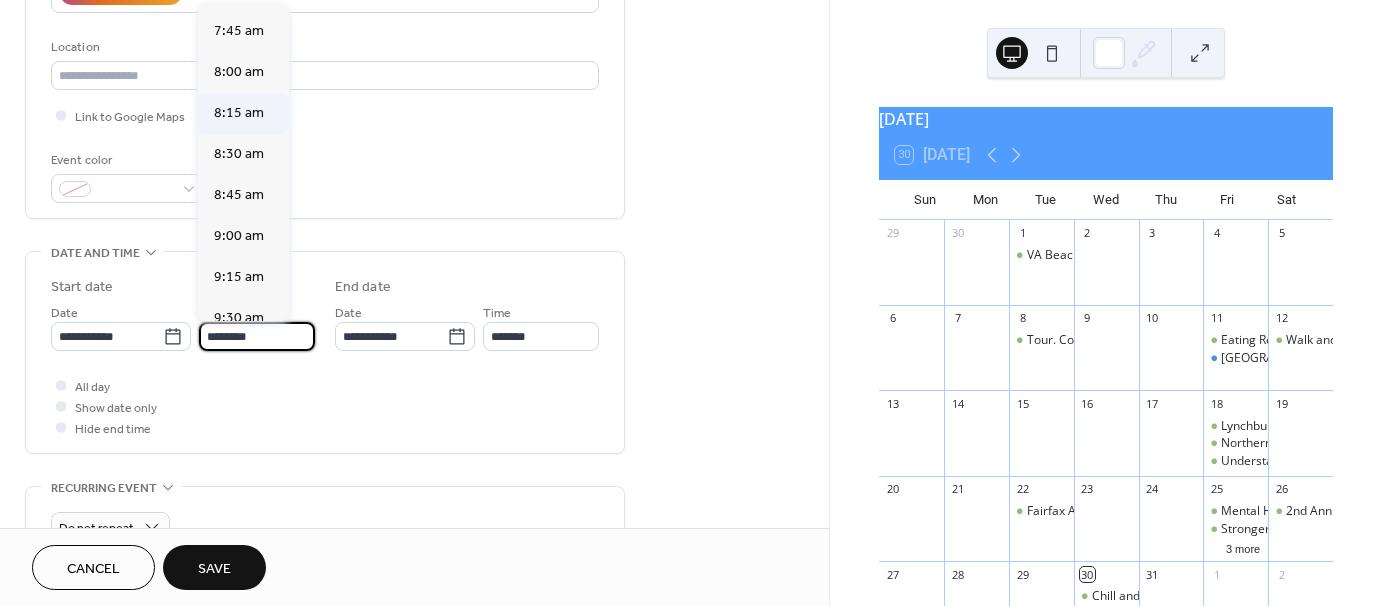 scroll, scrollTop: 1268, scrollLeft: 0, axis: vertical 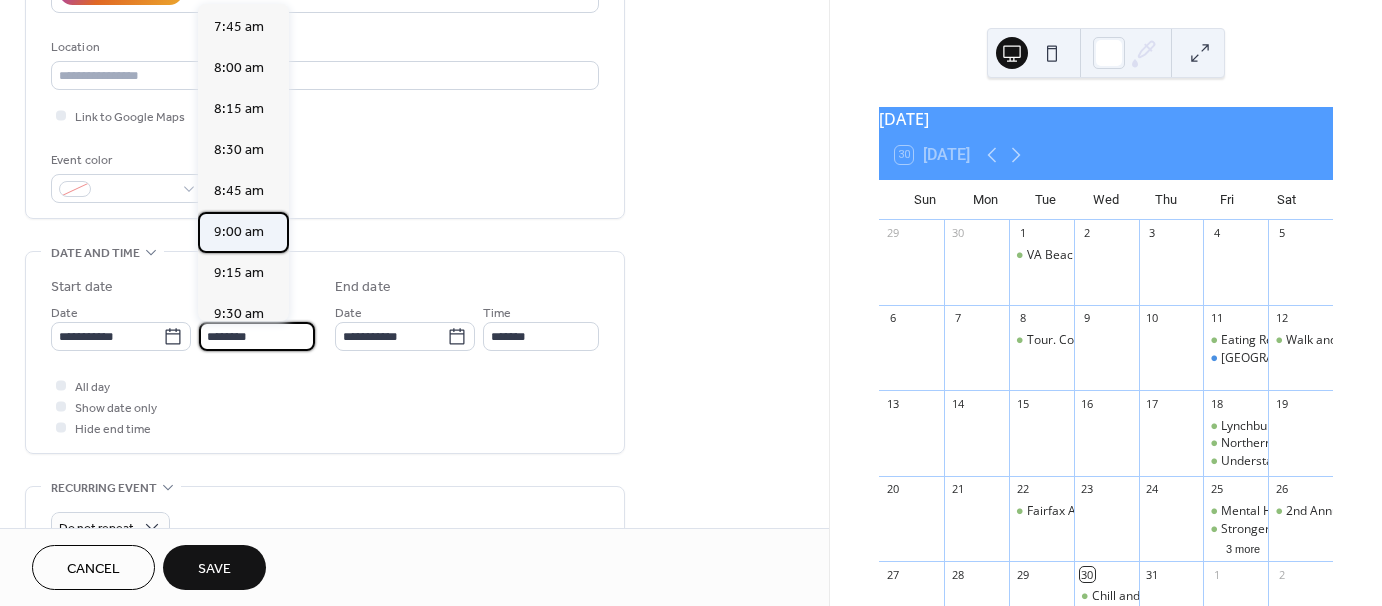click on "9:00 am" at bounding box center [239, 232] 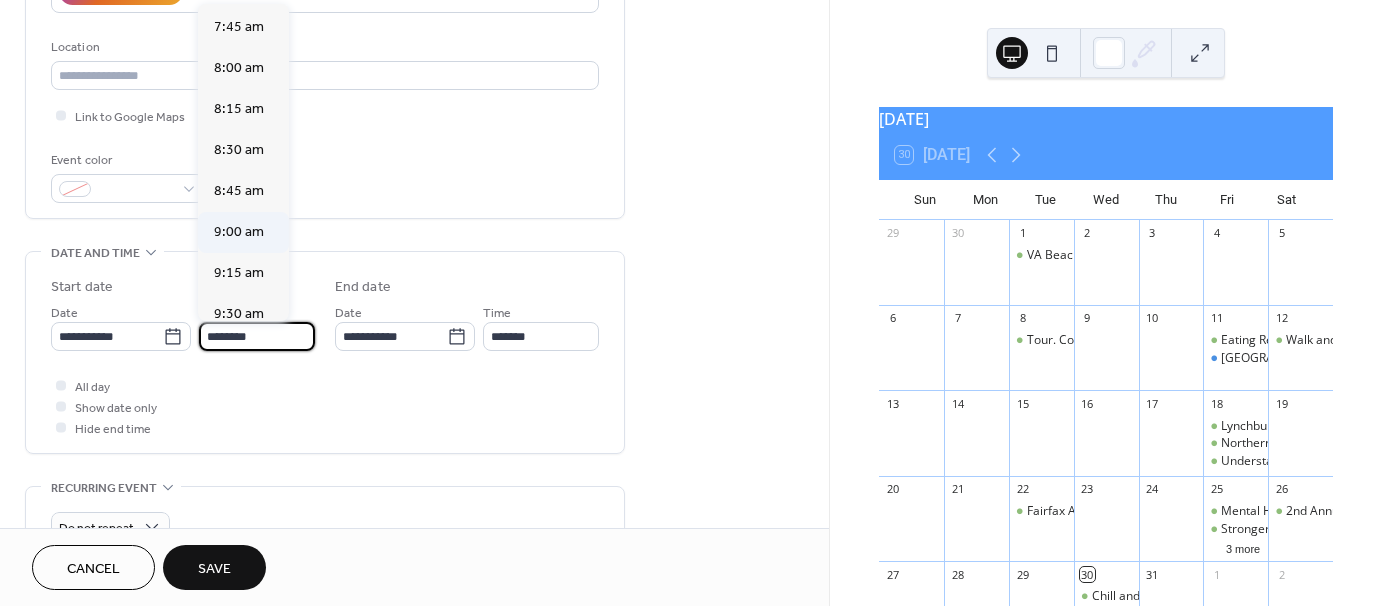 type on "*******" 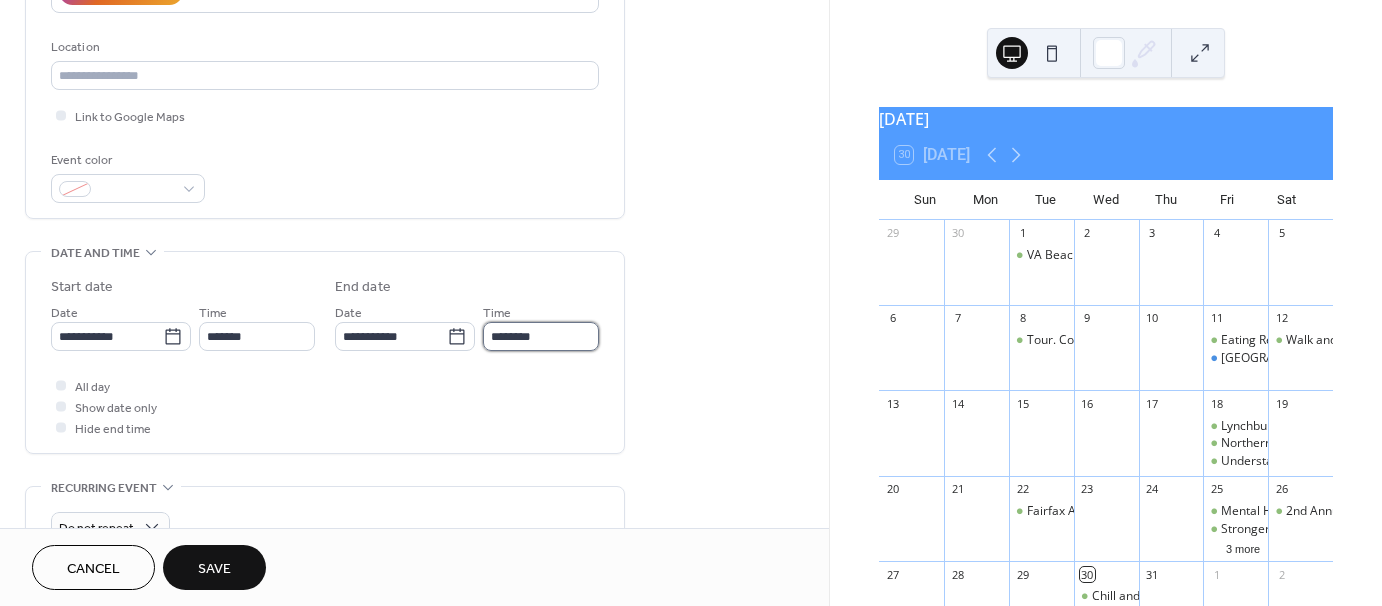click on "********" at bounding box center (541, 336) 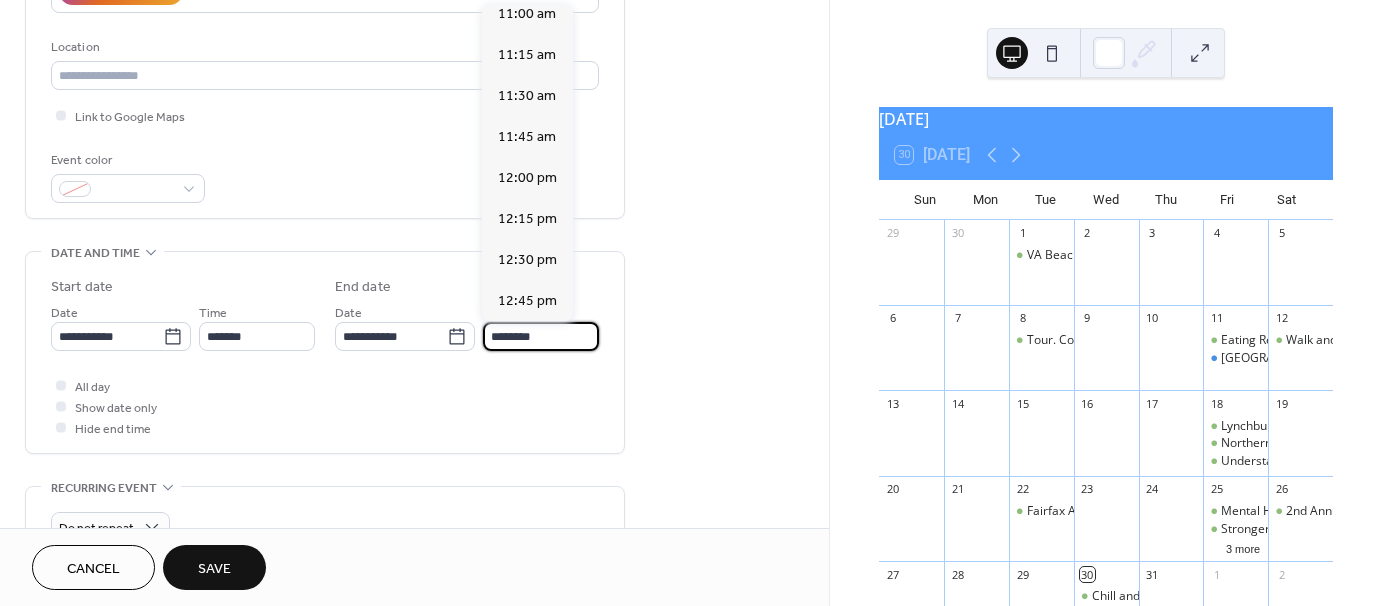 scroll, scrollTop: 300, scrollLeft: 0, axis: vertical 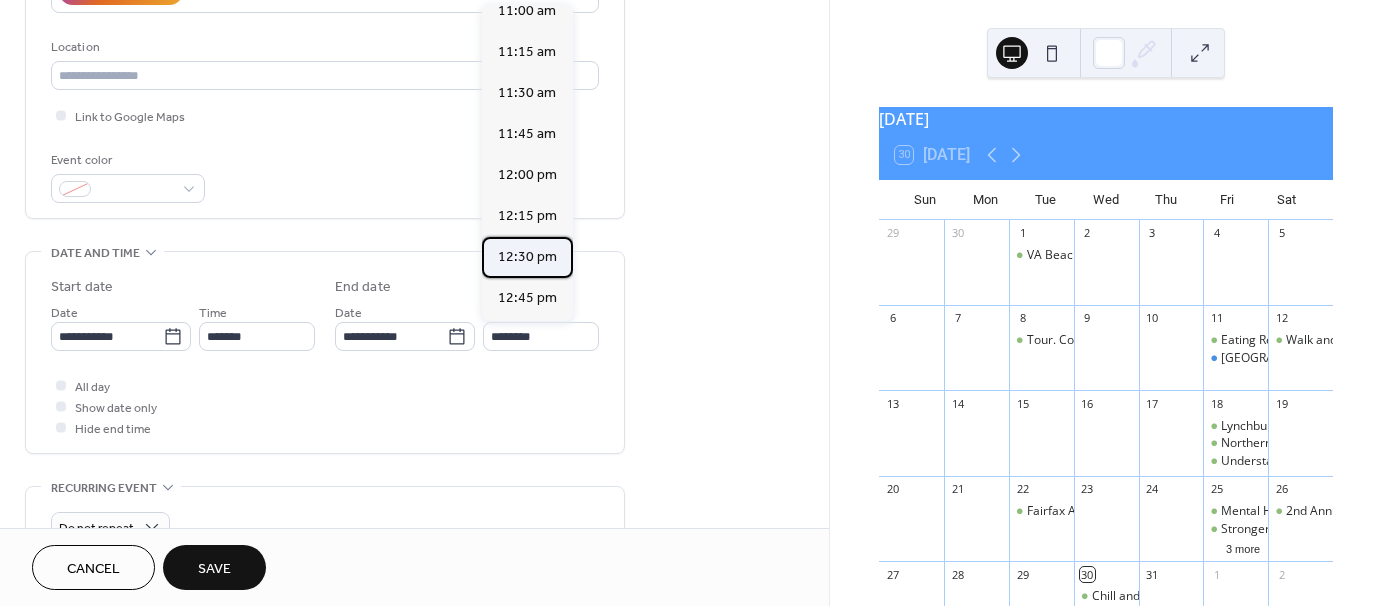 click on "12:30 pm" at bounding box center [527, 257] 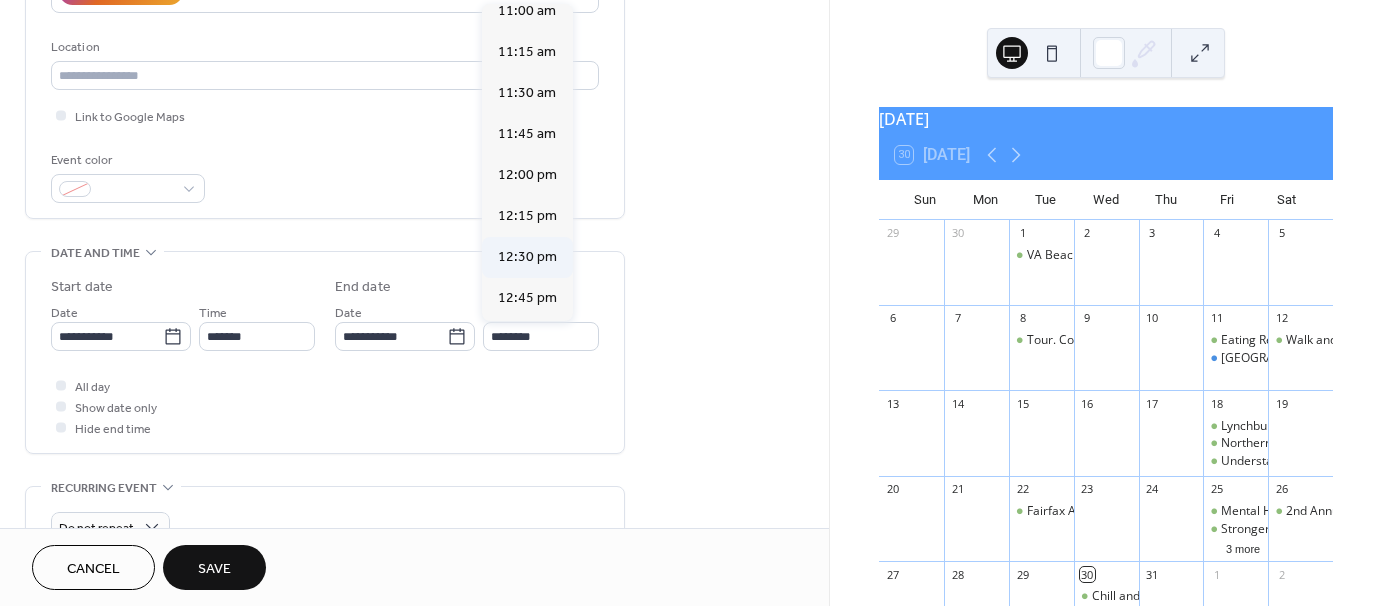 type on "********" 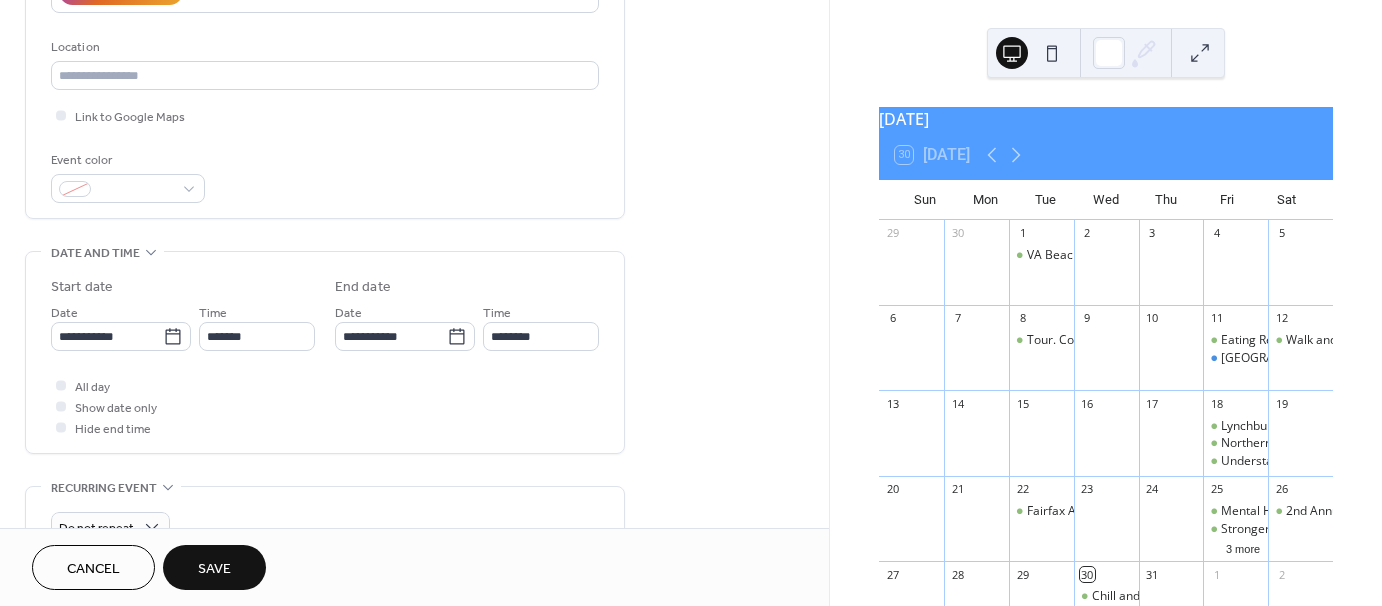 click on "**********" at bounding box center [414, 431] 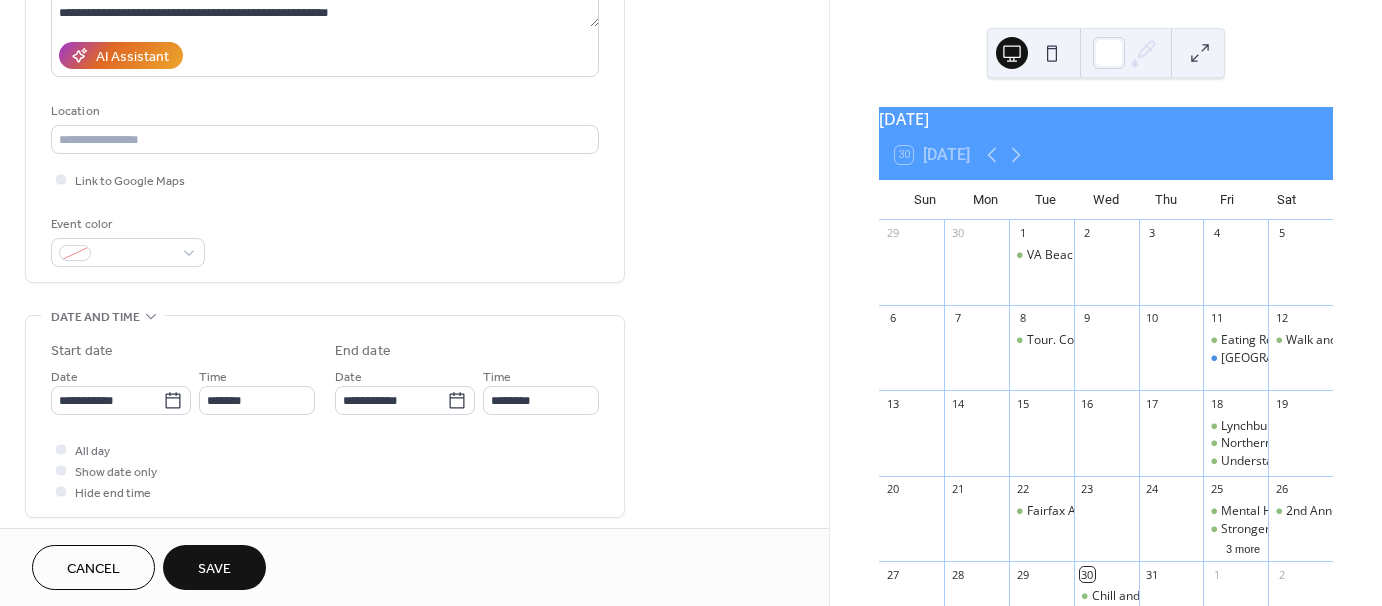 scroll, scrollTop: 300, scrollLeft: 0, axis: vertical 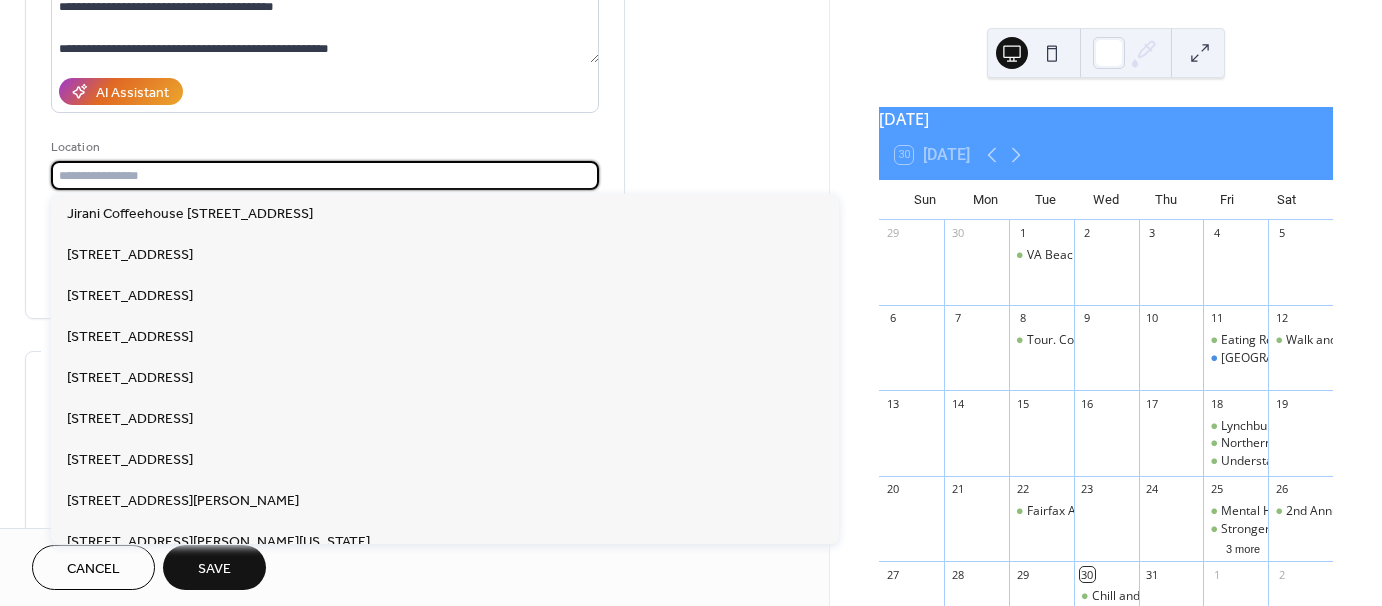 click at bounding box center [325, 175] 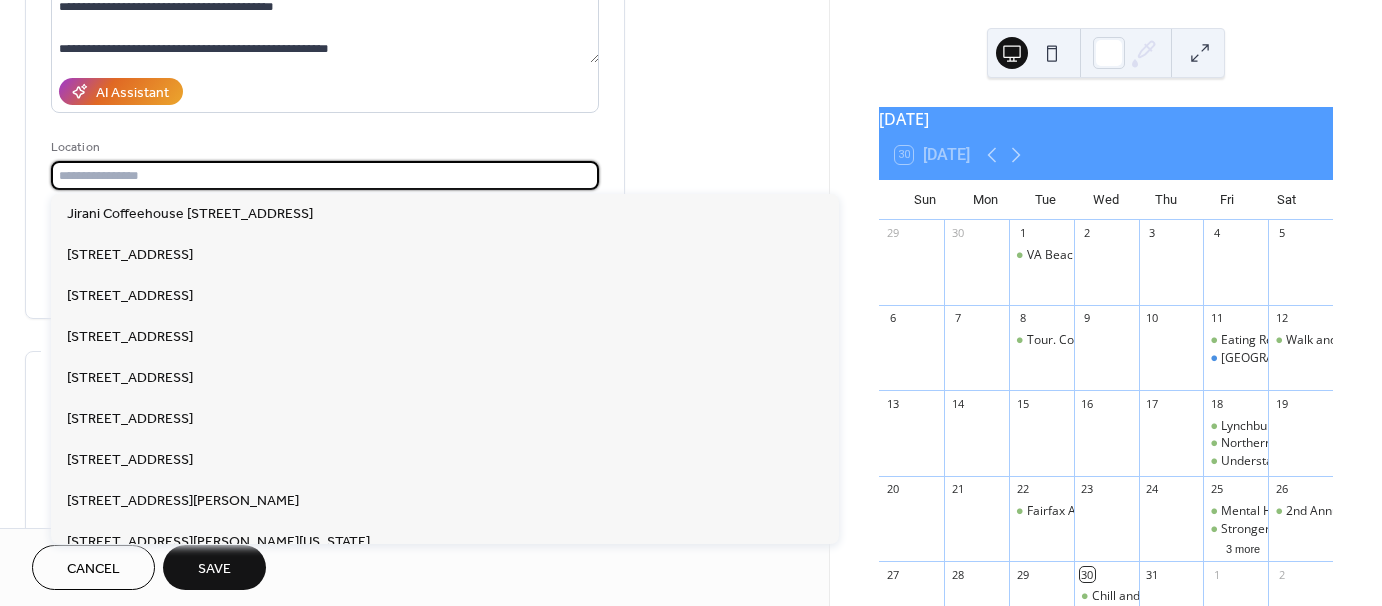 paste on "**********" 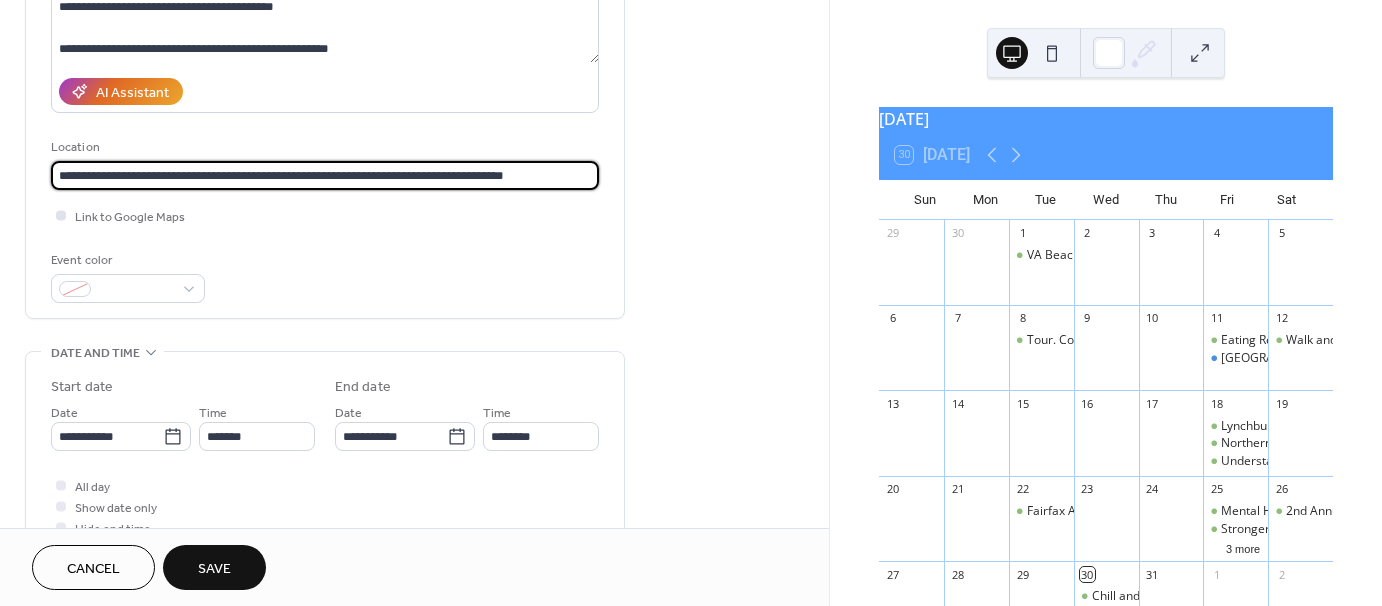 type on "**********" 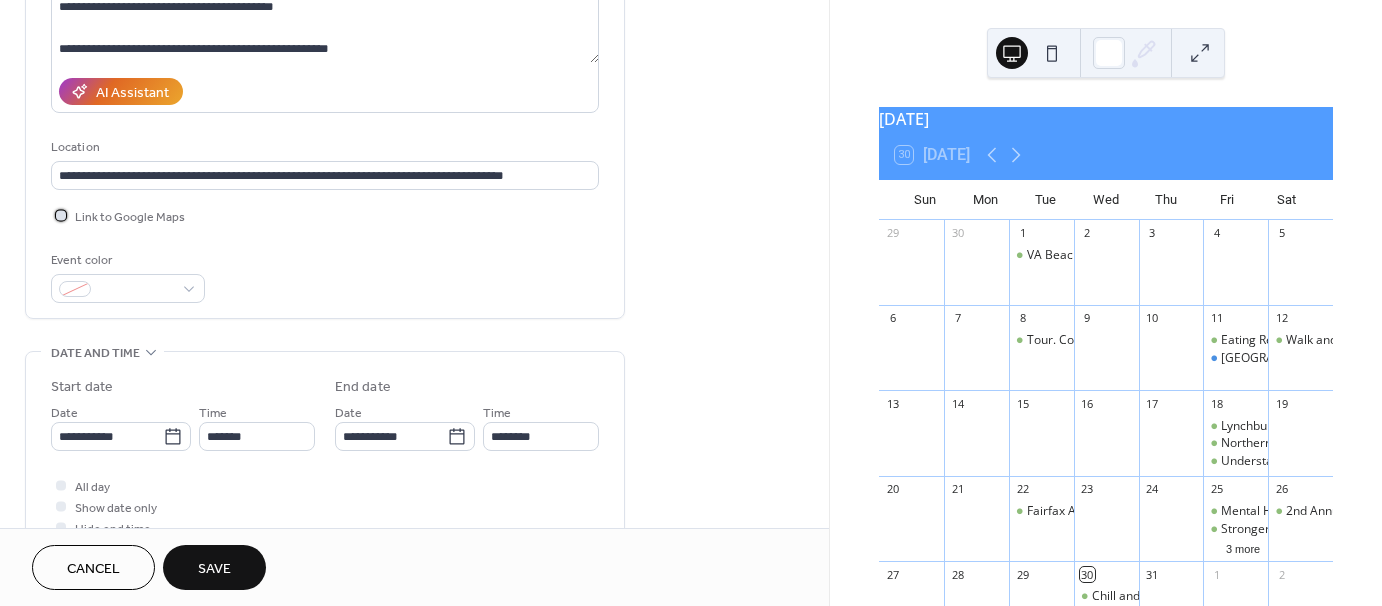 click at bounding box center (61, 215) 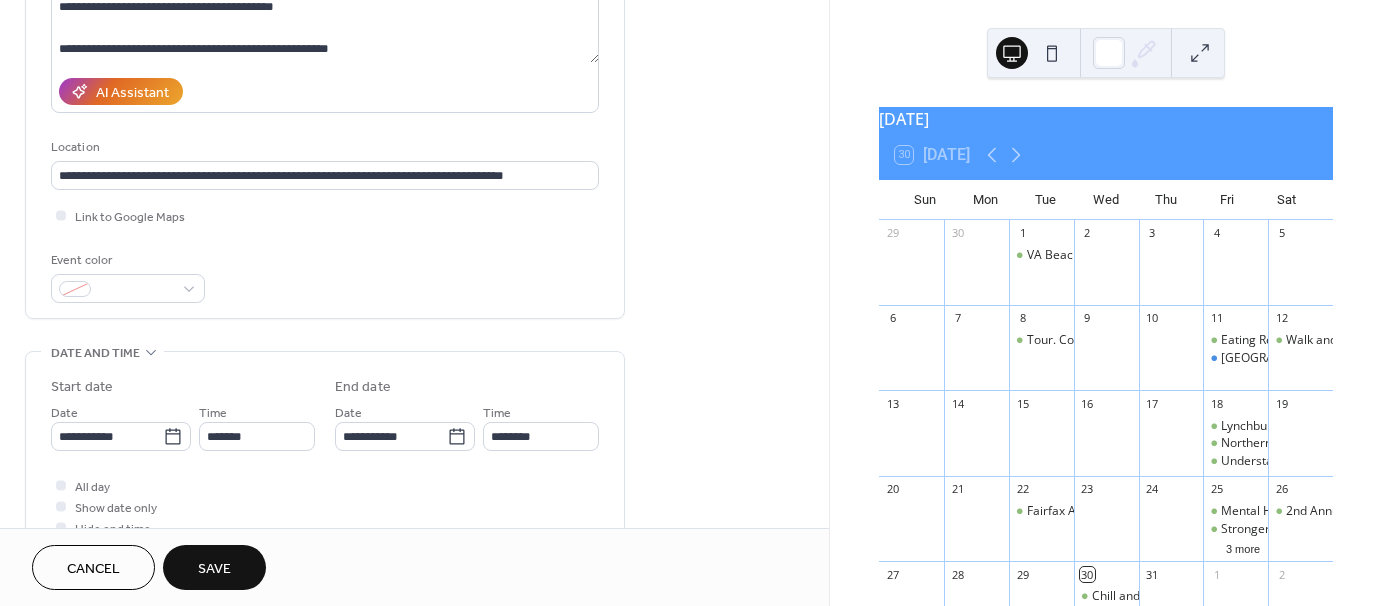 click on "**********" at bounding box center [325, 521] 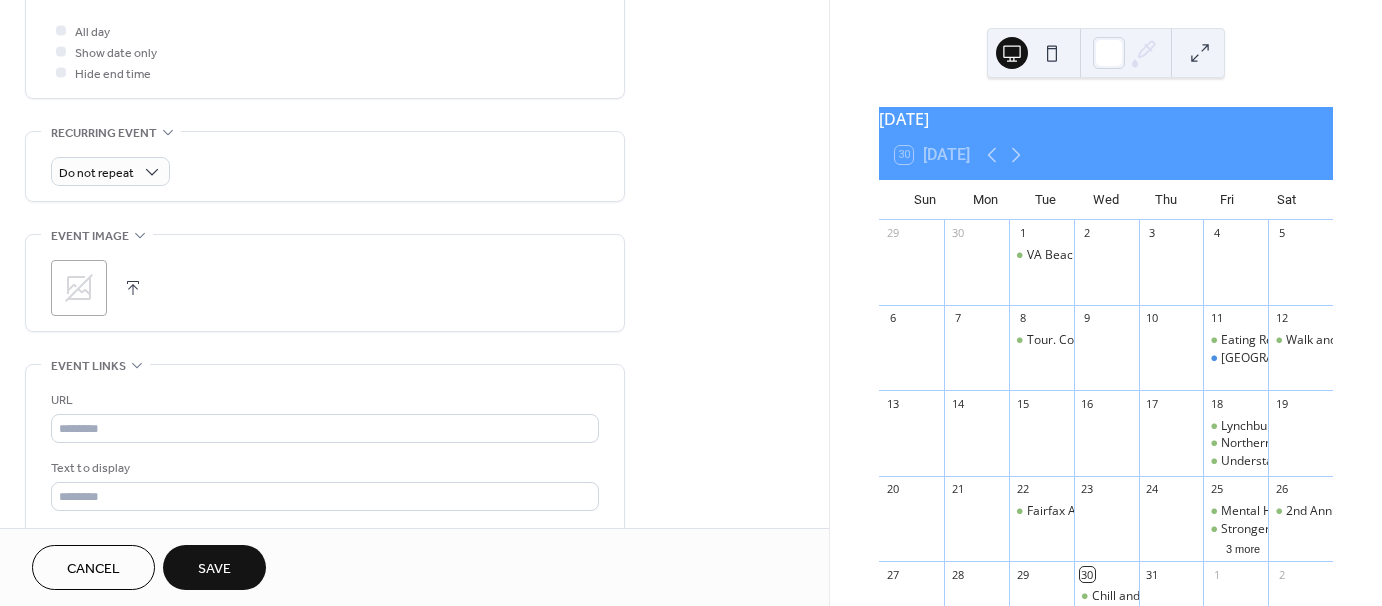 scroll, scrollTop: 800, scrollLeft: 0, axis: vertical 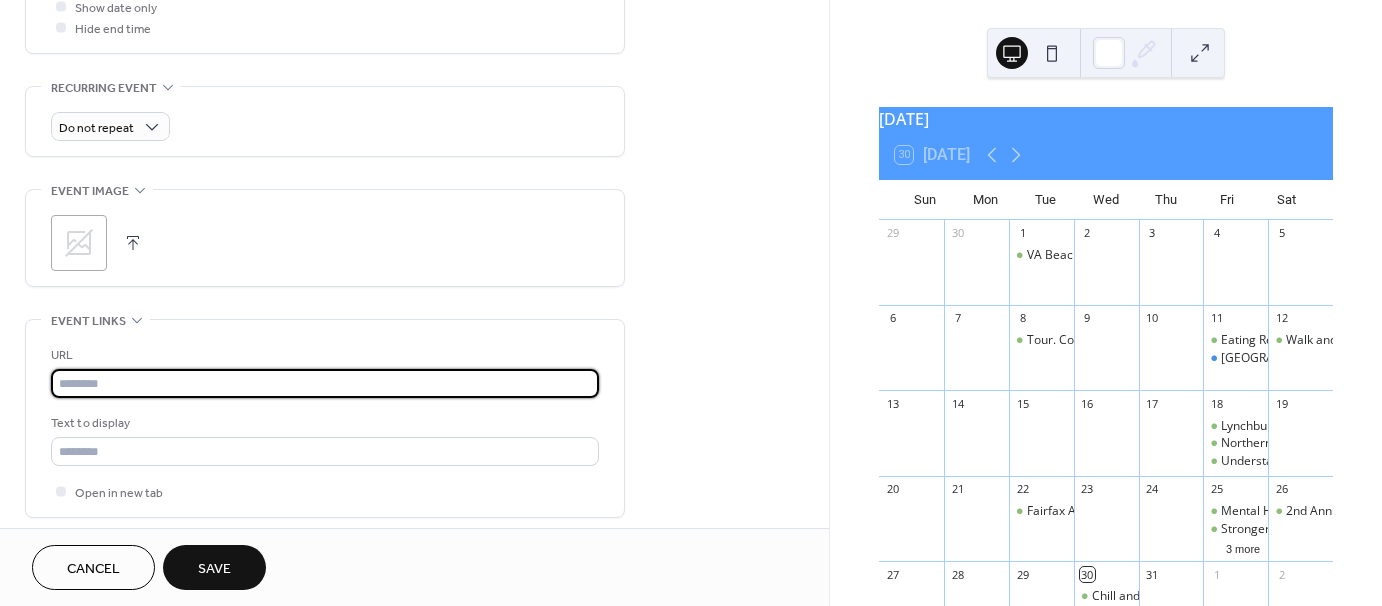 click at bounding box center [325, 383] 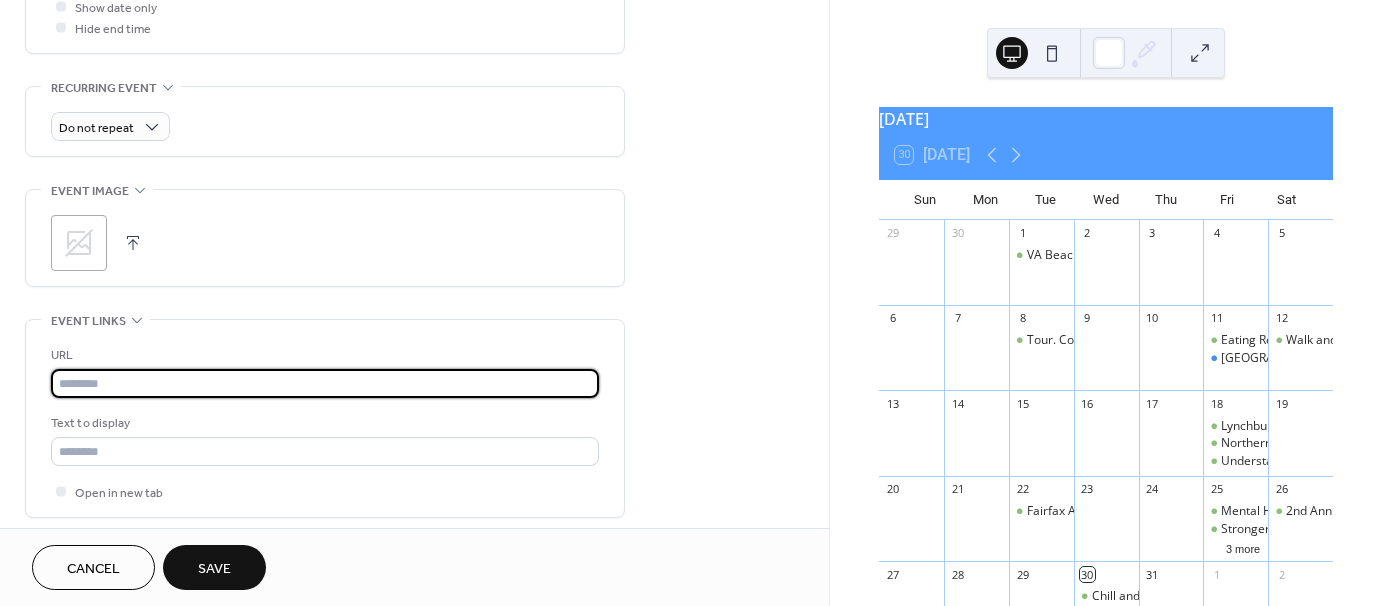 paste on "**********" 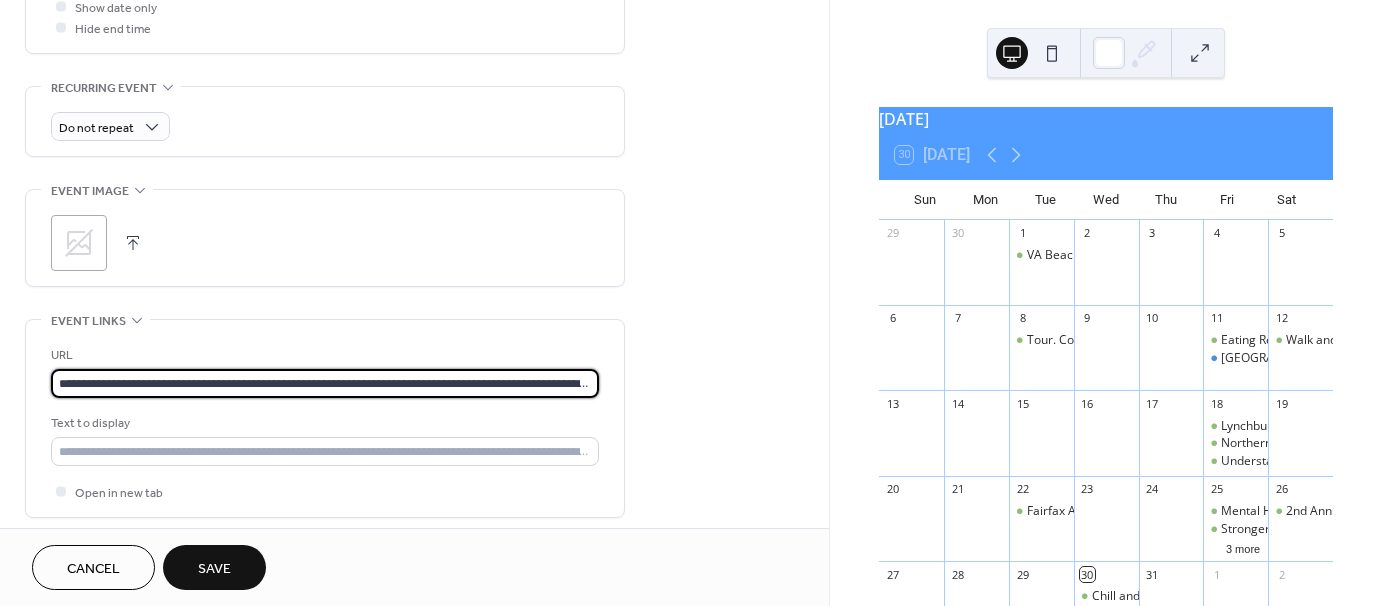 scroll, scrollTop: 0, scrollLeft: 109, axis: horizontal 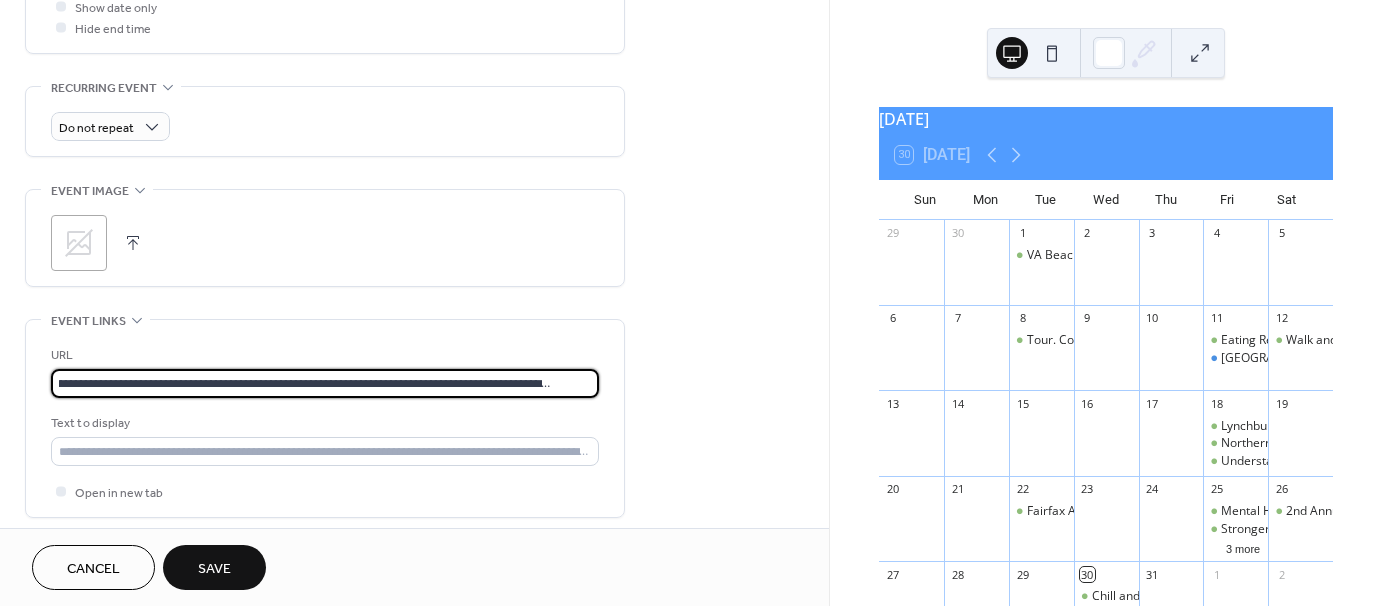 type on "**********" 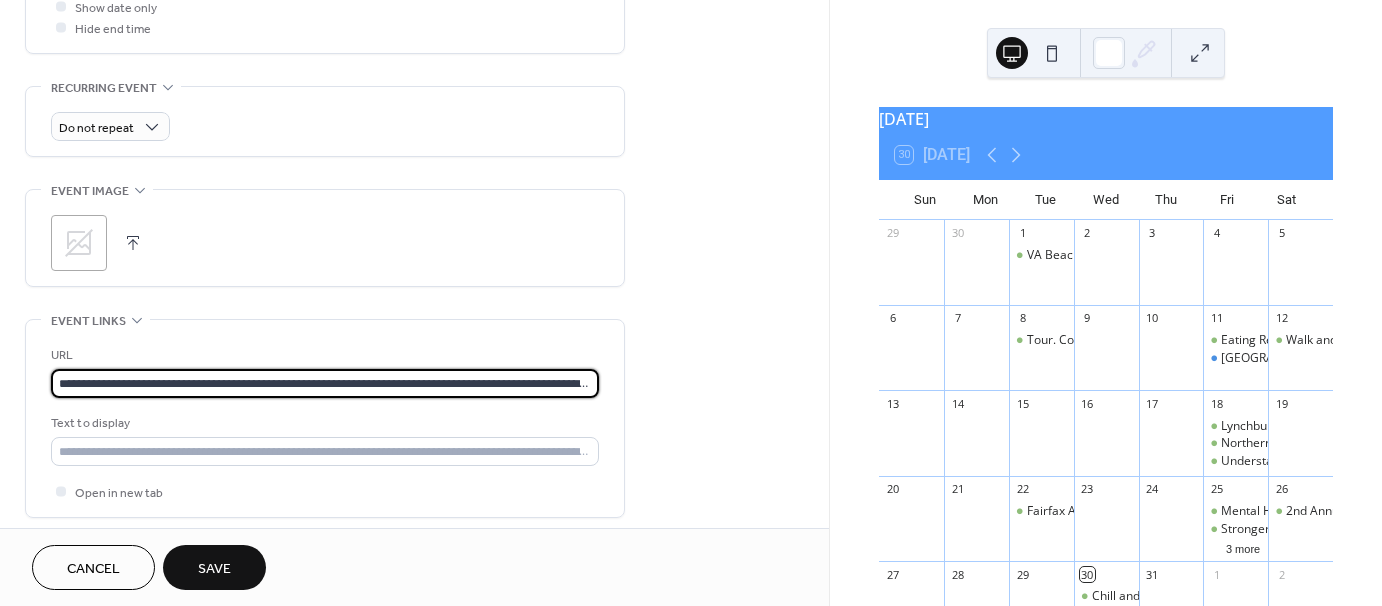 click on "Save" at bounding box center [214, 569] 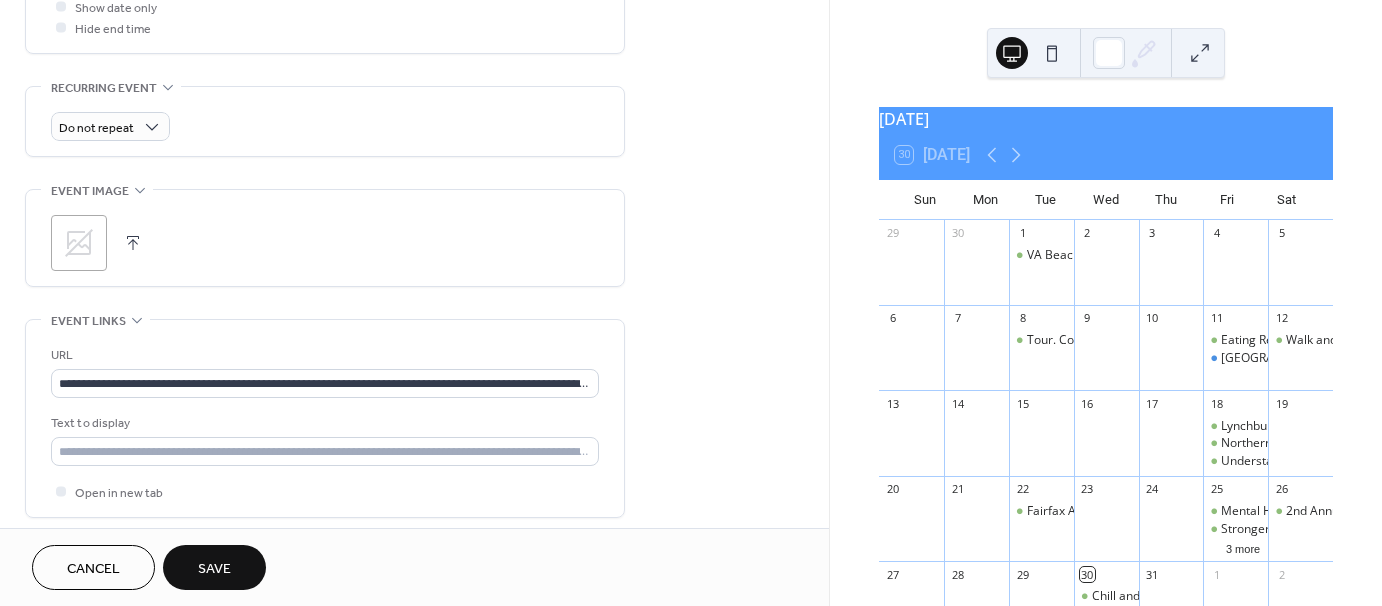 scroll, scrollTop: 160, scrollLeft: 0, axis: vertical 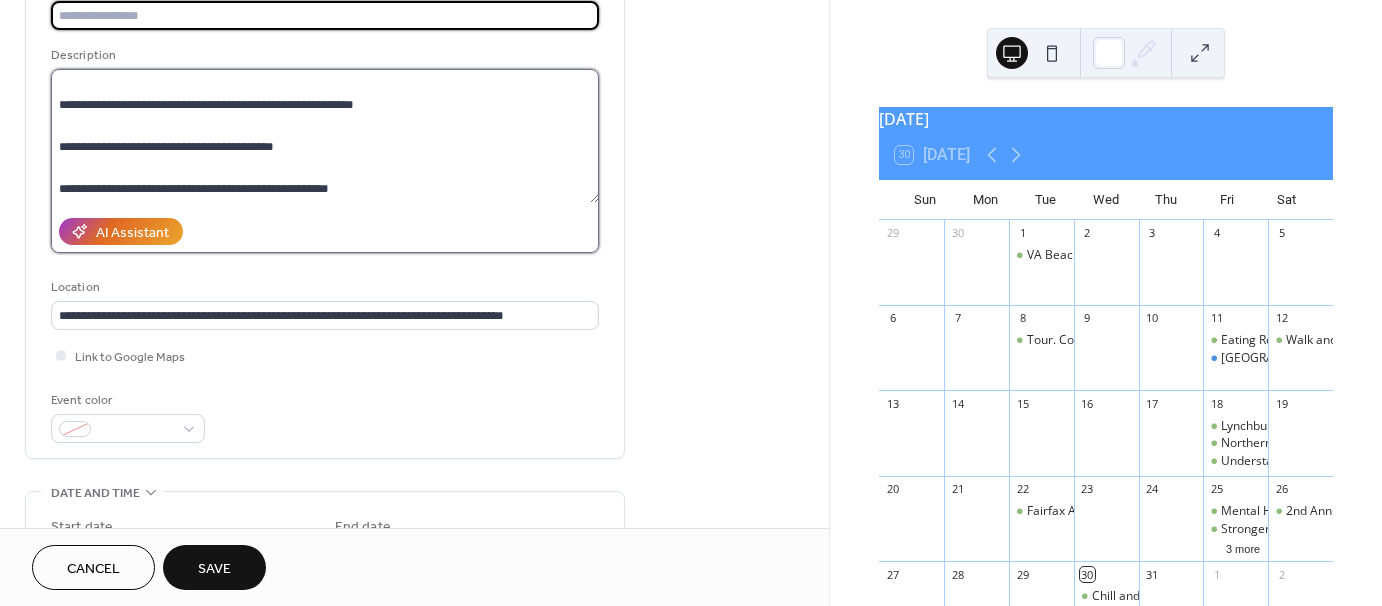 click on "**********" at bounding box center (325, 136) 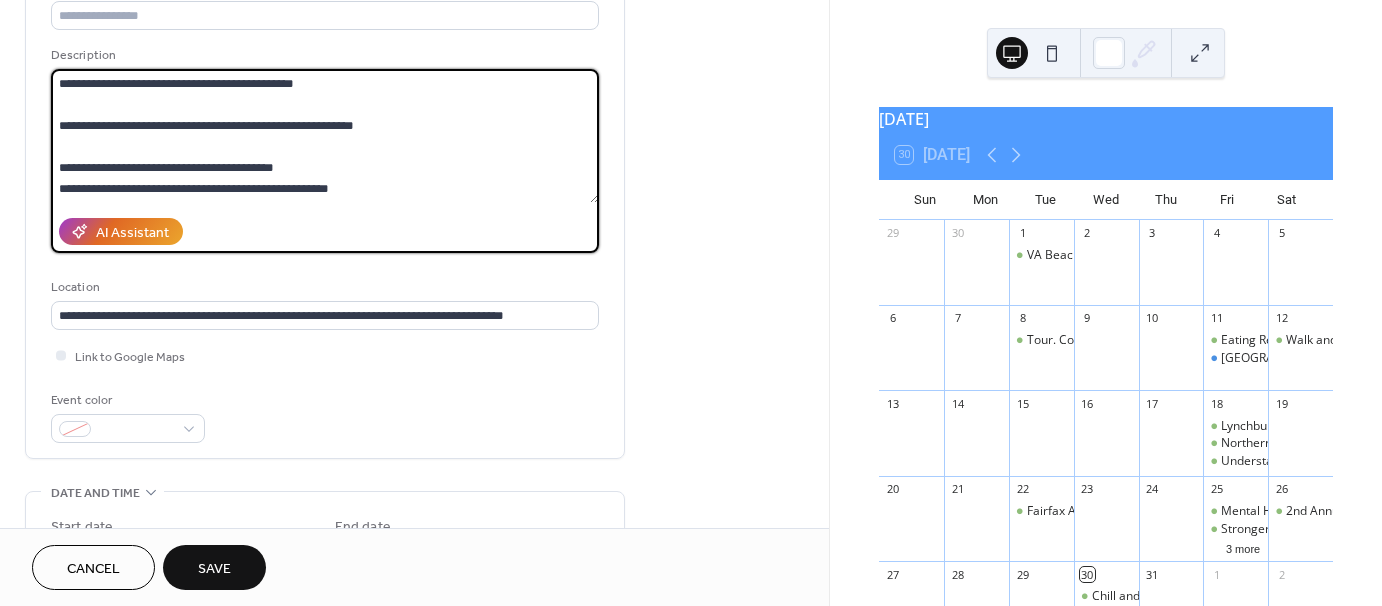 scroll, scrollTop: 209, scrollLeft: 0, axis: vertical 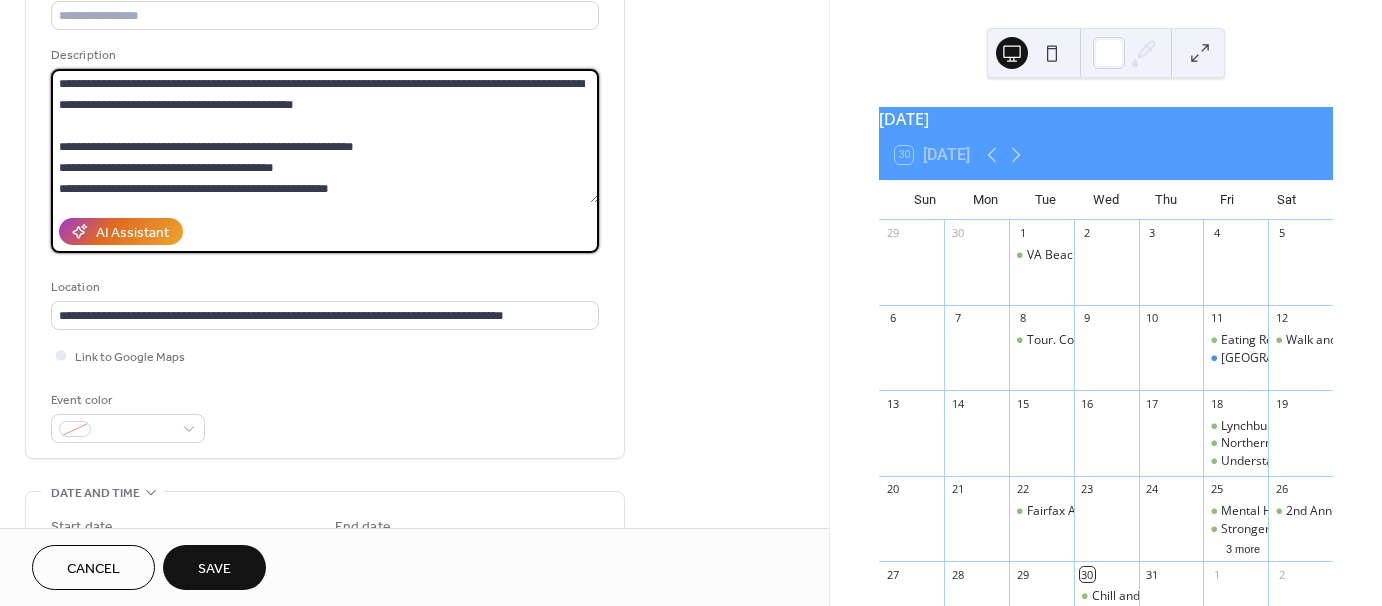 click on "**********" at bounding box center [325, 136] 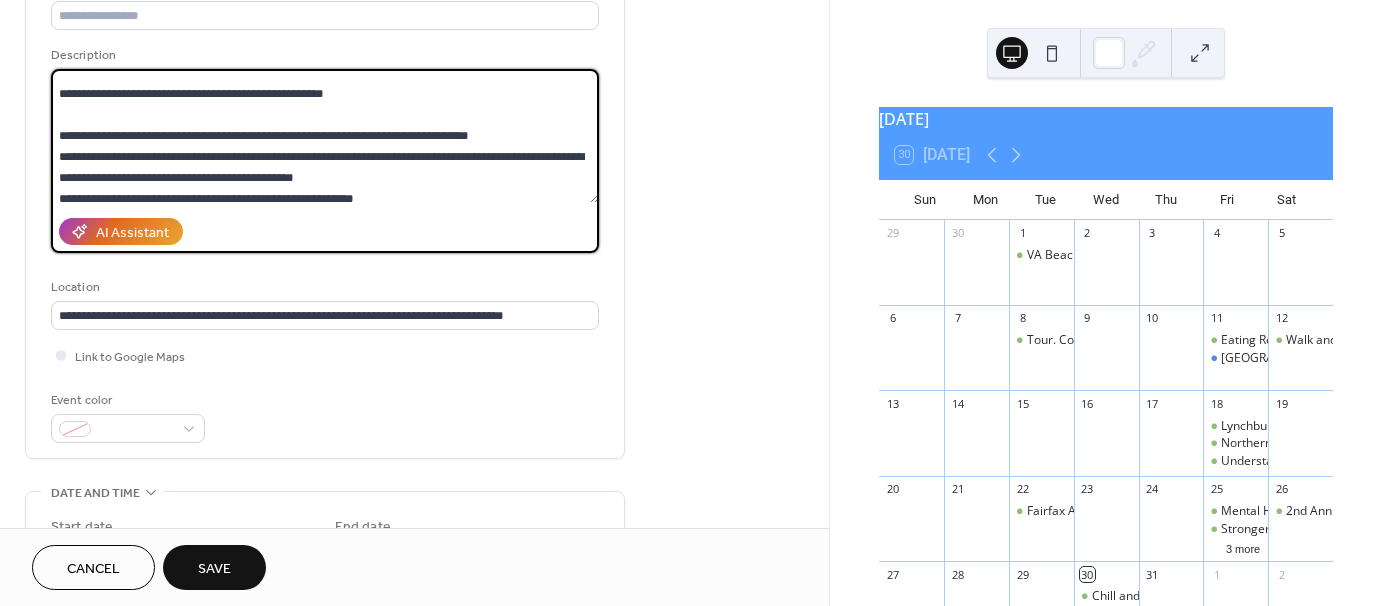 scroll, scrollTop: 100, scrollLeft: 0, axis: vertical 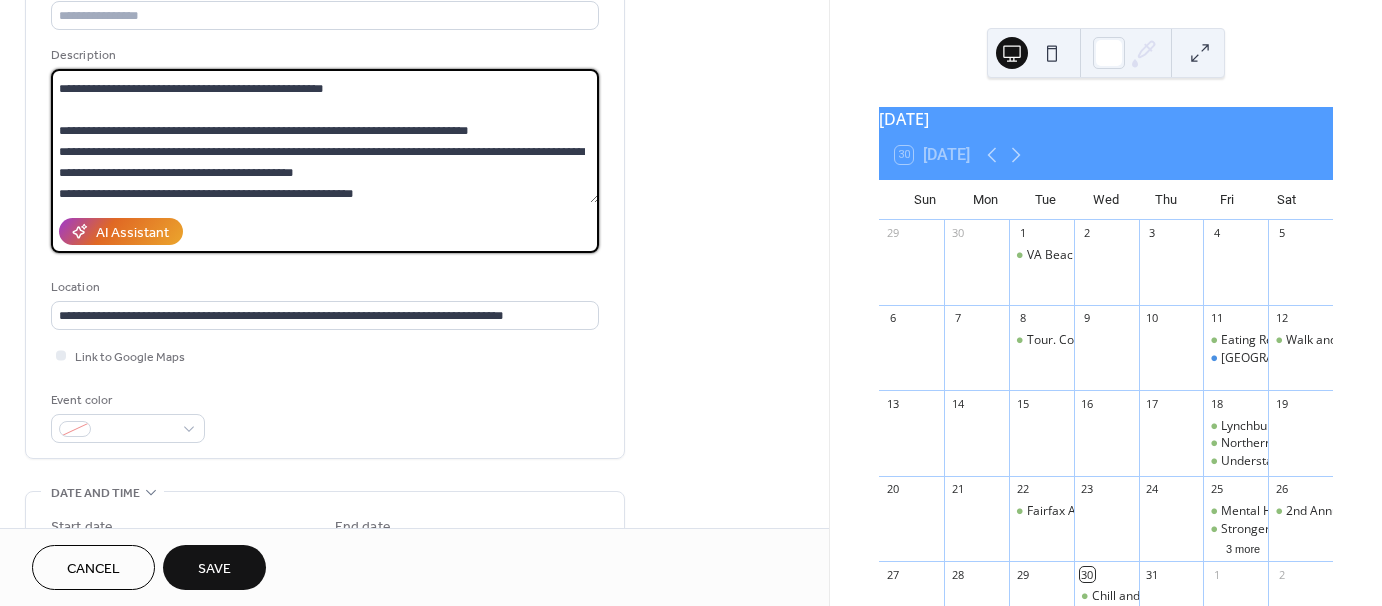 click on "**********" at bounding box center (325, 136) 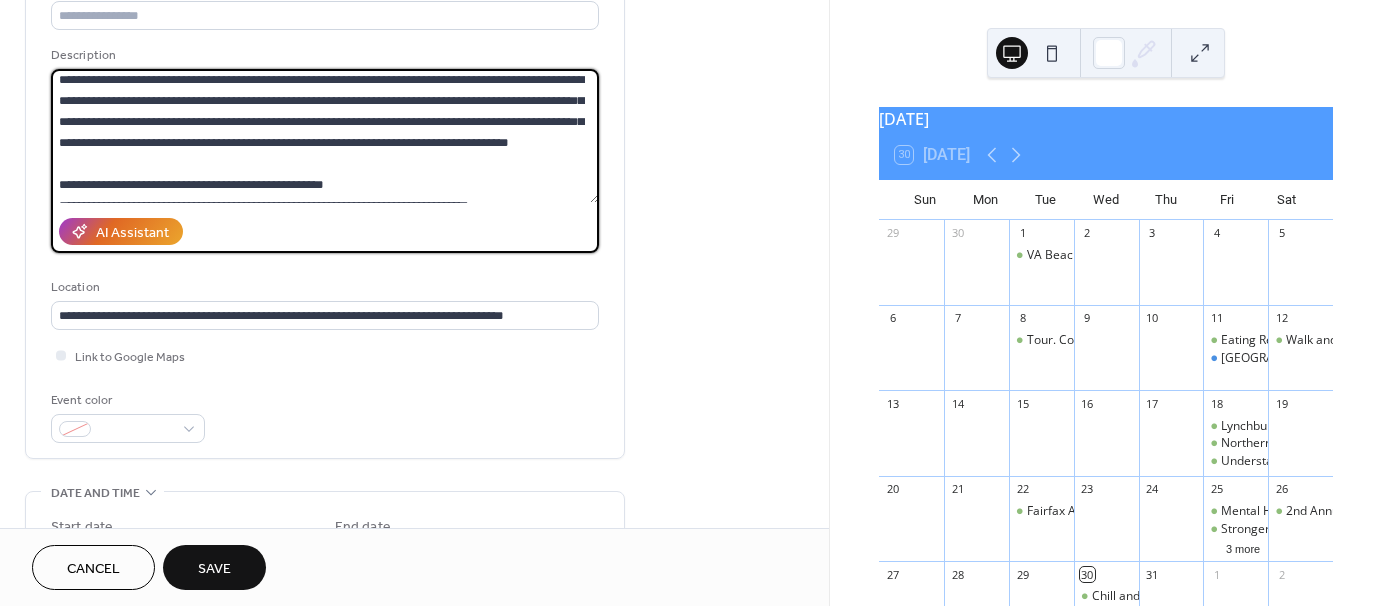 scroll, scrollTop: 0, scrollLeft: 0, axis: both 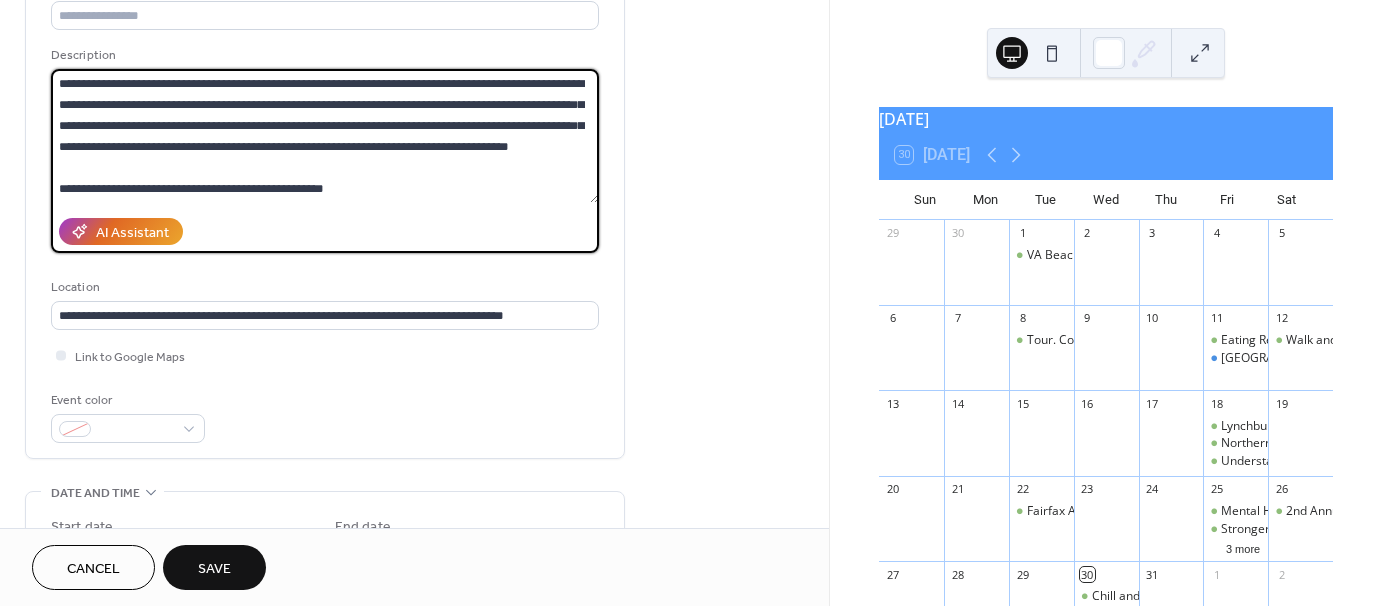 click on "**********" at bounding box center [325, 136] 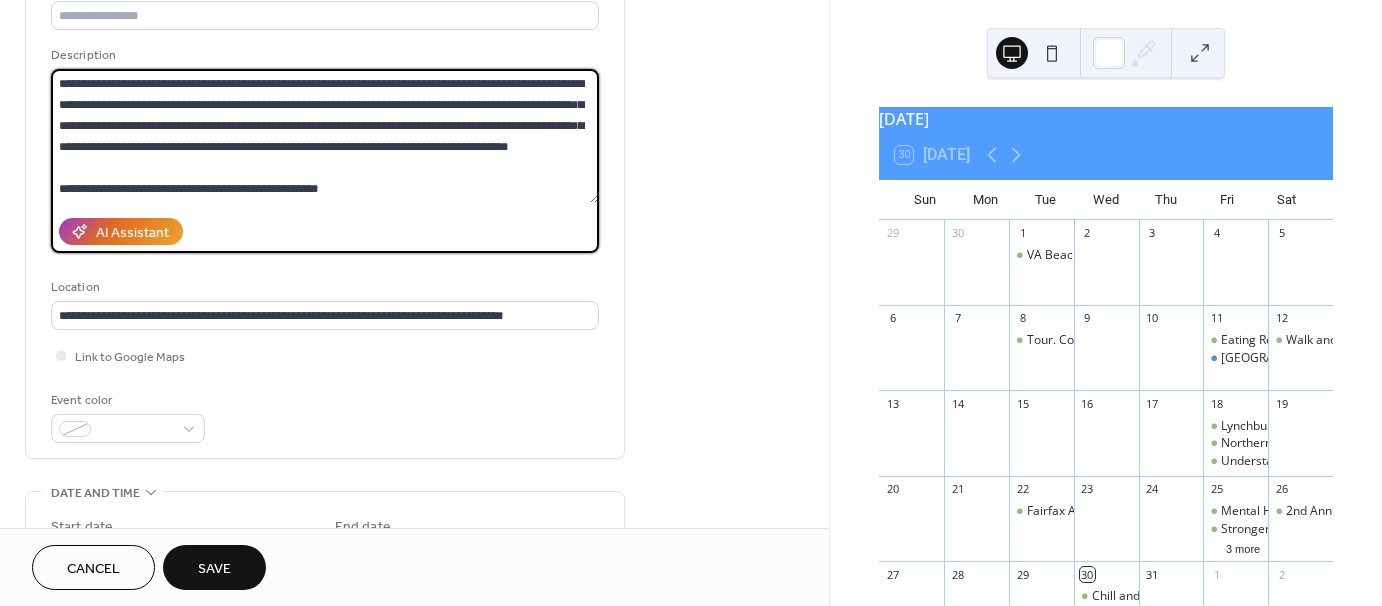 scroll, scrollTop: 19, scrollLeft: 0, axis: vertical 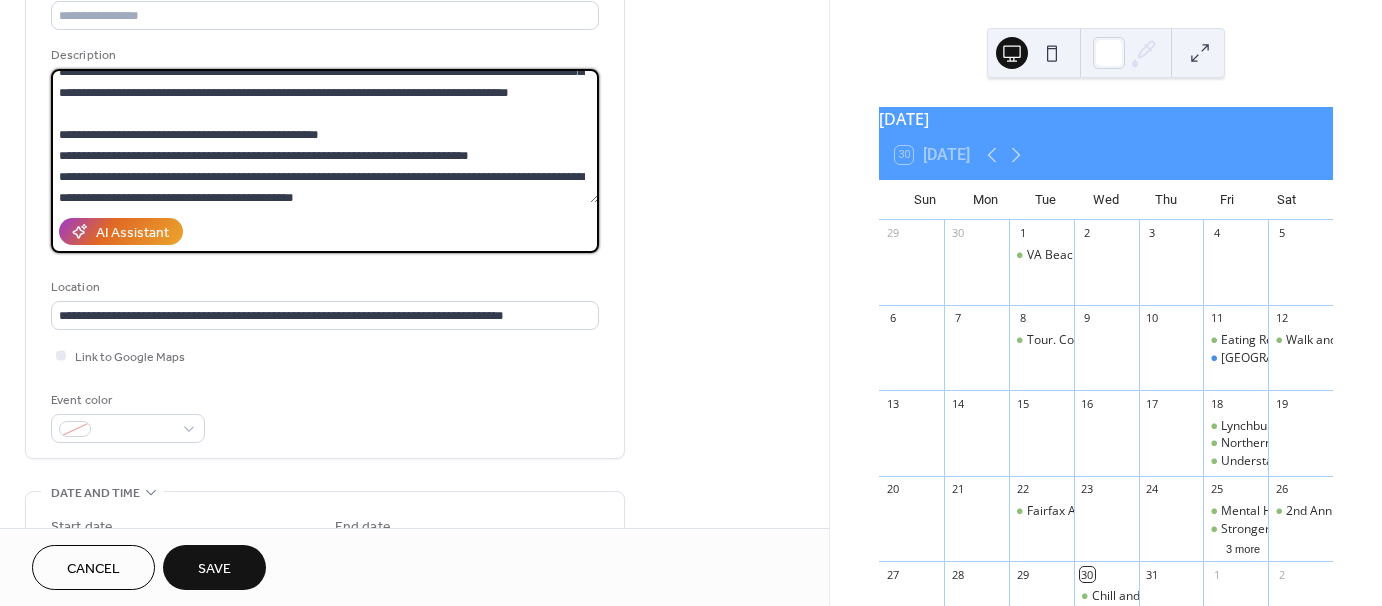 drag, startPoint x: 352, startPoint y: 188, endPoint x: 52, endPoint y: 144, distance: 303.2095 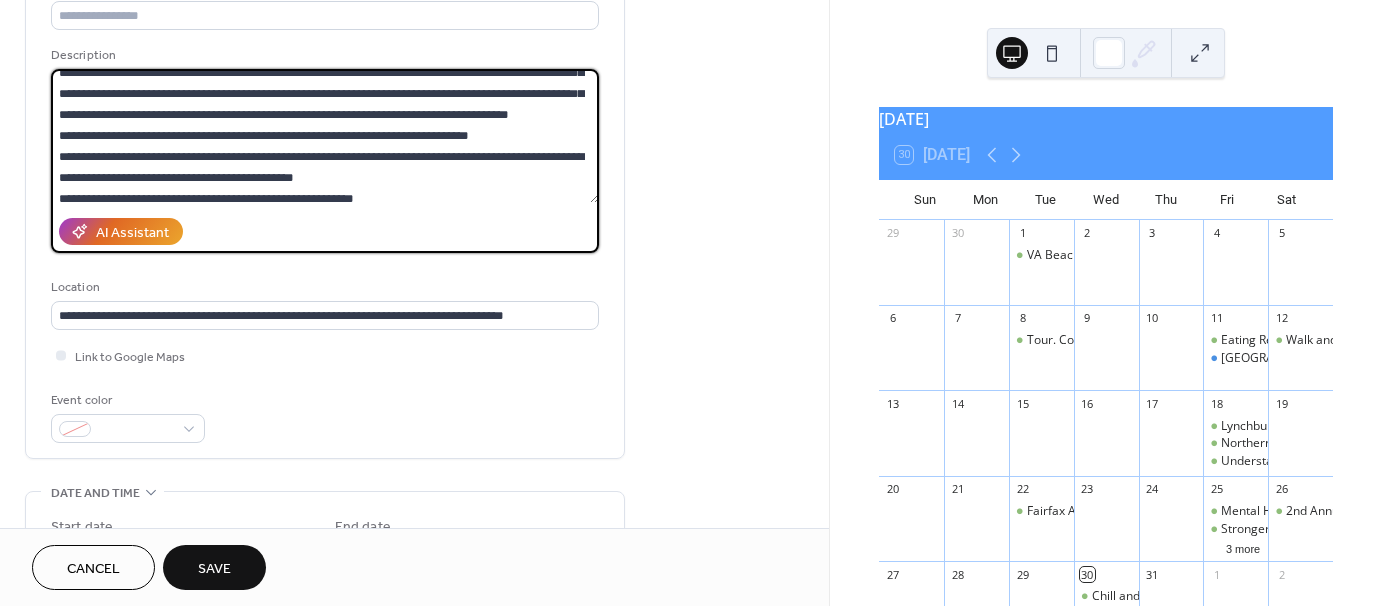 scroll, scrollTop: 0, scrollLeft: 0, axis: both 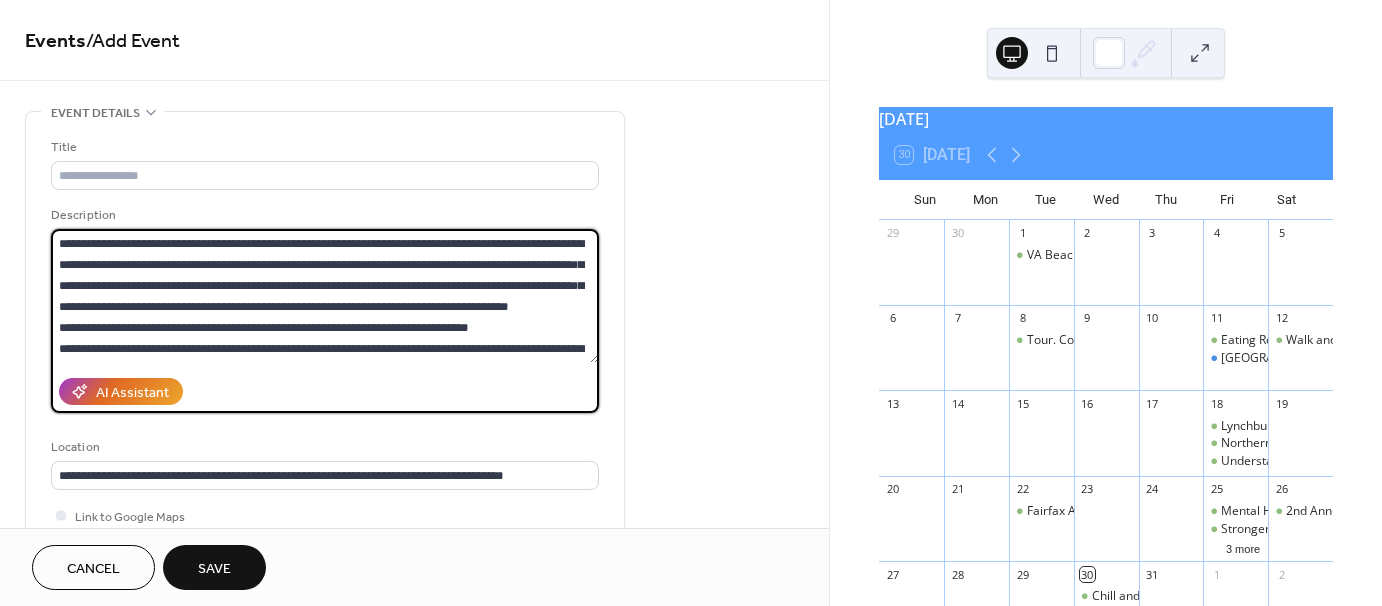 drag, startPoint x: 252, startPoint y: 242, endPoint x: 124, endPoint y: 245, distance: 128.03516 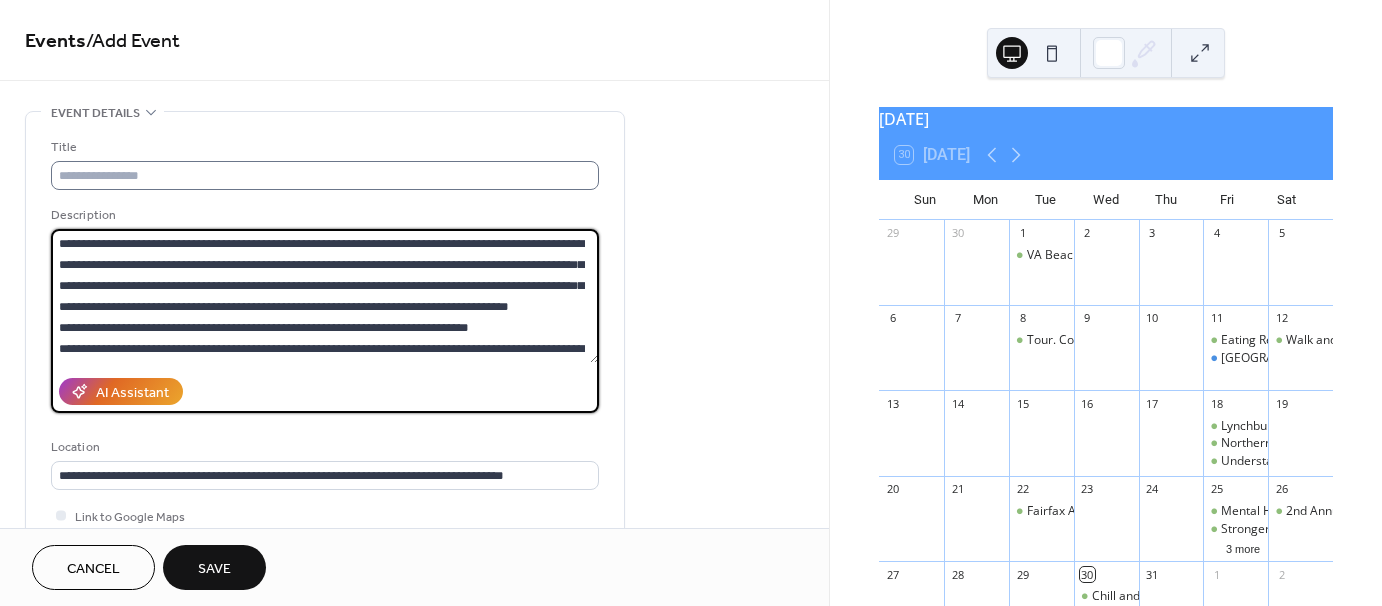 type on "**********" 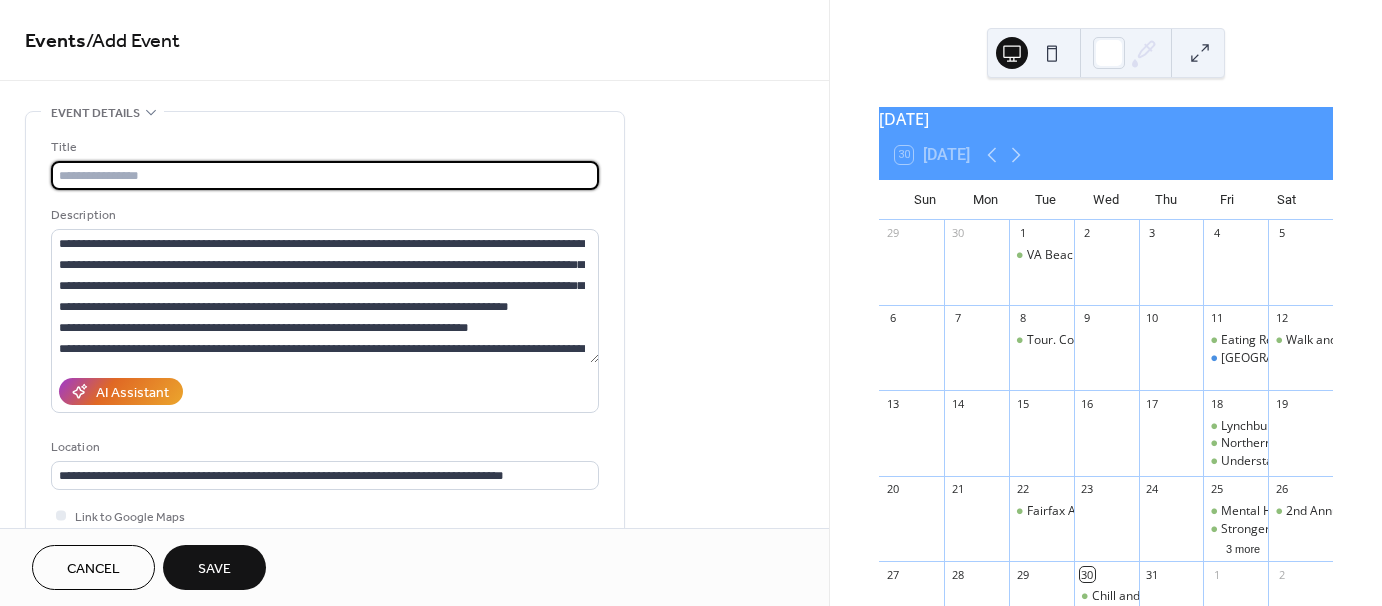 click at bounding box center (325, 175) 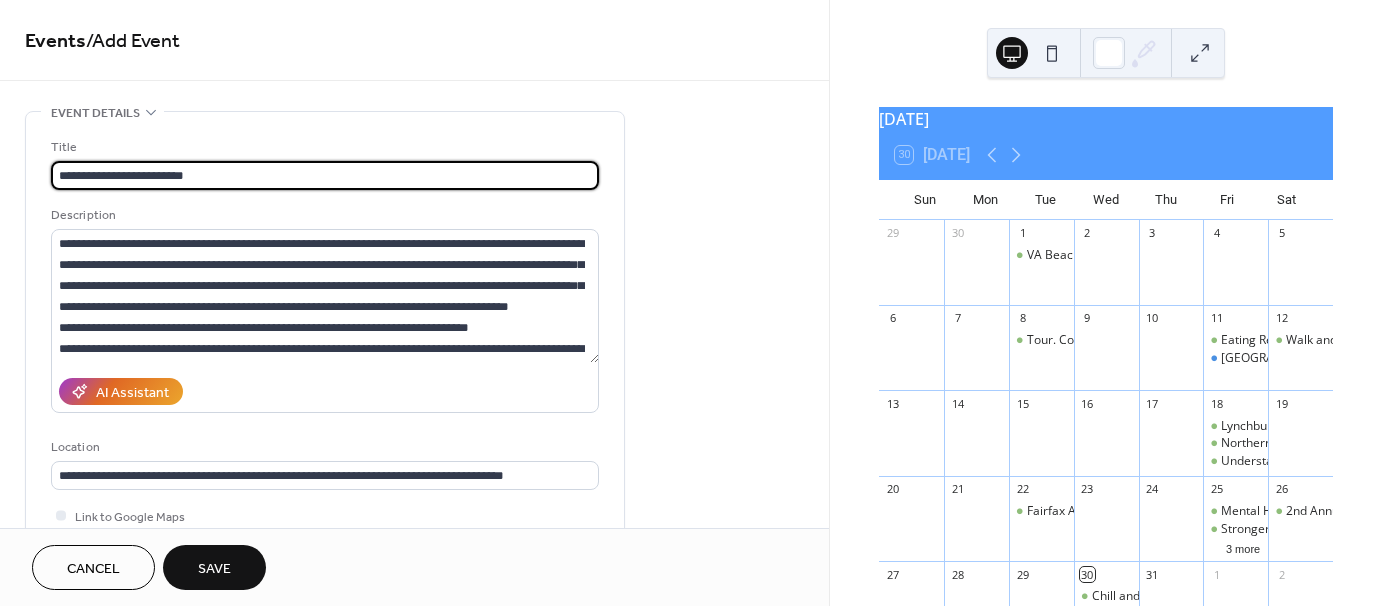 type on "**********" 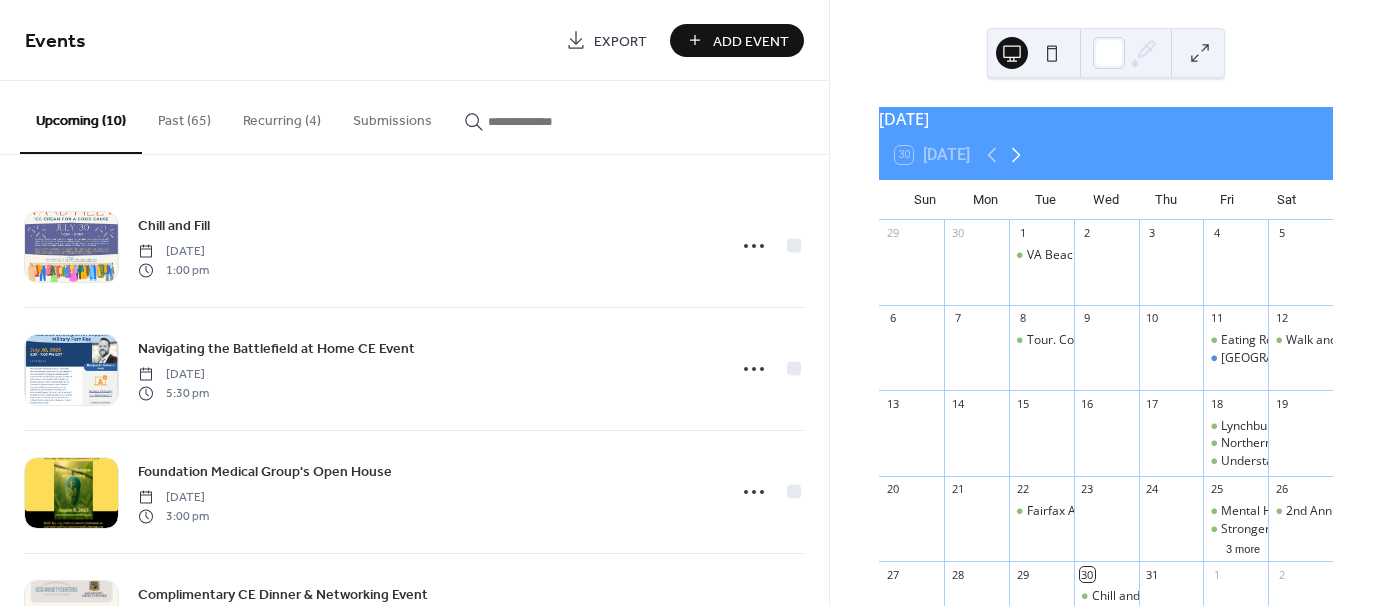 click 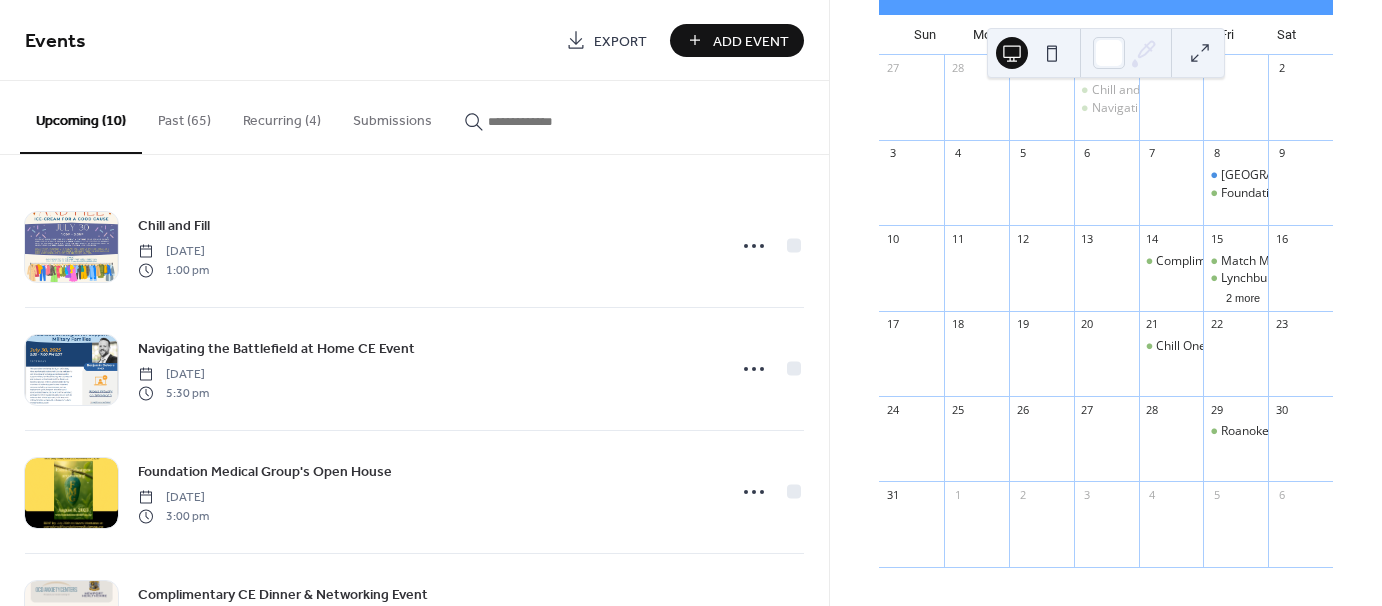 scroll, scrollTop: 184, scrollLeft: 0, axis: vertical 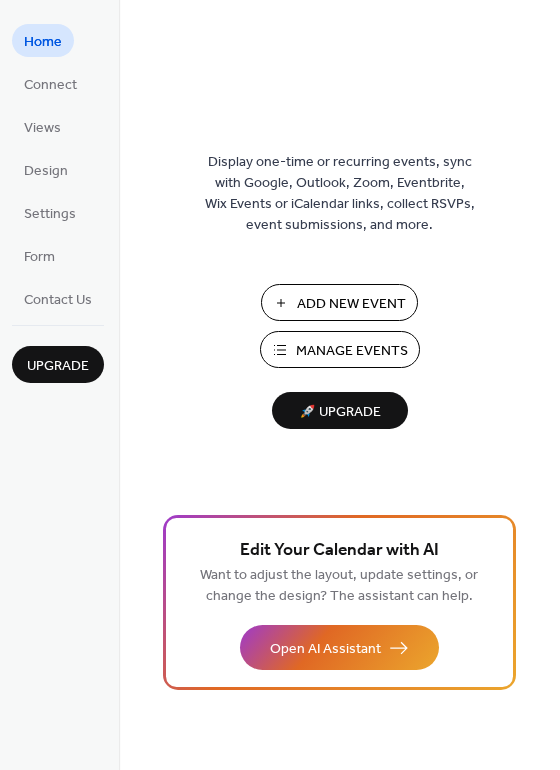 click on "Add New Event" at bounding box center [351, 304] 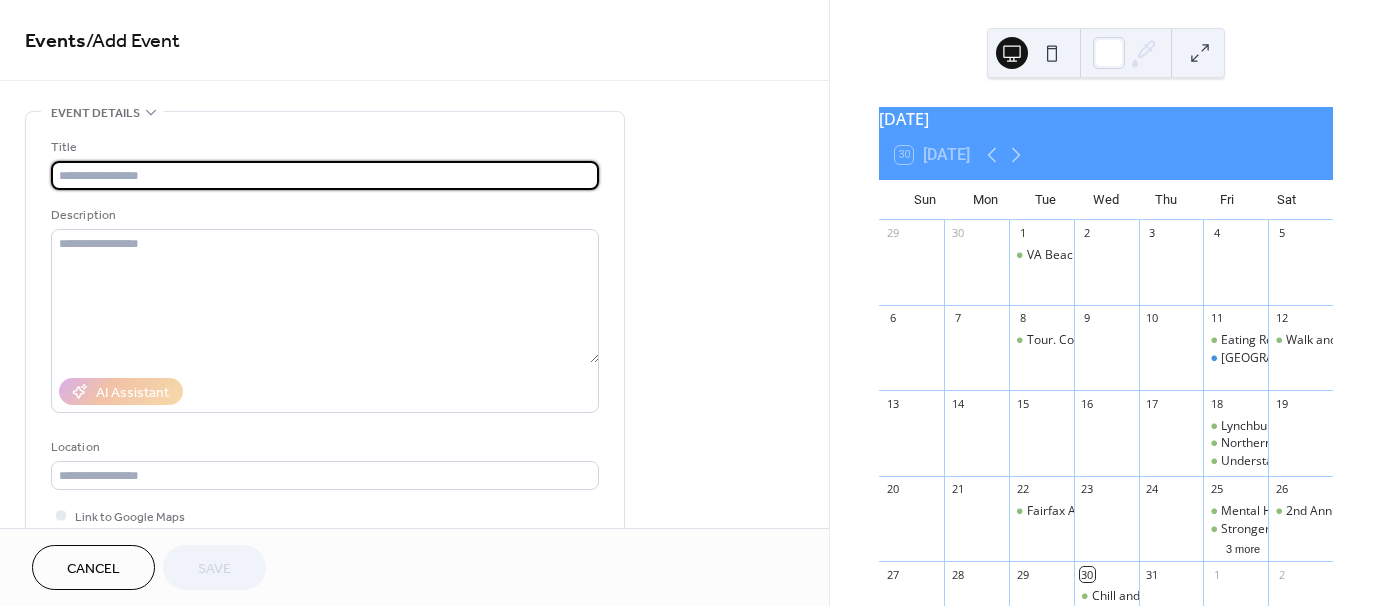 scroll, scrollTop: 0, scrollLeft: 0, axis: both 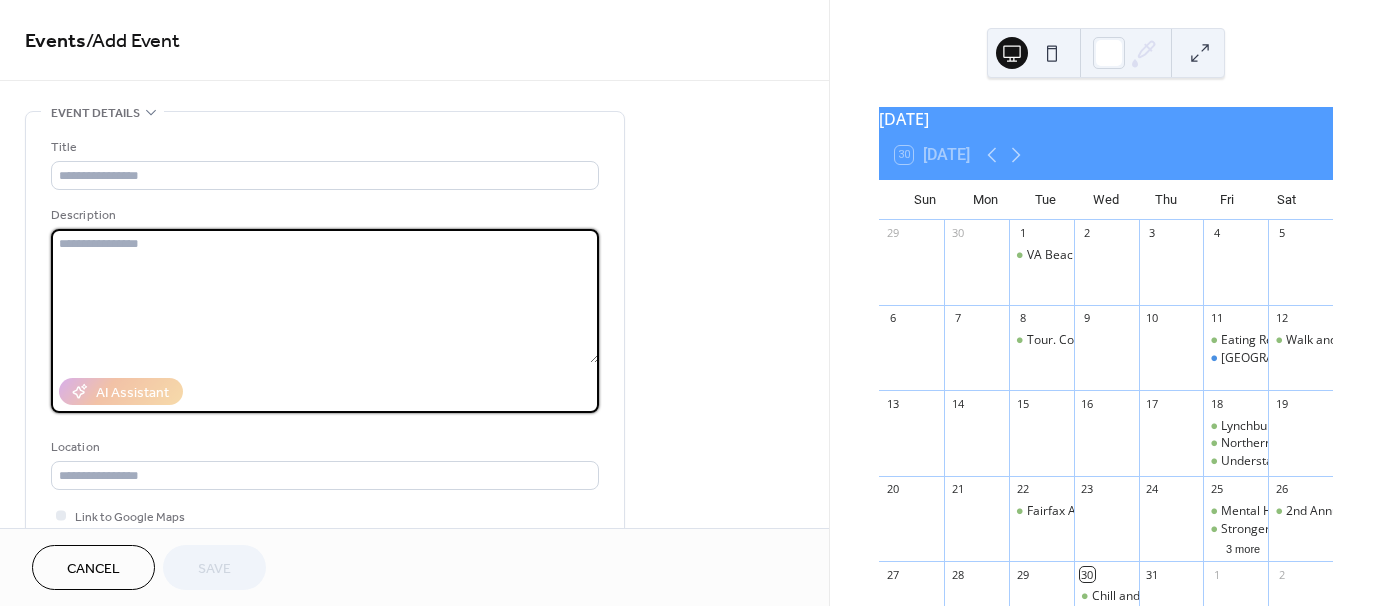 click at bounding box center (325, 296) 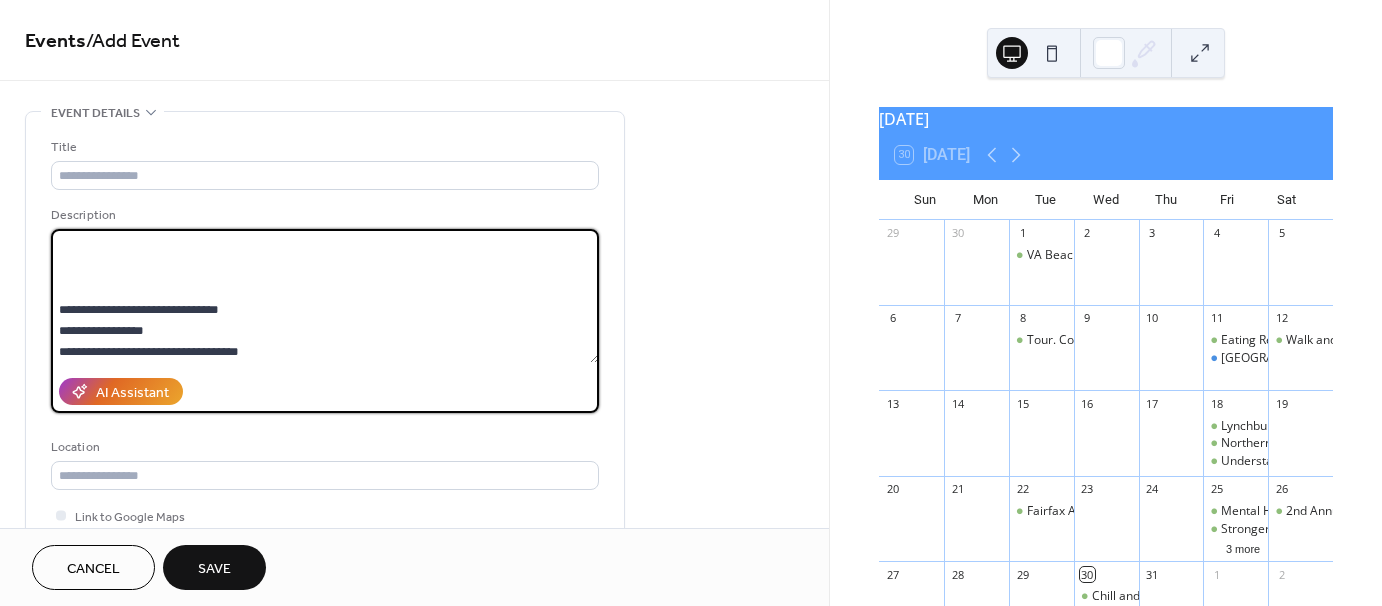 scroll, scrollTop: 0, scrollLeft: 0, axis: both 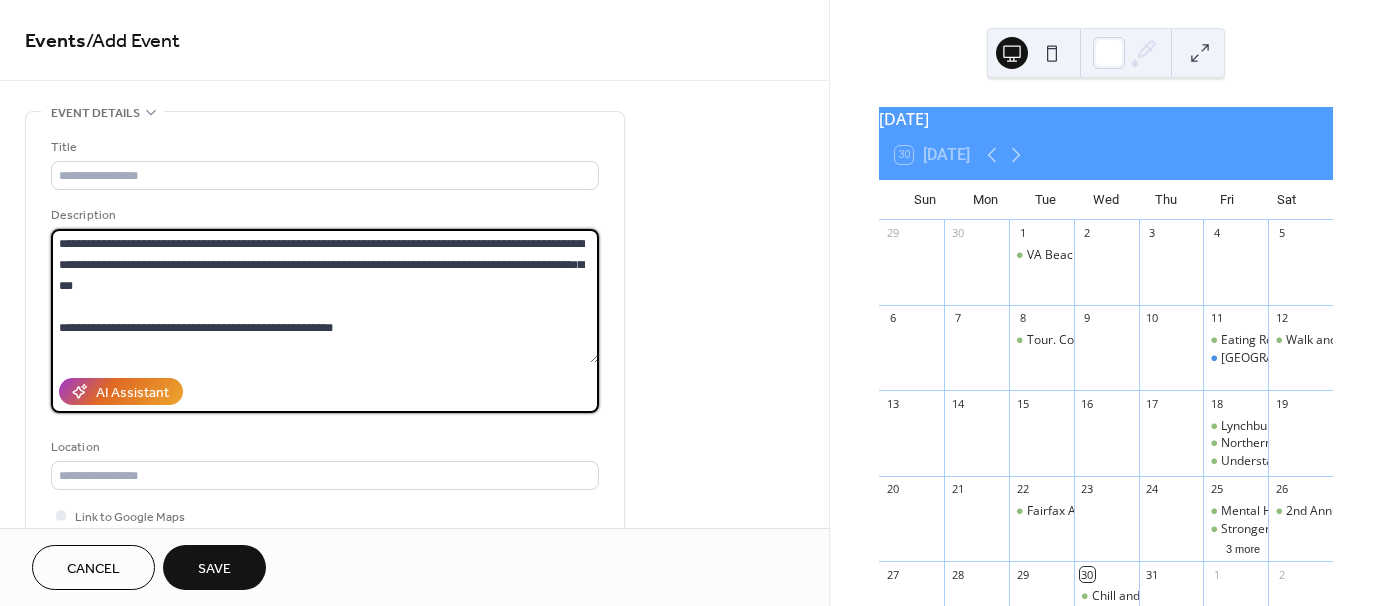 drag, startPoint x: 53, startPoint y: 238, endPoint x: 460, endPoint y: 245, distance: 407.06018 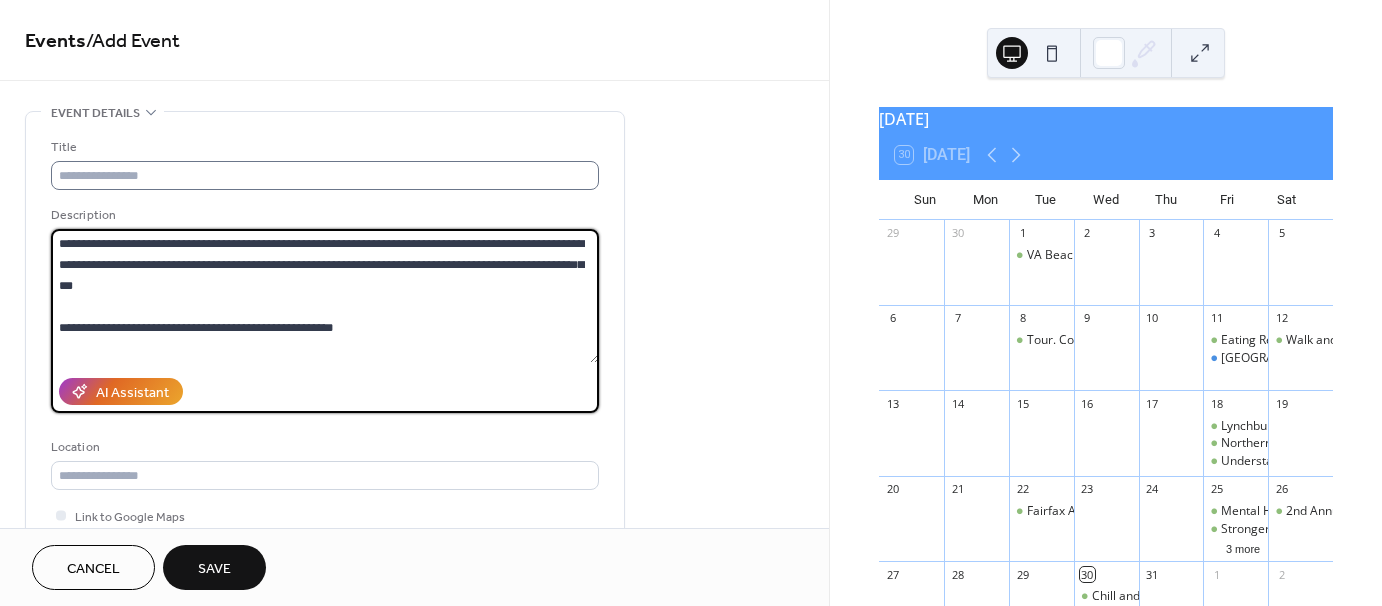 type on "**********" 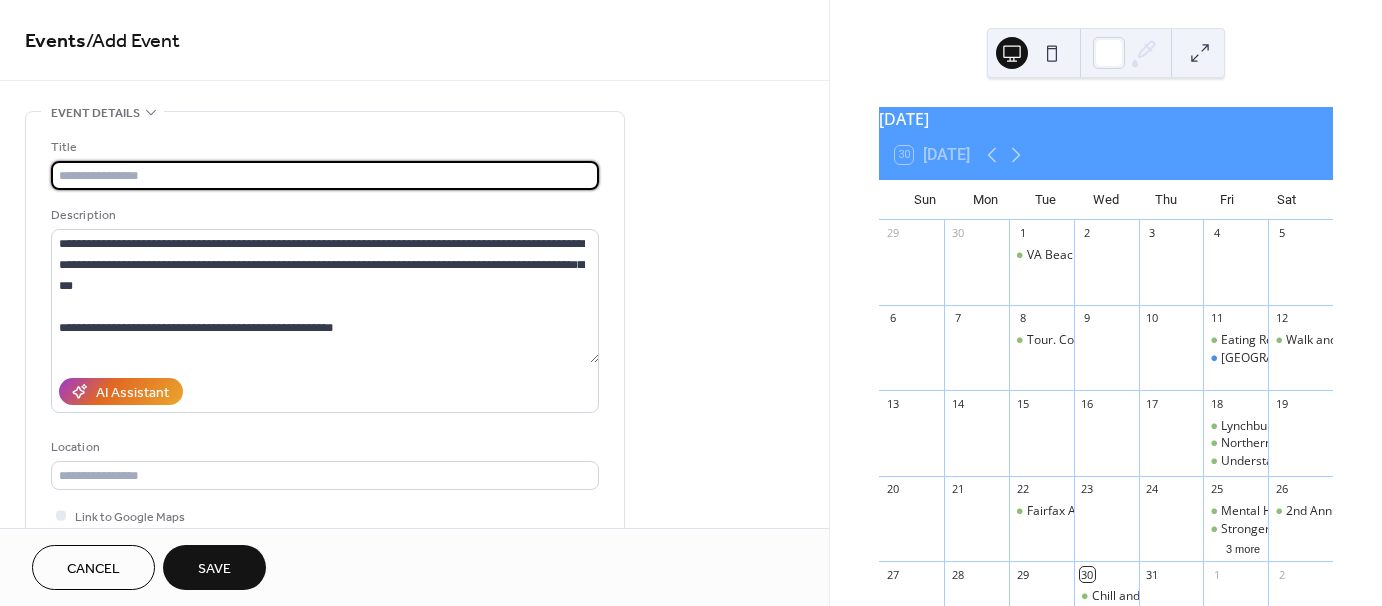 click at bounding box center (325, 175) 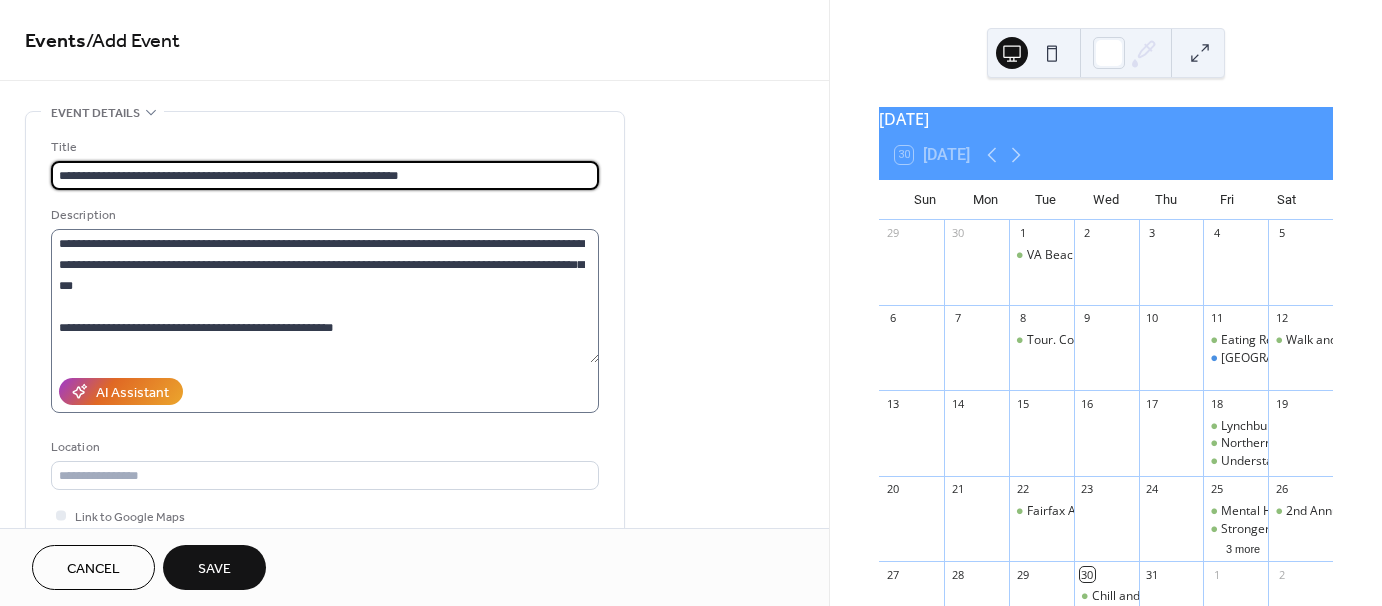 type on "**********" 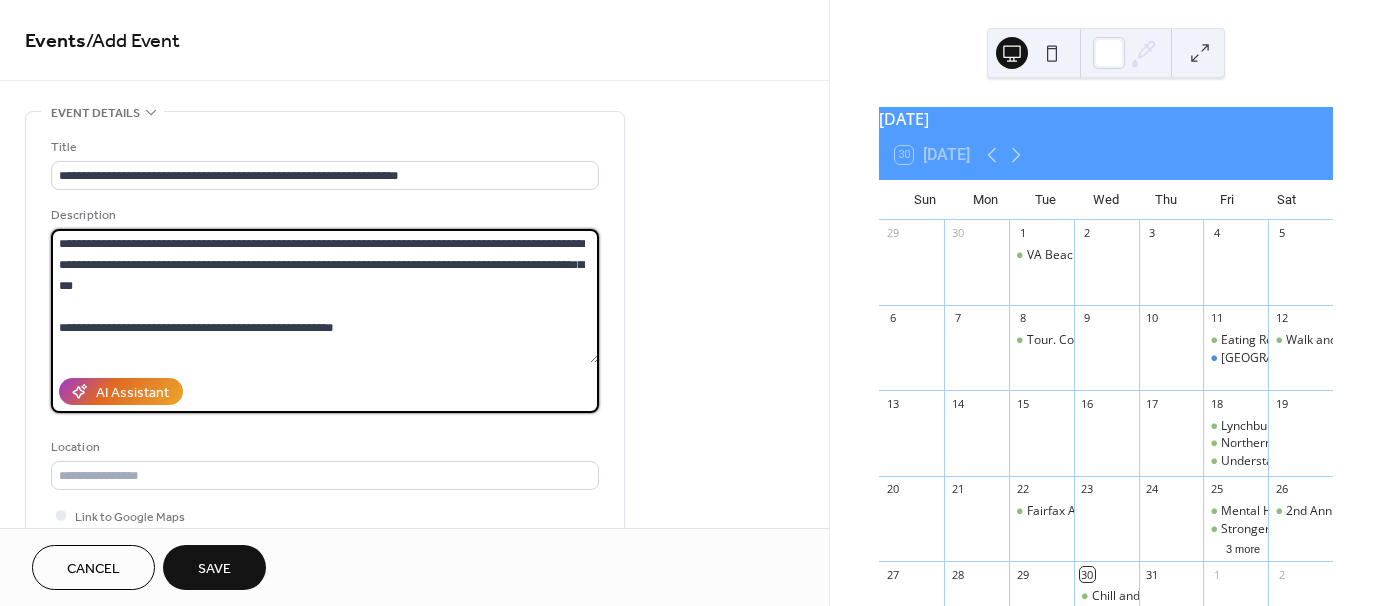 click at bounding box center [325, 296] 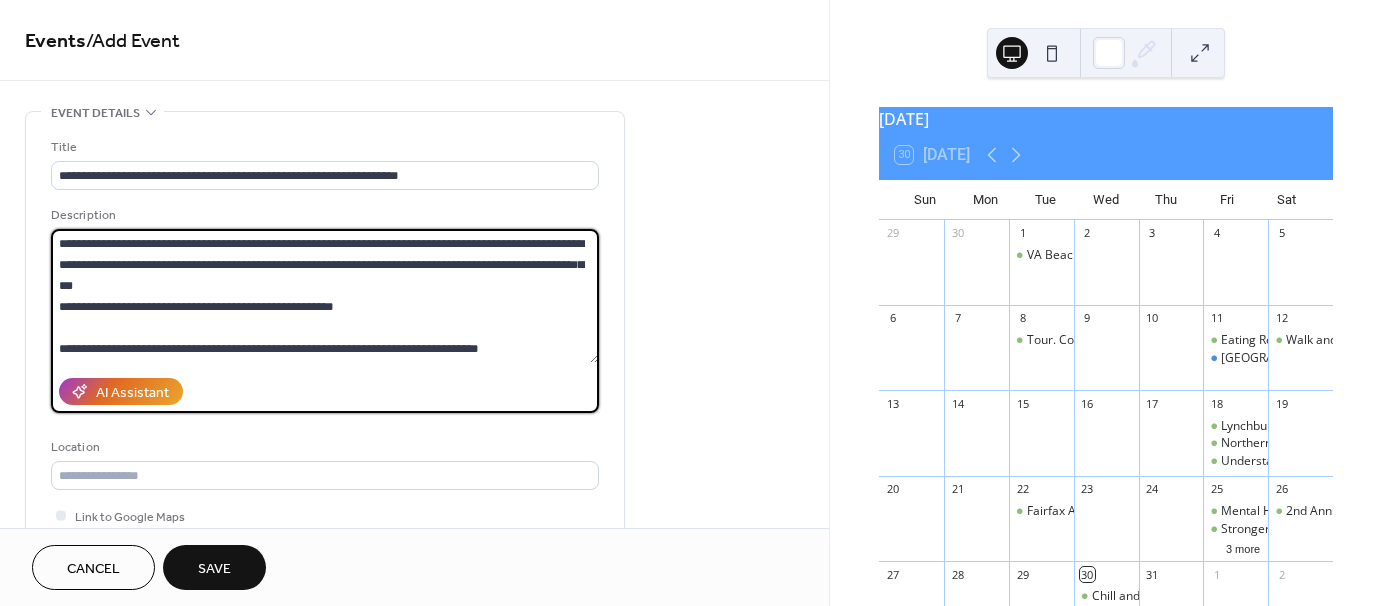 click at bounding box center [325, 296] 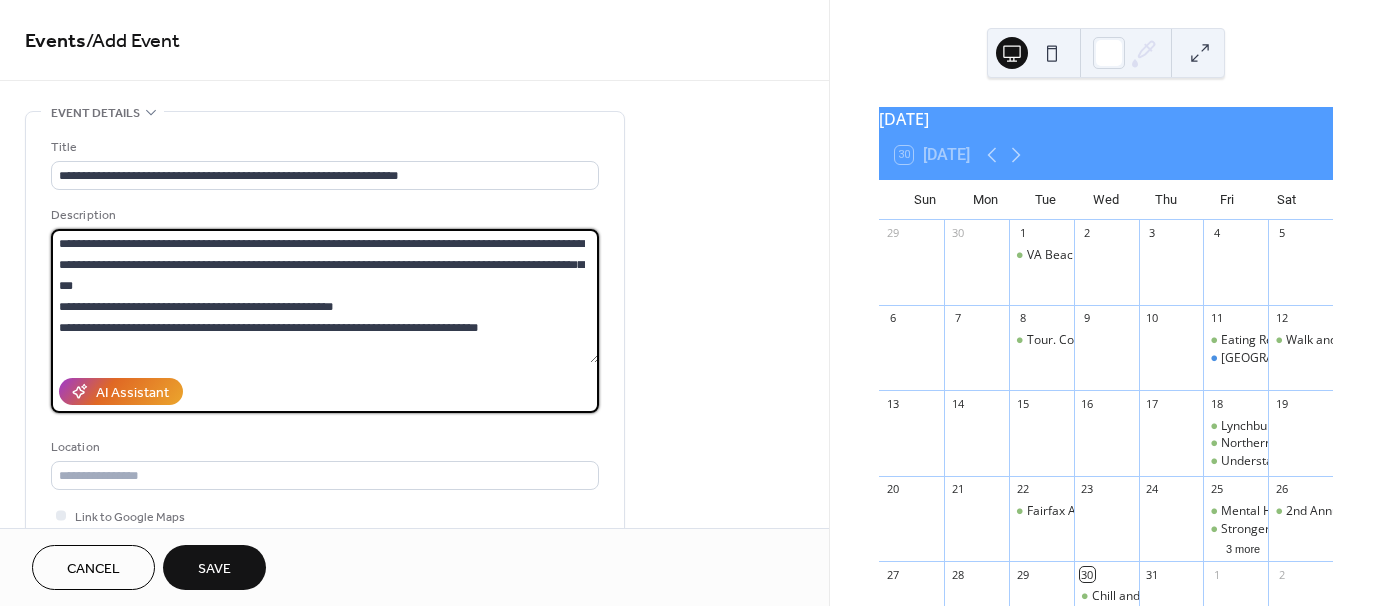 click at bounding box center (325, 296) 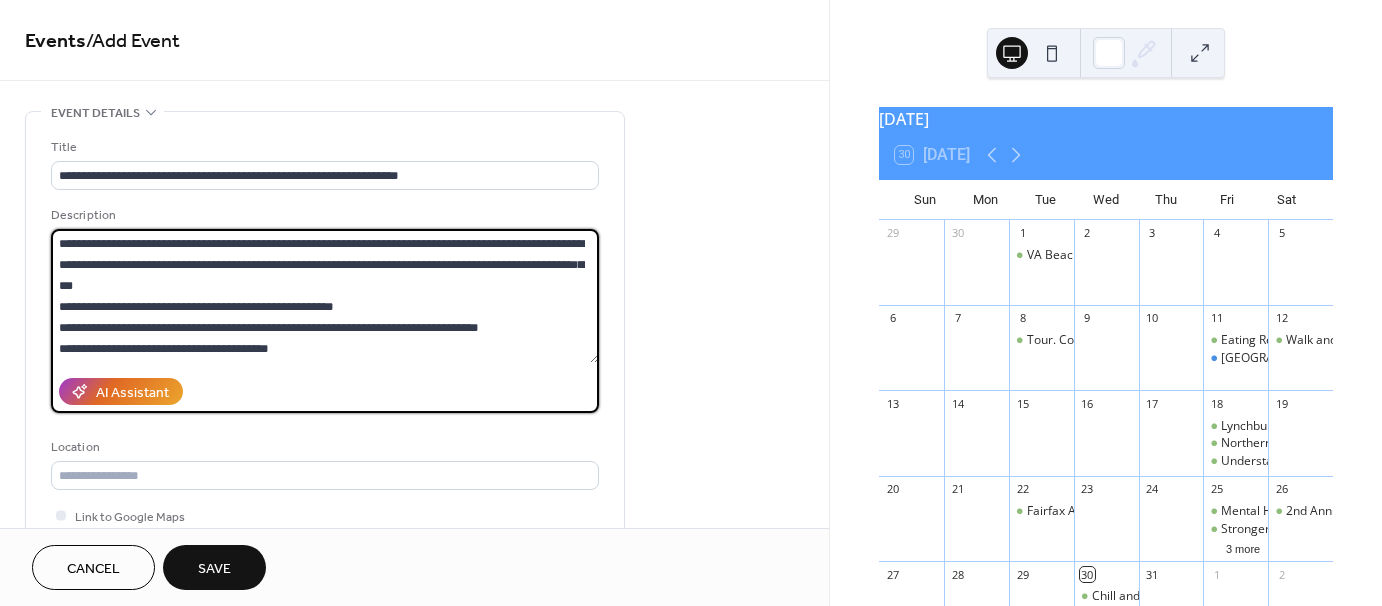 click at bounding box center (325, 296) 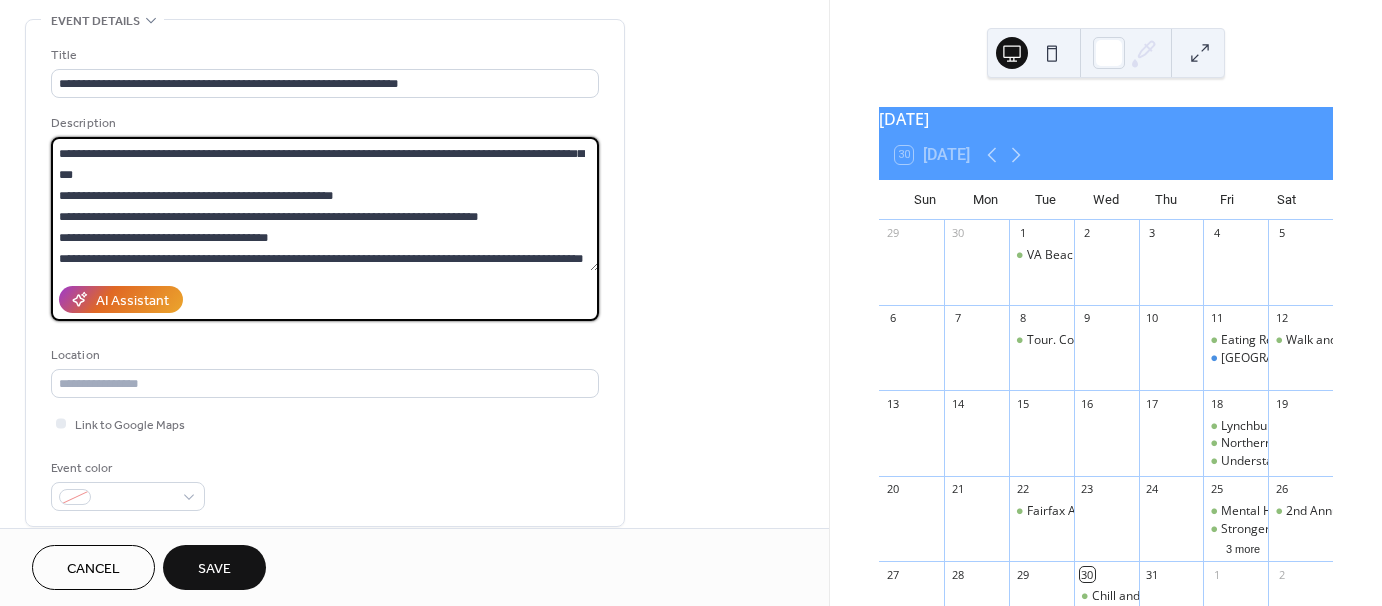 scroll, scrollTop: 100, scrollLeft: 0, axis: vertical 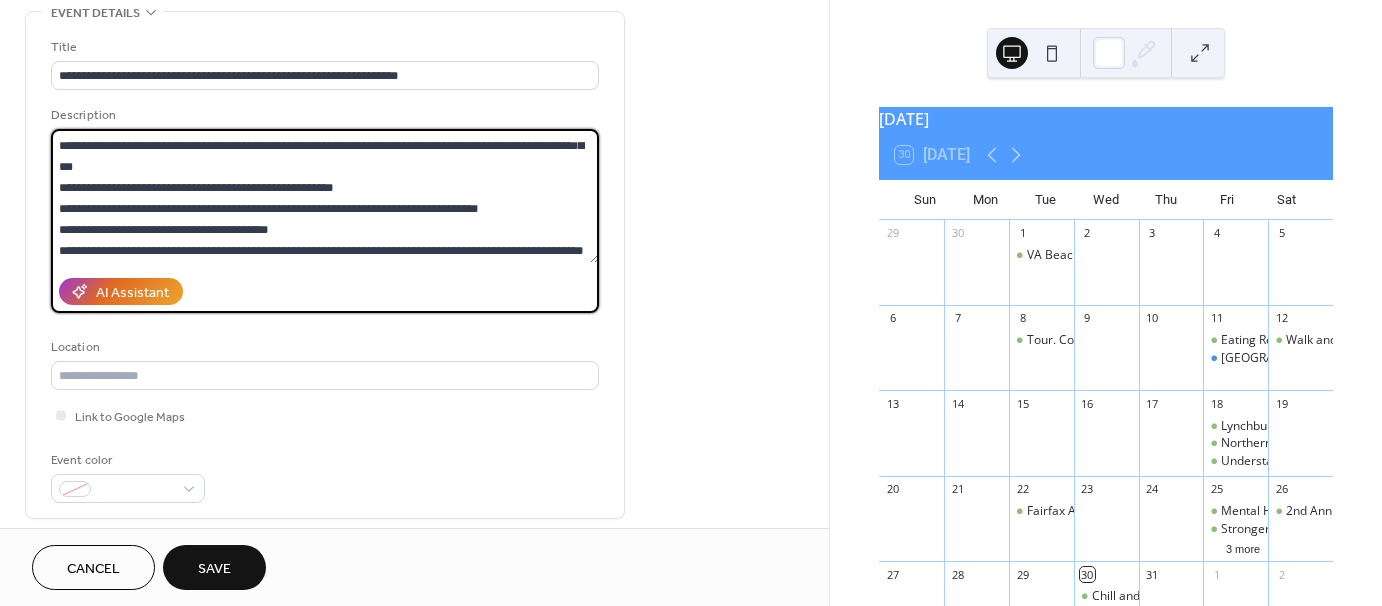 drag, startPoint x: 540, startPoint y: 212, endPoint x: 112, endPoint y: 214, distance: 428.00467 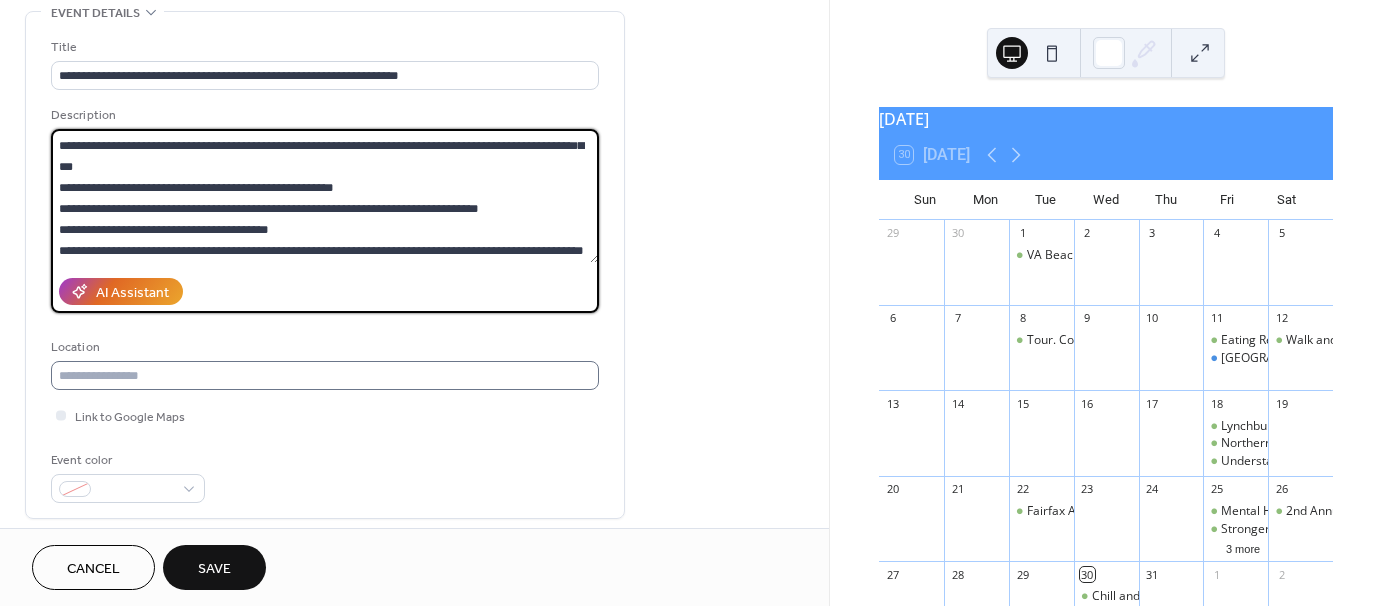 type on "**********" 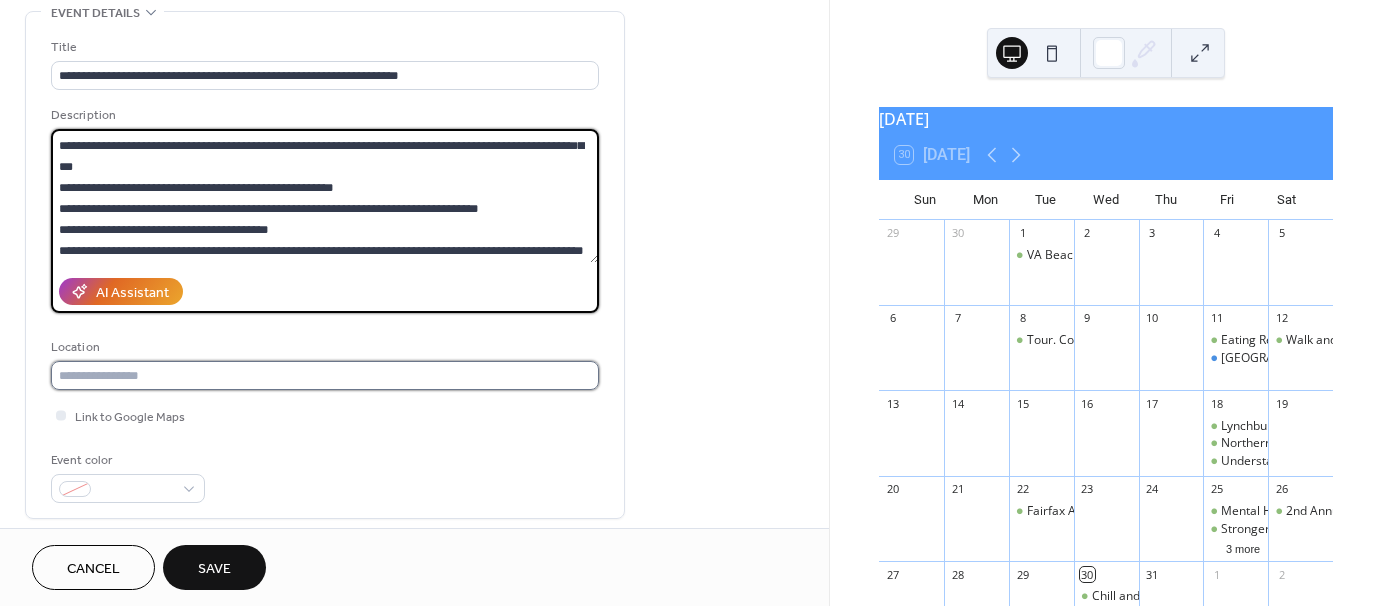 click at bounding box center (325, 375) 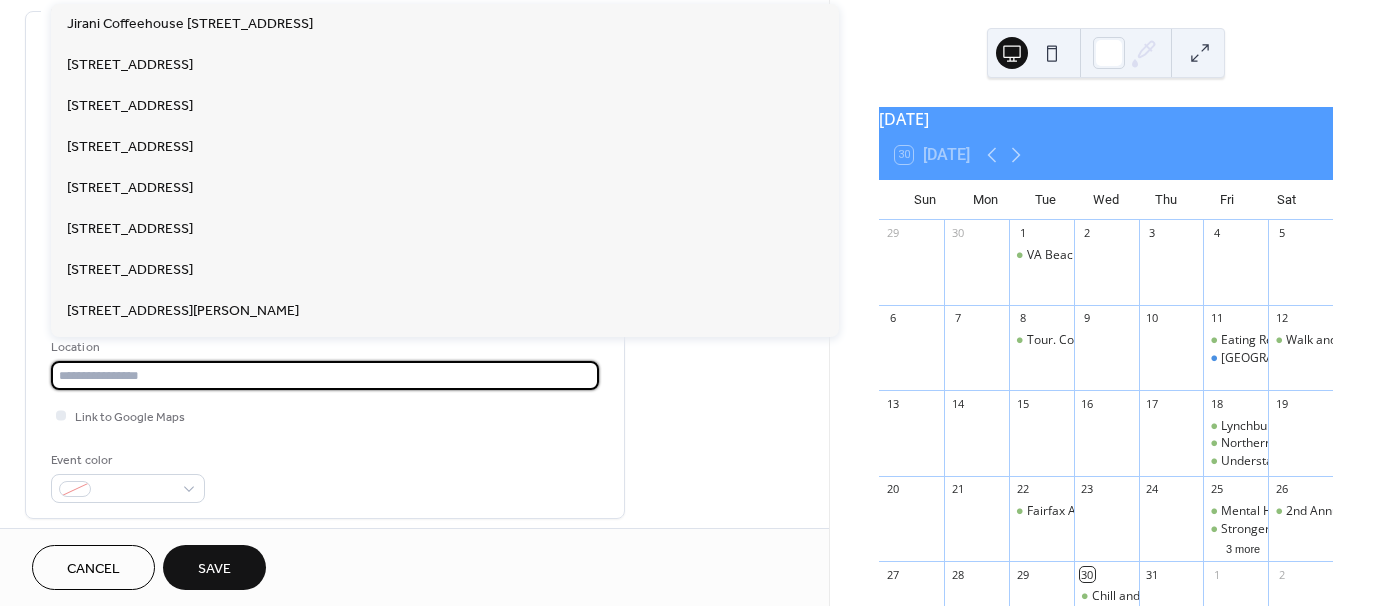 paste on "**********" 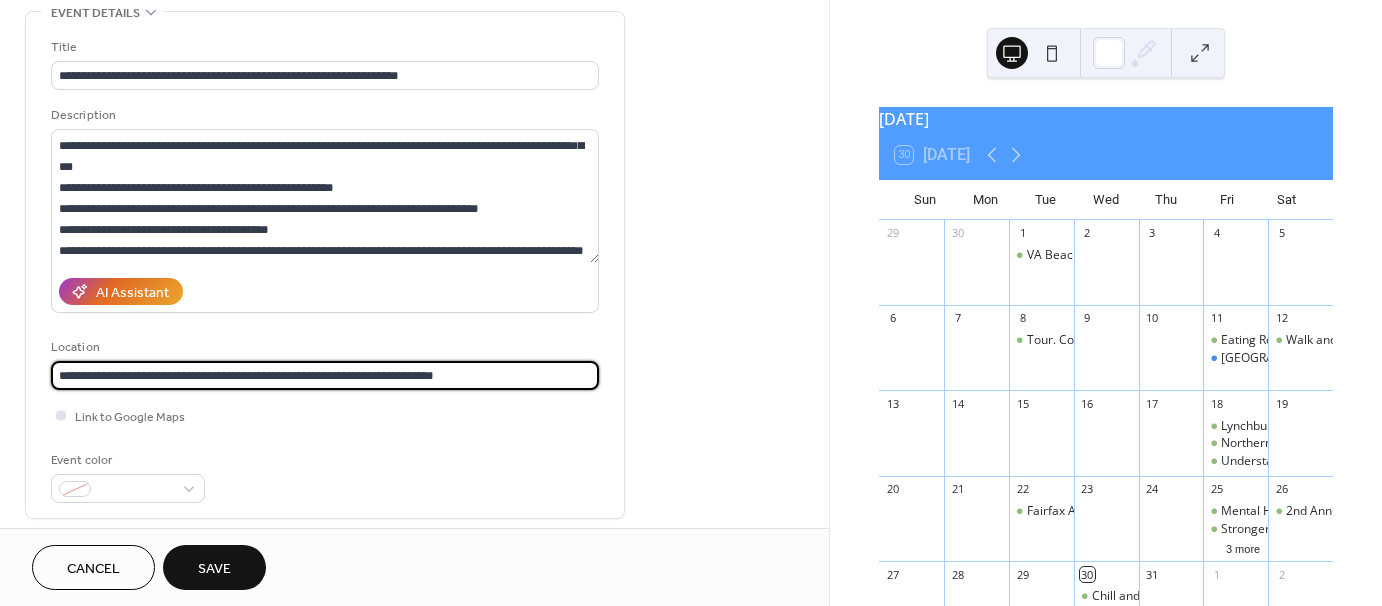 type on "**********" 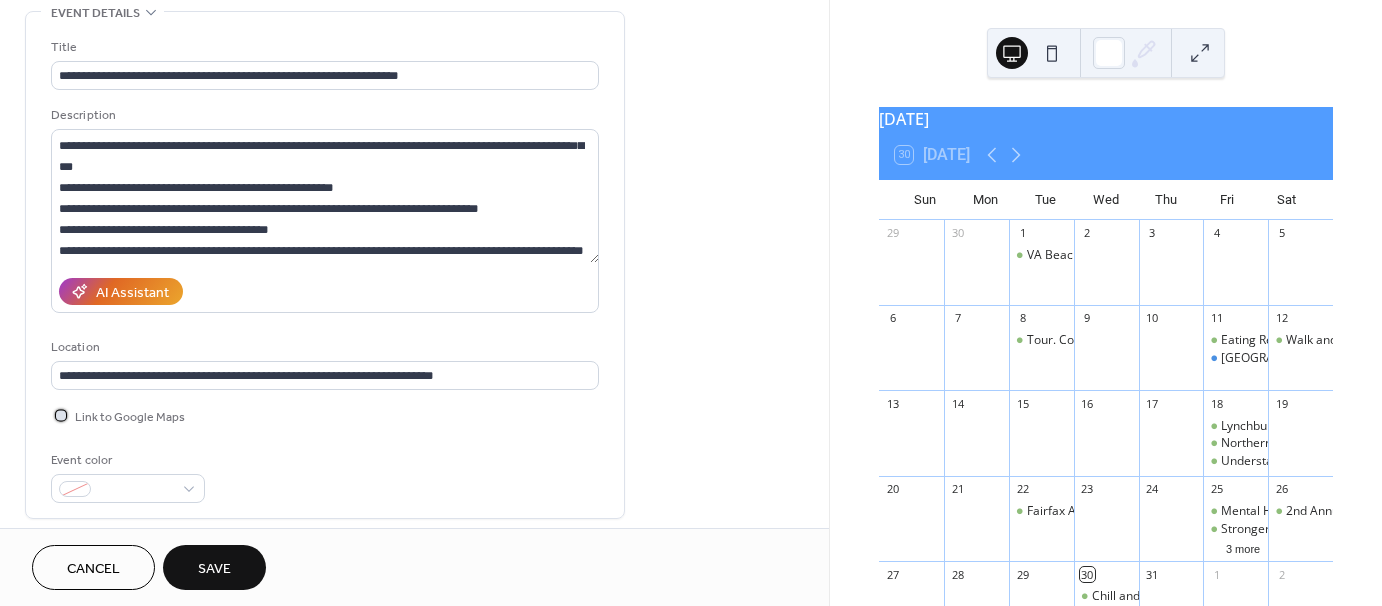 click at bounding box center (61, 415) 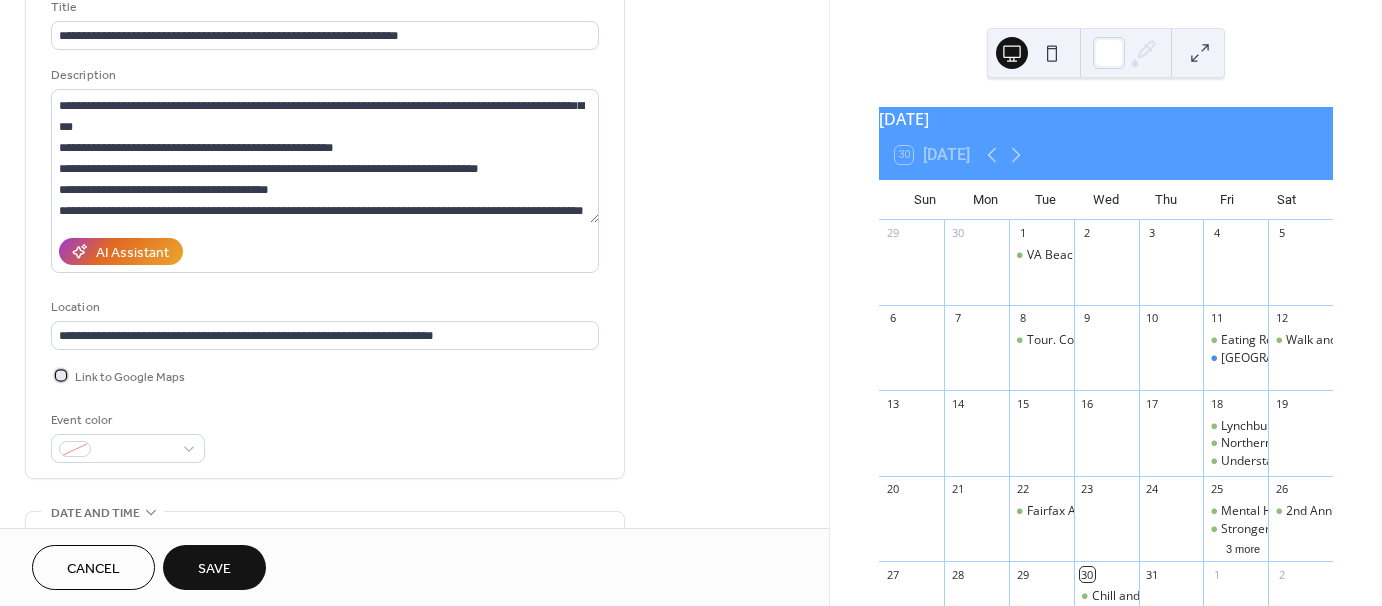 scroll, scrollTop: 300, scrollLeft: 0, axis: vertical 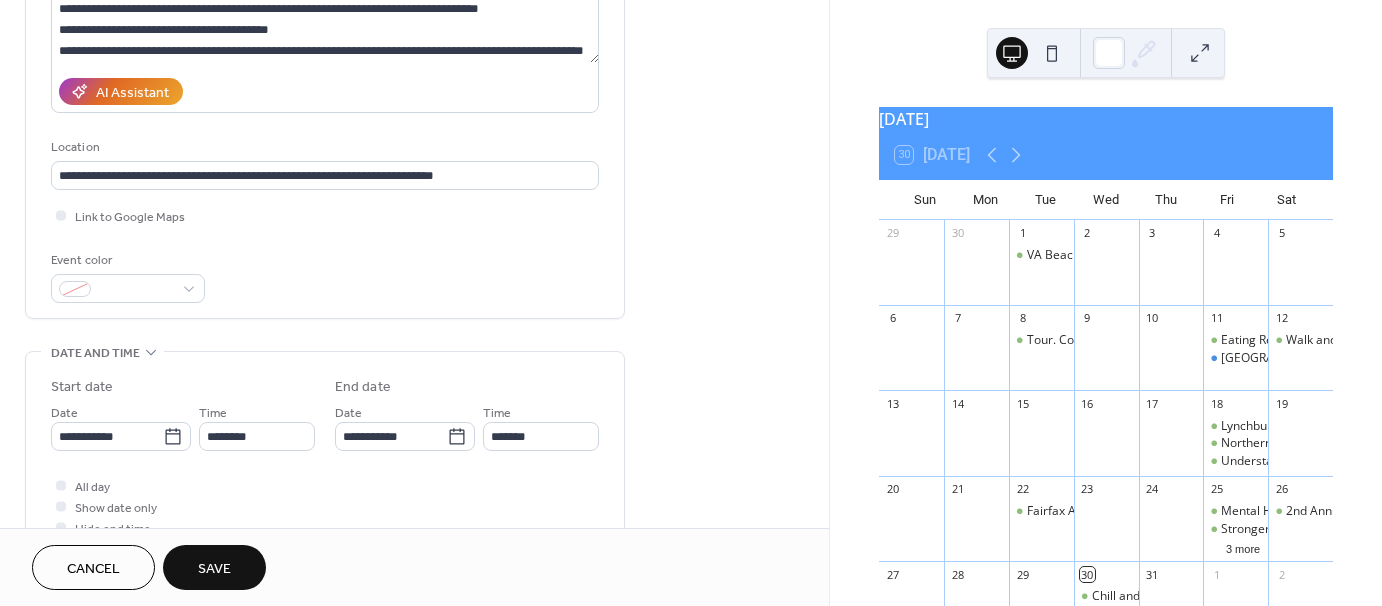 click on "**********" at bounding box center (325, 521) 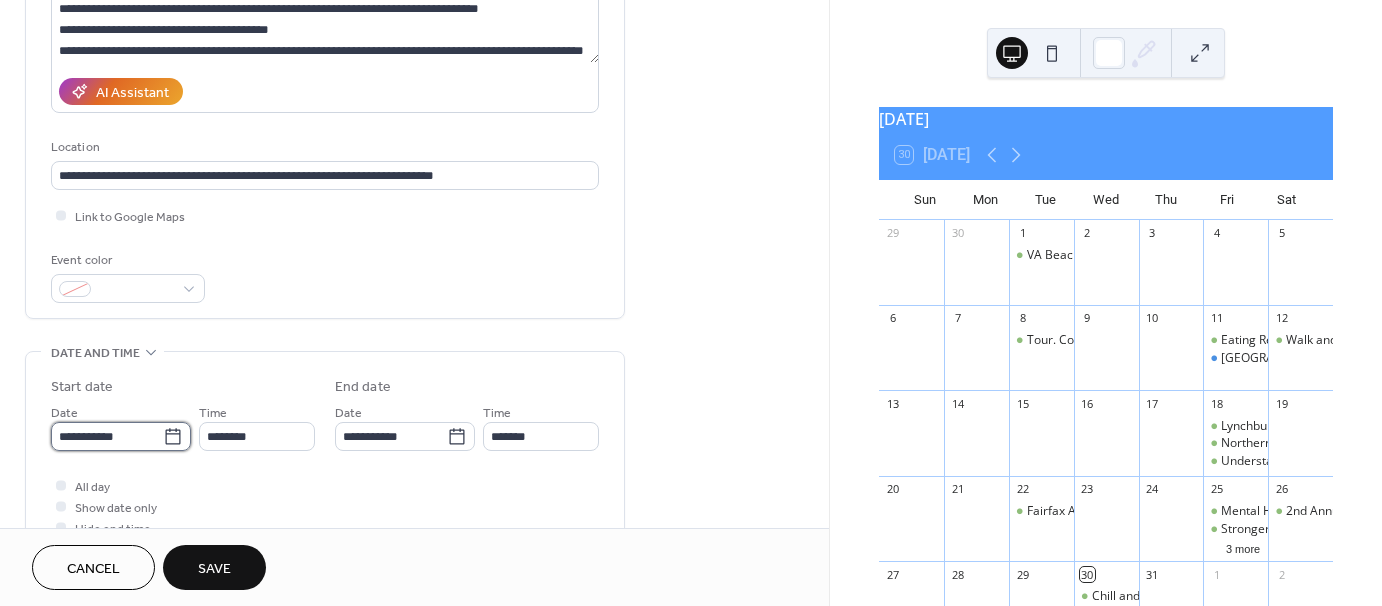click on "**********" at bounding box center [107, 436] 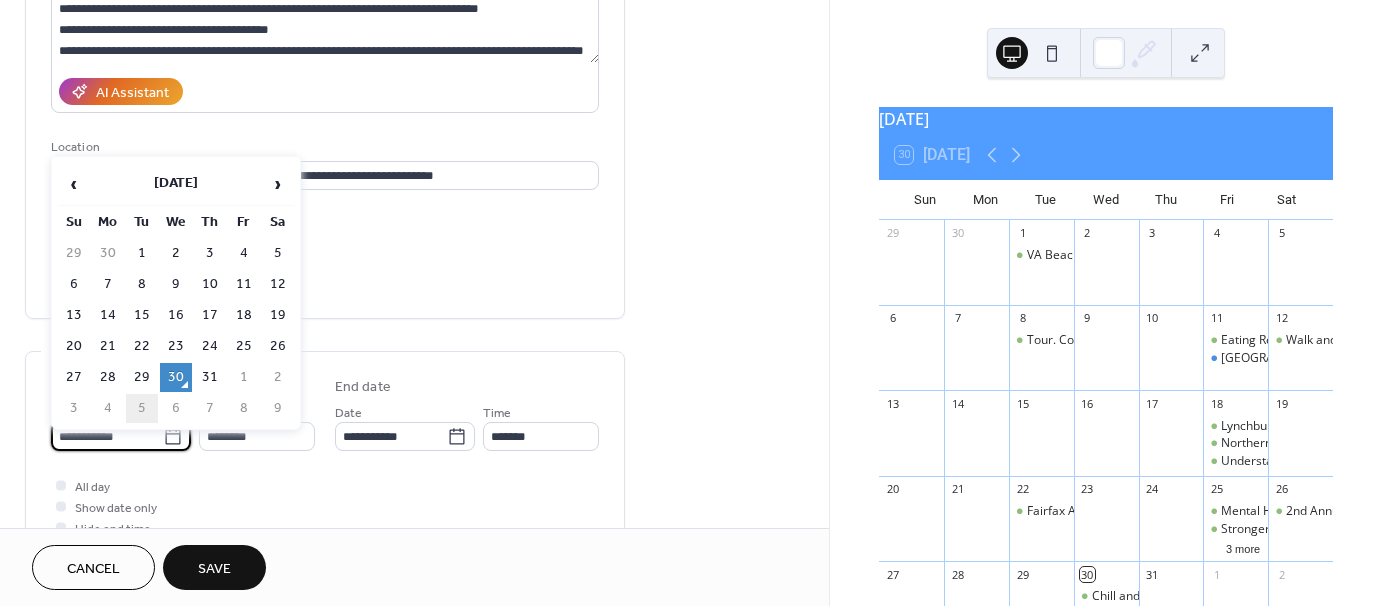 click on "5" at bounding box center [142, 408] 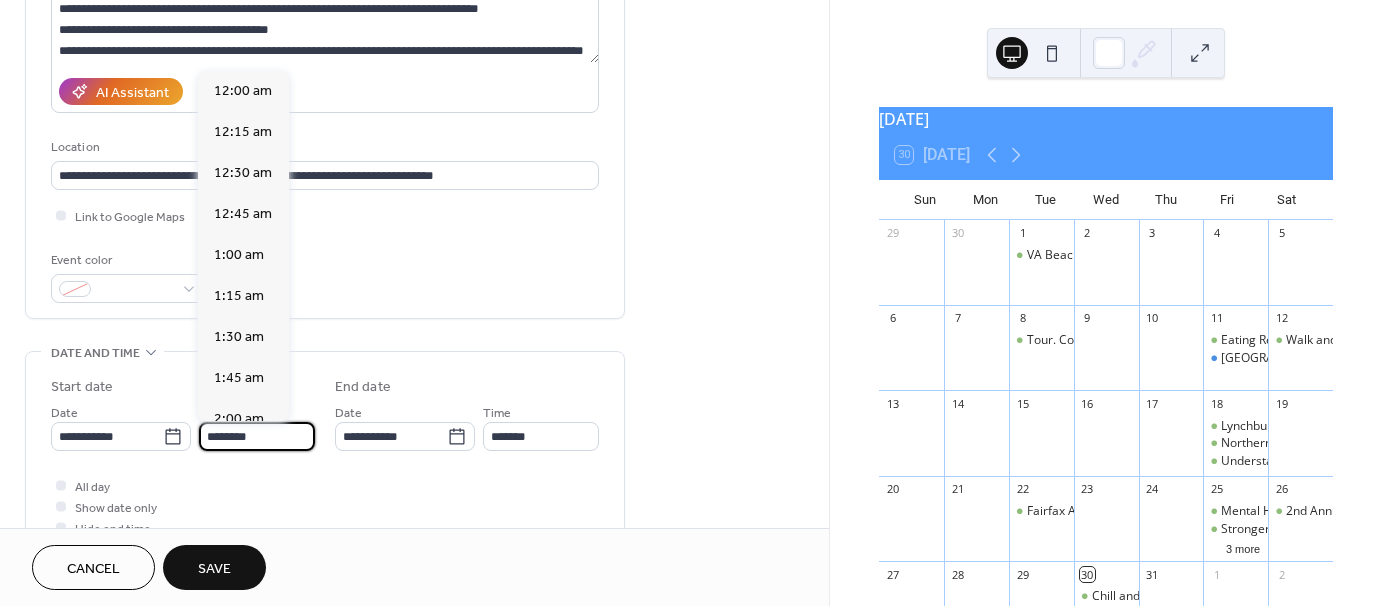 click on "********" at bounding box center (257, 436) 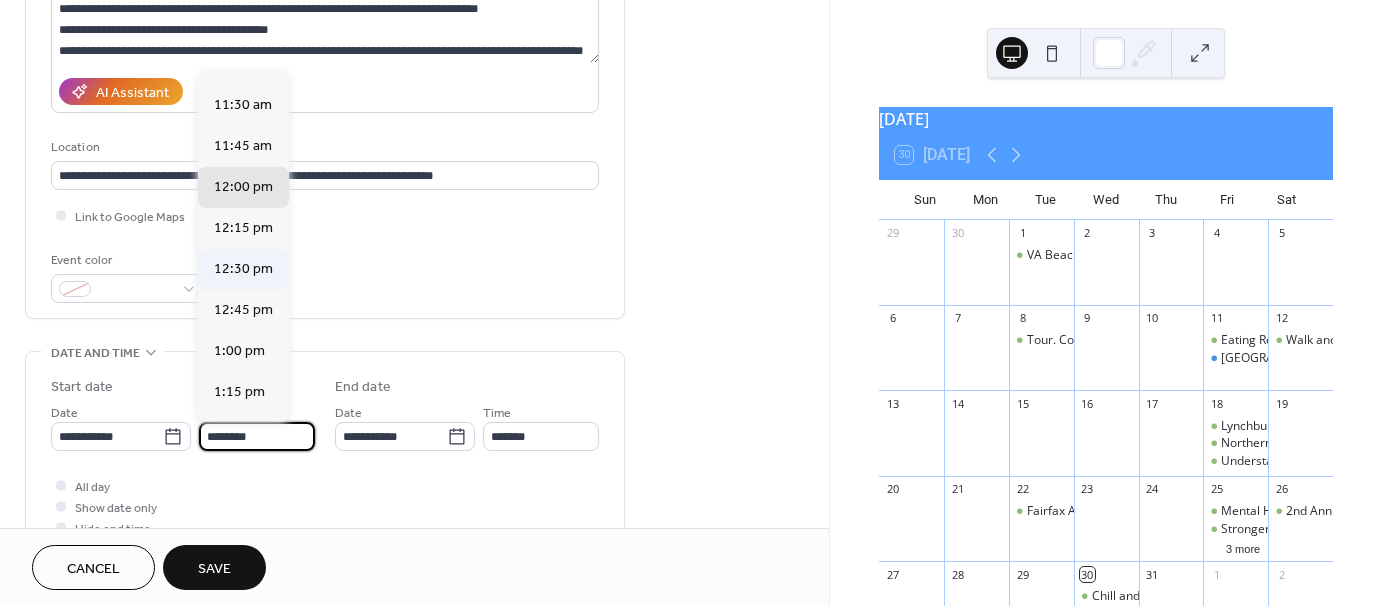 scroll, scrollTop: 1868, scrollLeft: 0, axis: vertical 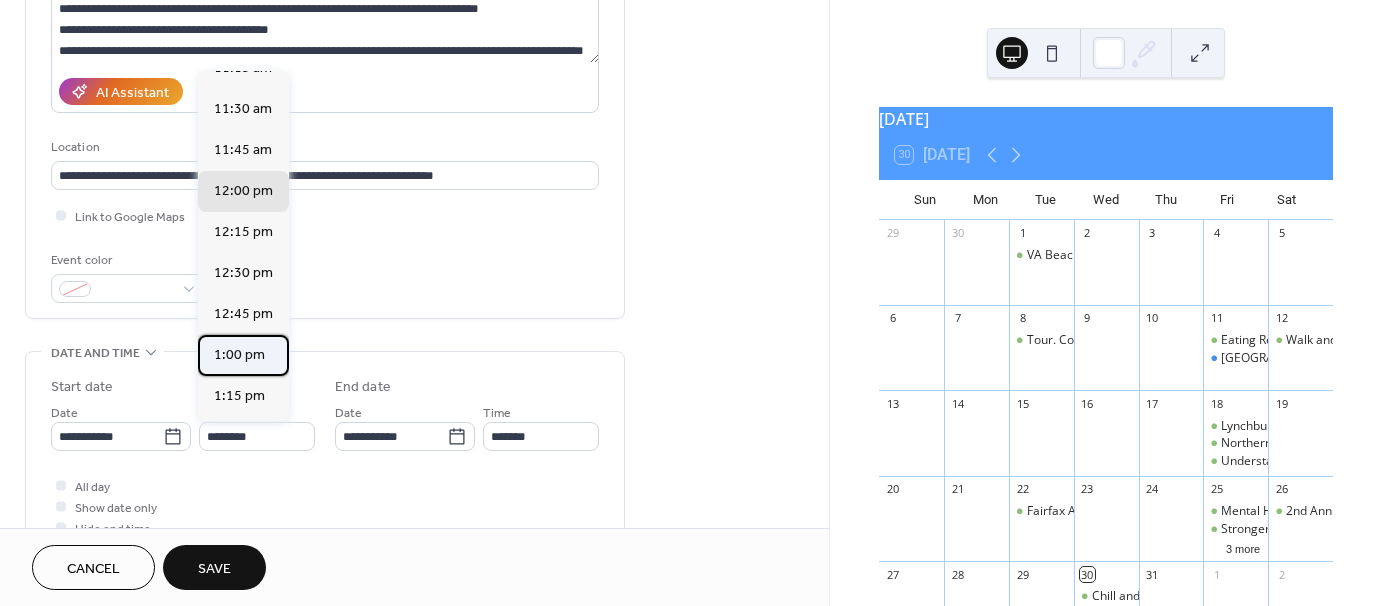 click on "1:00 pm" at bounding box center (239, 355) 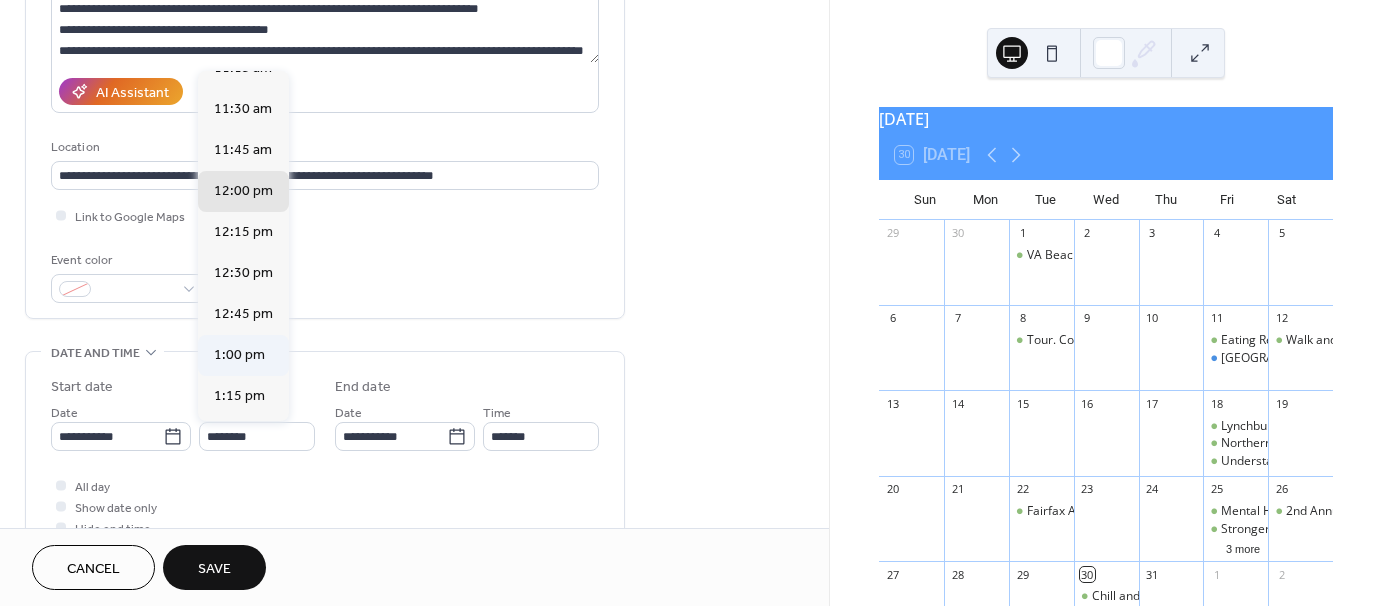 type on "*******" 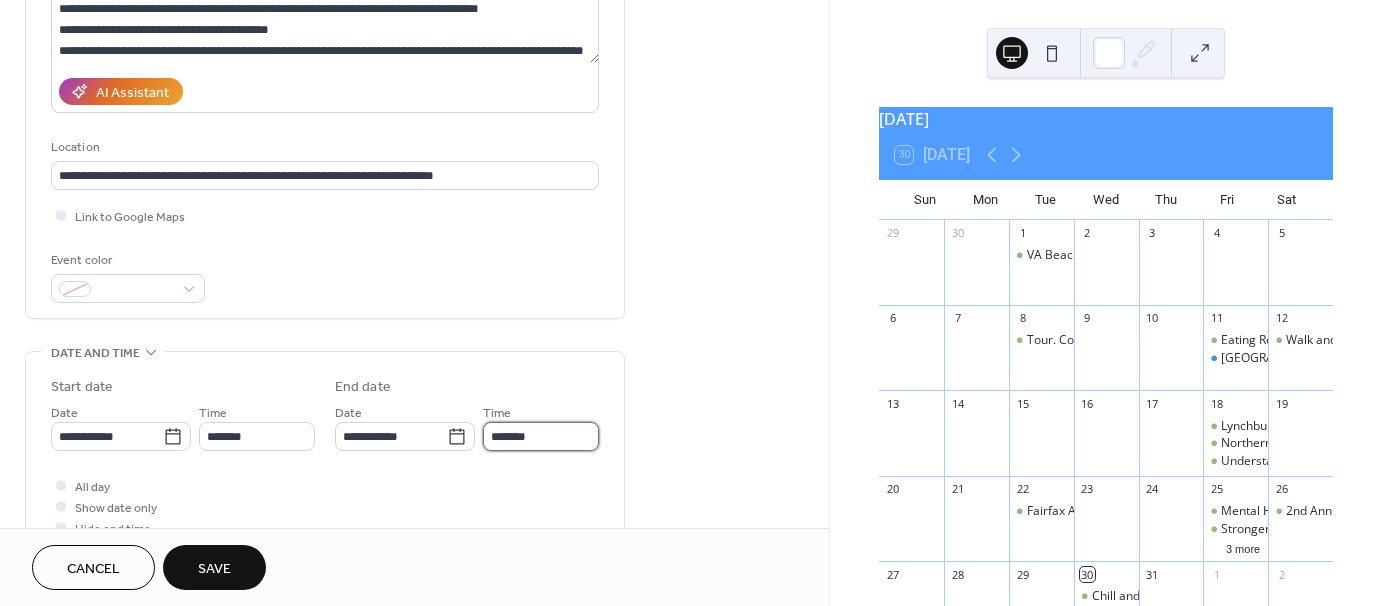 click on "*******" at bounding box center (541, 436) 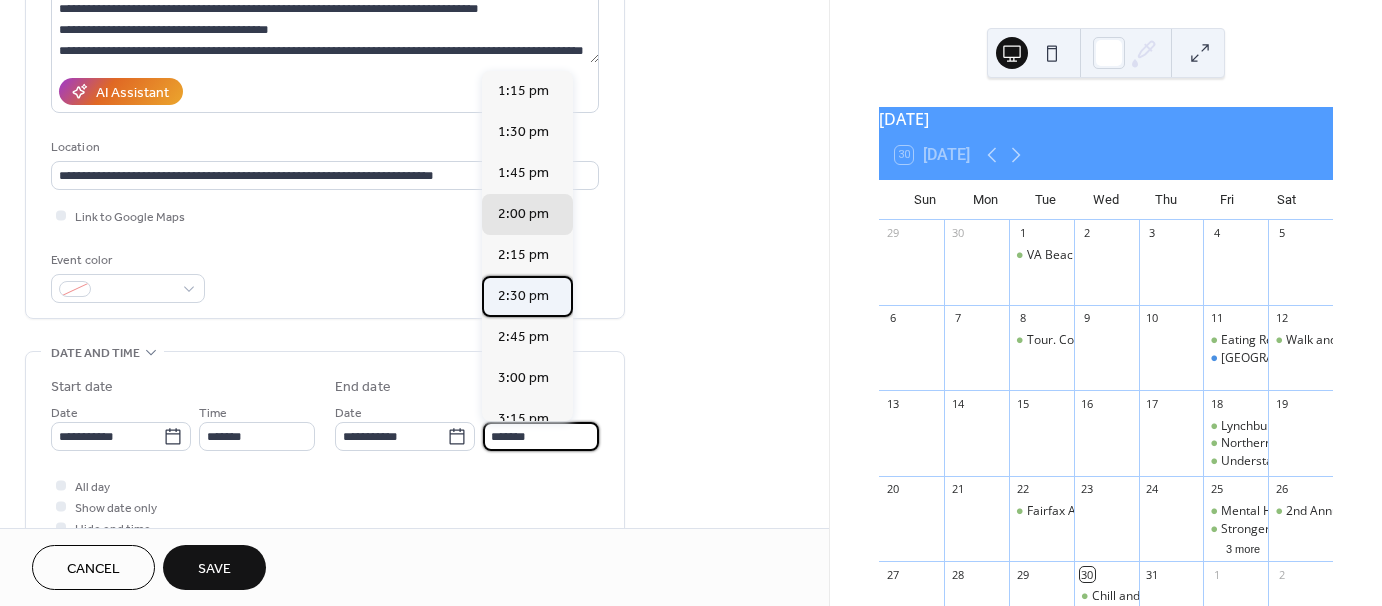 click on "2:30 pm" at bounding box center [523, 296] 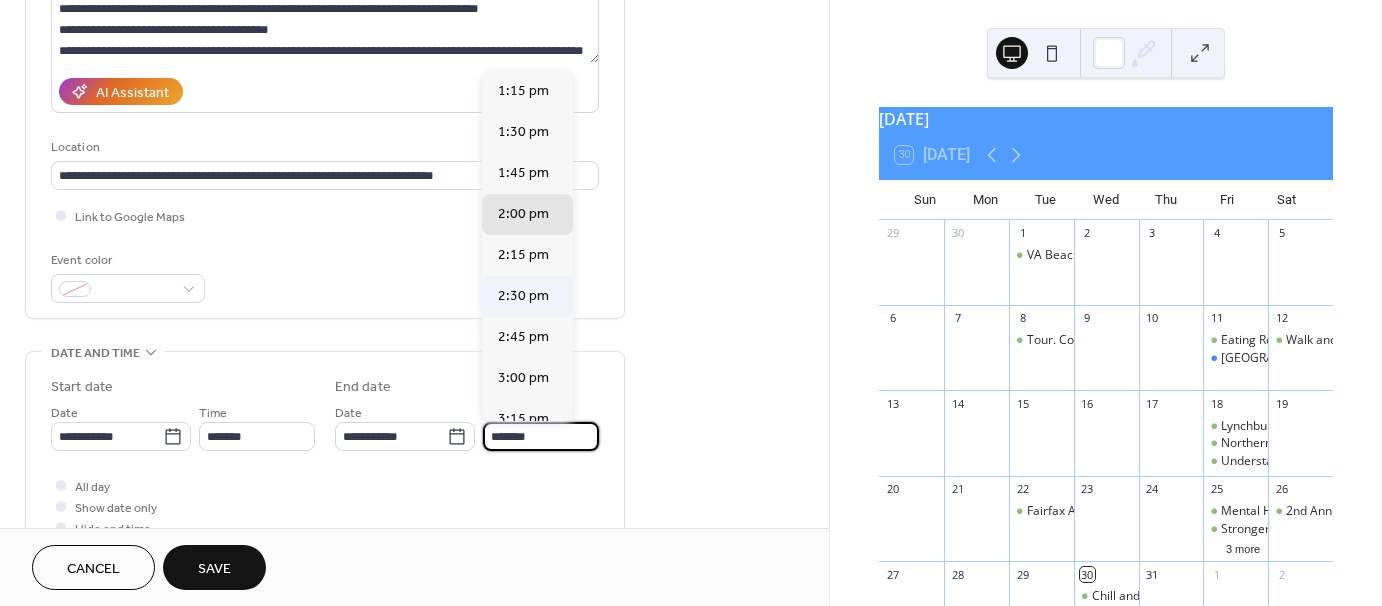 type on "*******" 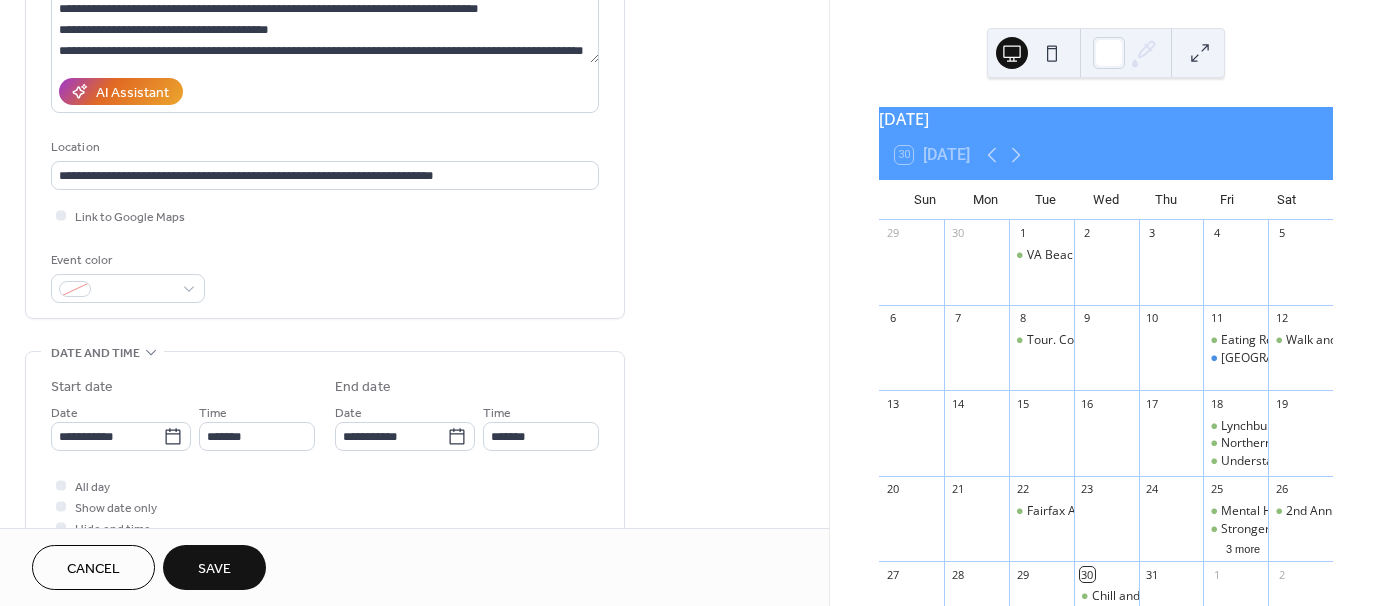 click on "**********" at bounding box center (325, 521) 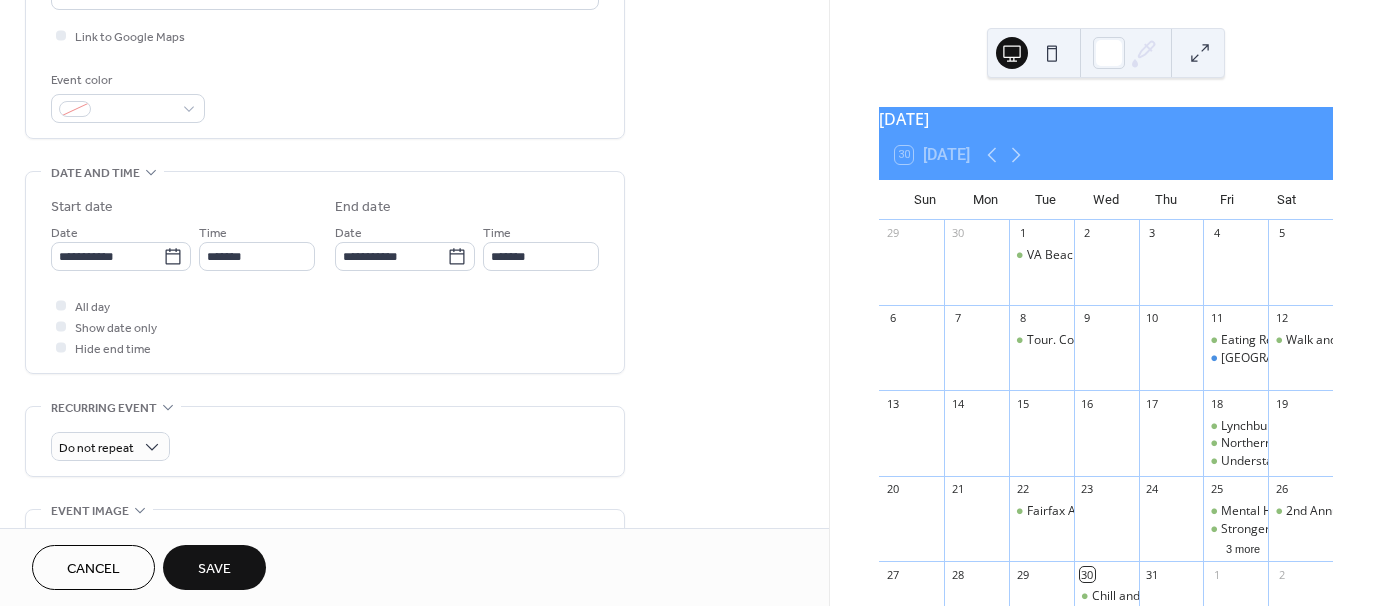 scroll, scrollTop: 600, scrollLeft: 0, axis: vertical 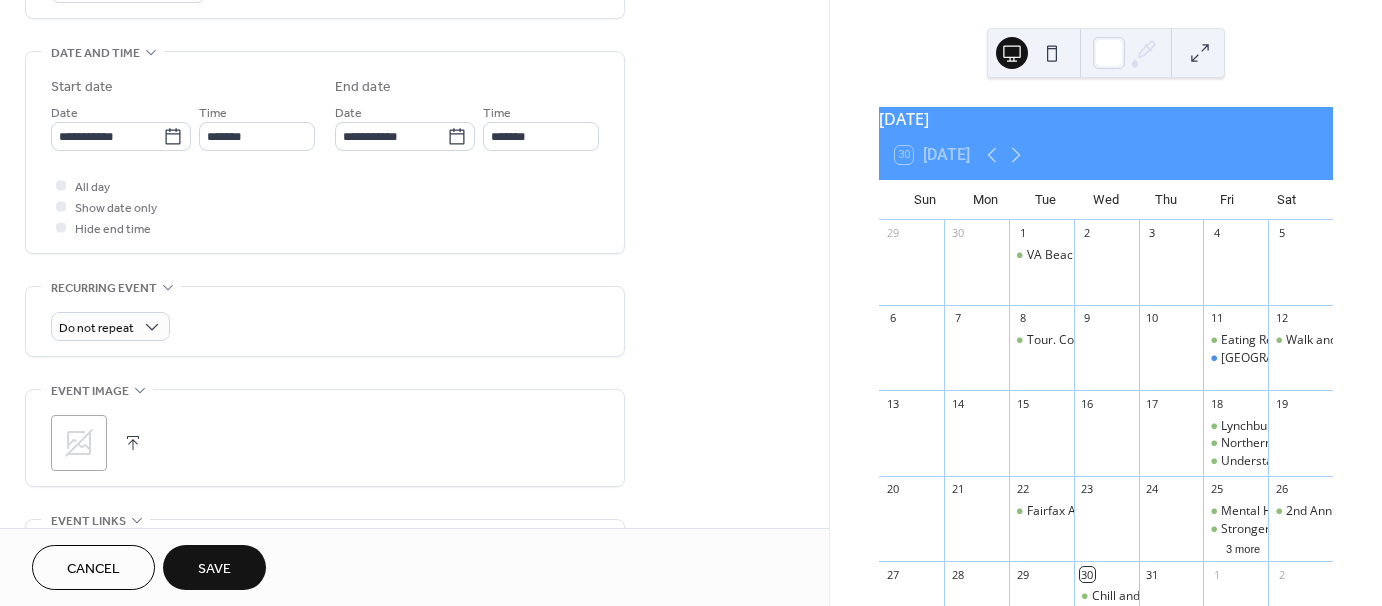 click on "**********" at bounding box center (325, 221) 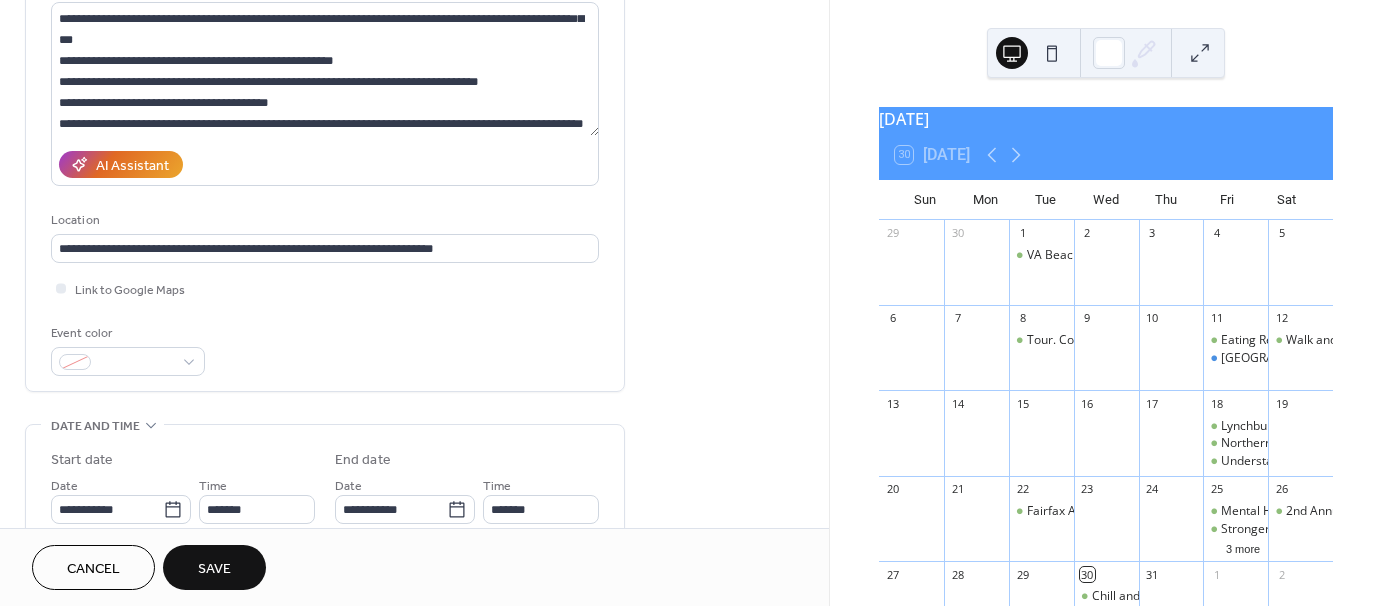 scroll, scrollTop: 0, scrollLeft: 0, axis: both 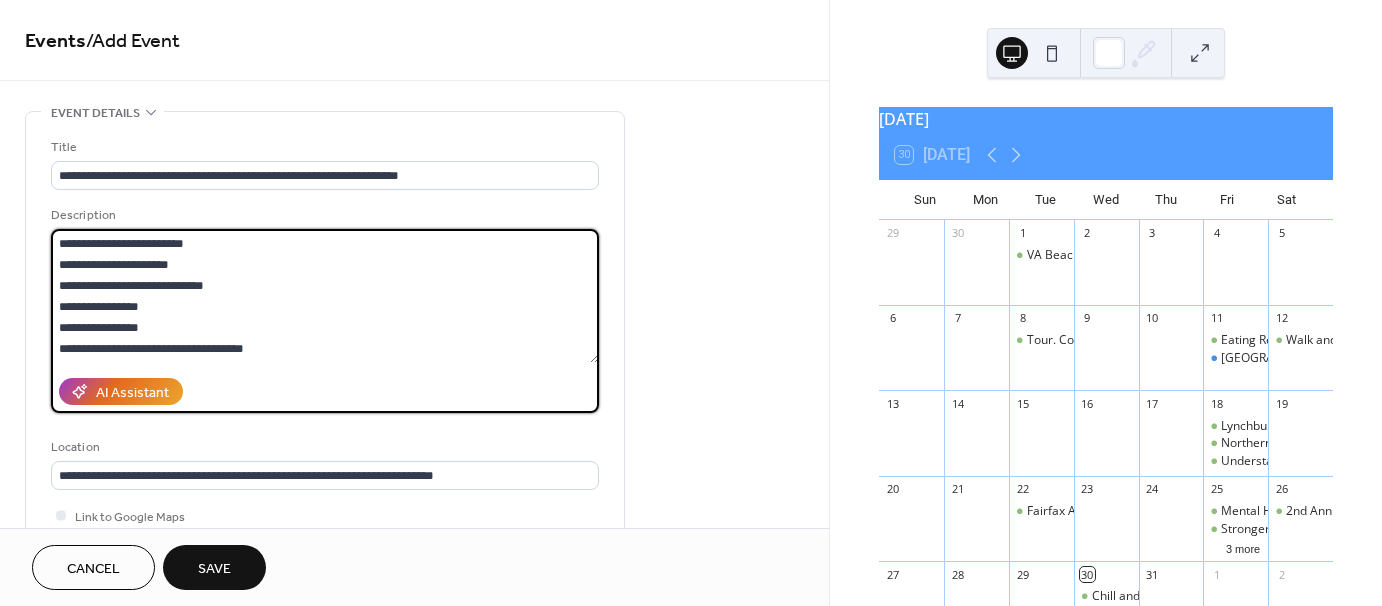 drag, startPoint x: 267, startPoint y: 346, endPoint x: 73, endPoint y: 345, distance: 194.00258 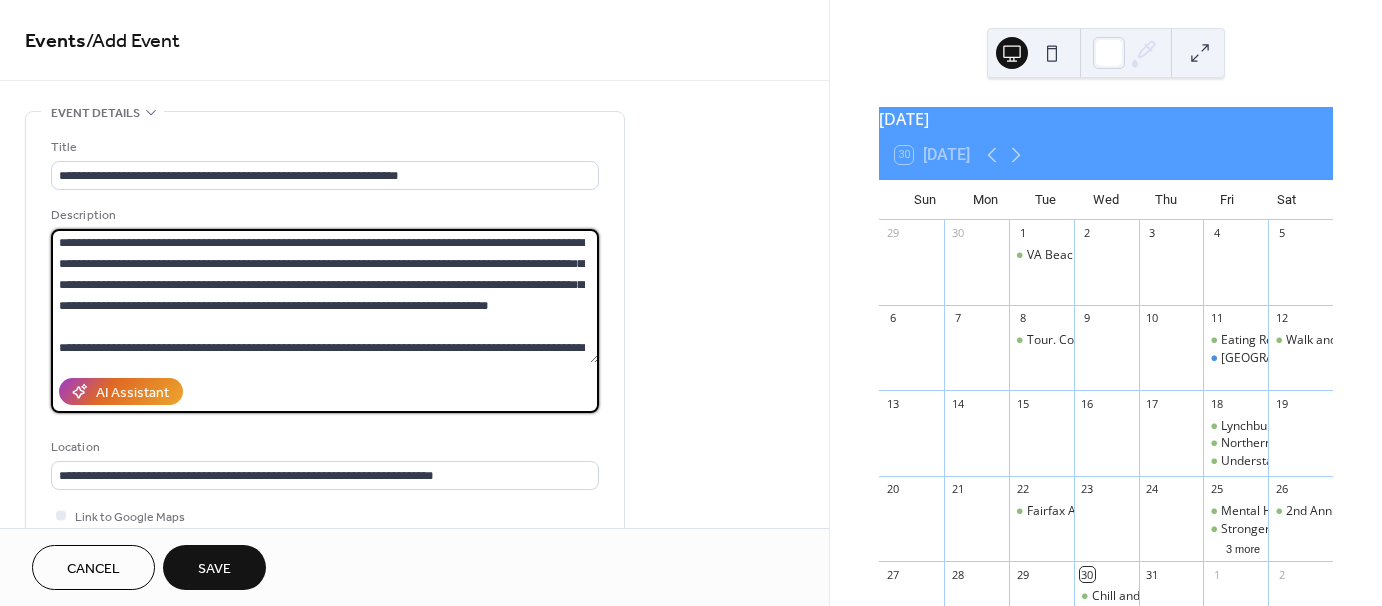 scroll, scrollTop: 166, scrollLeft: 0, axis: vertical 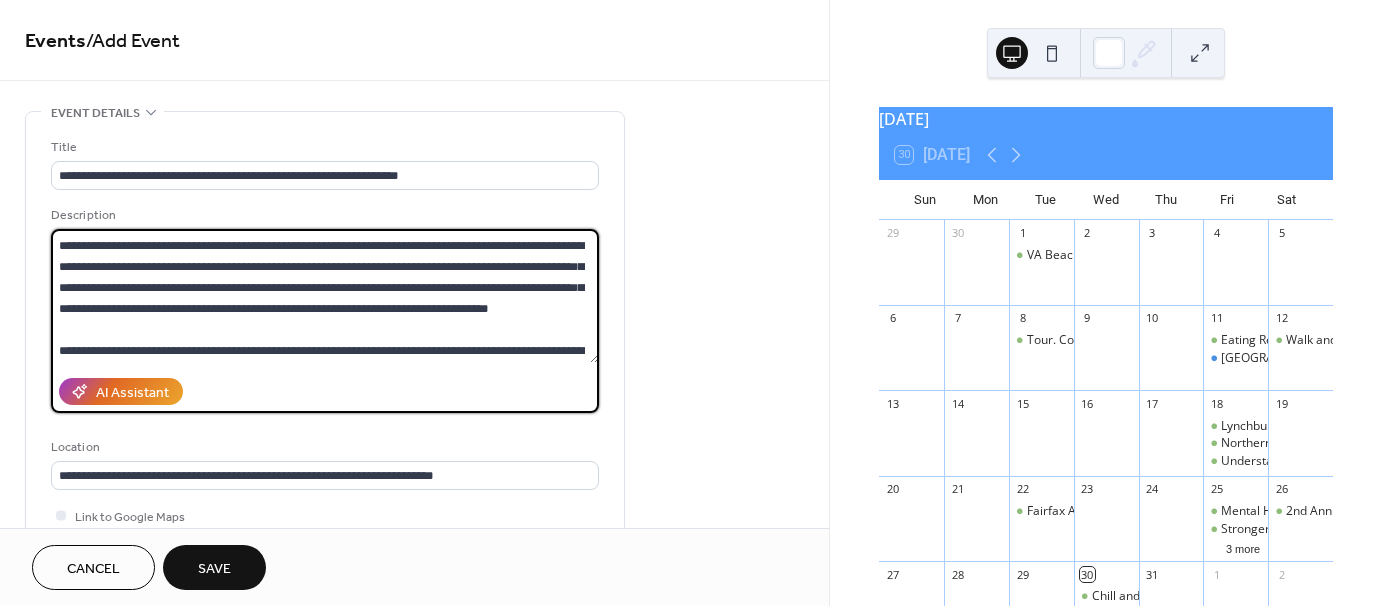 click at bounding box center (325, 296) 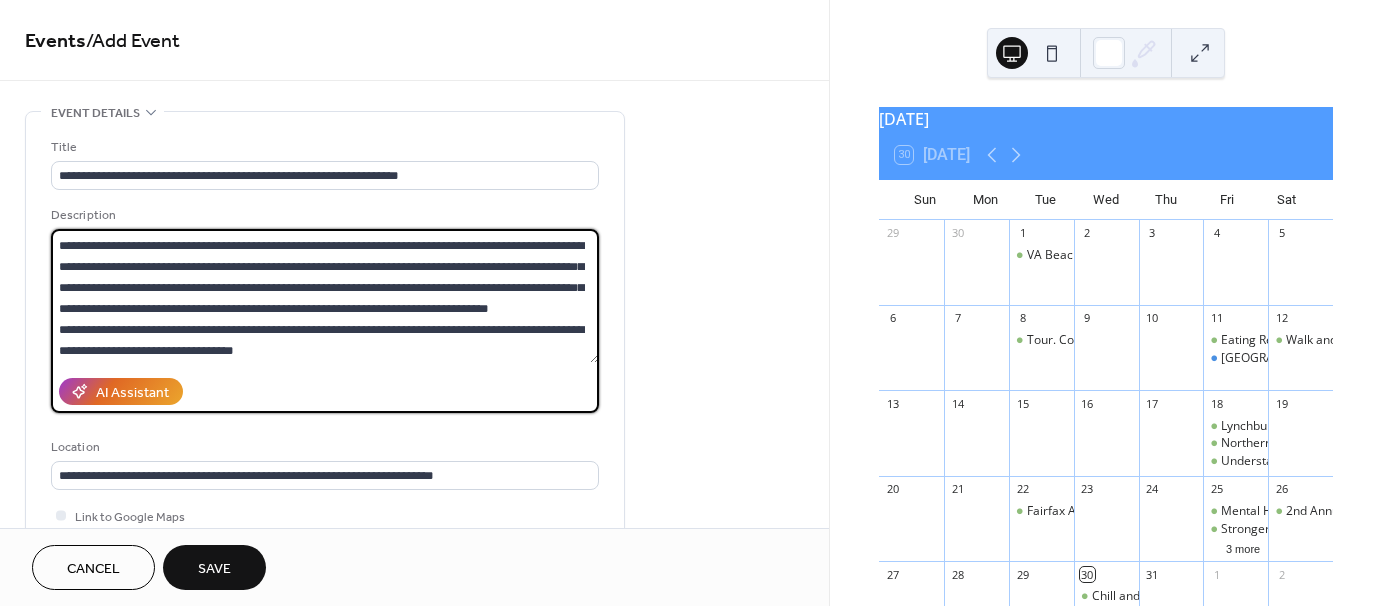 click at bounding box center [325, 296] 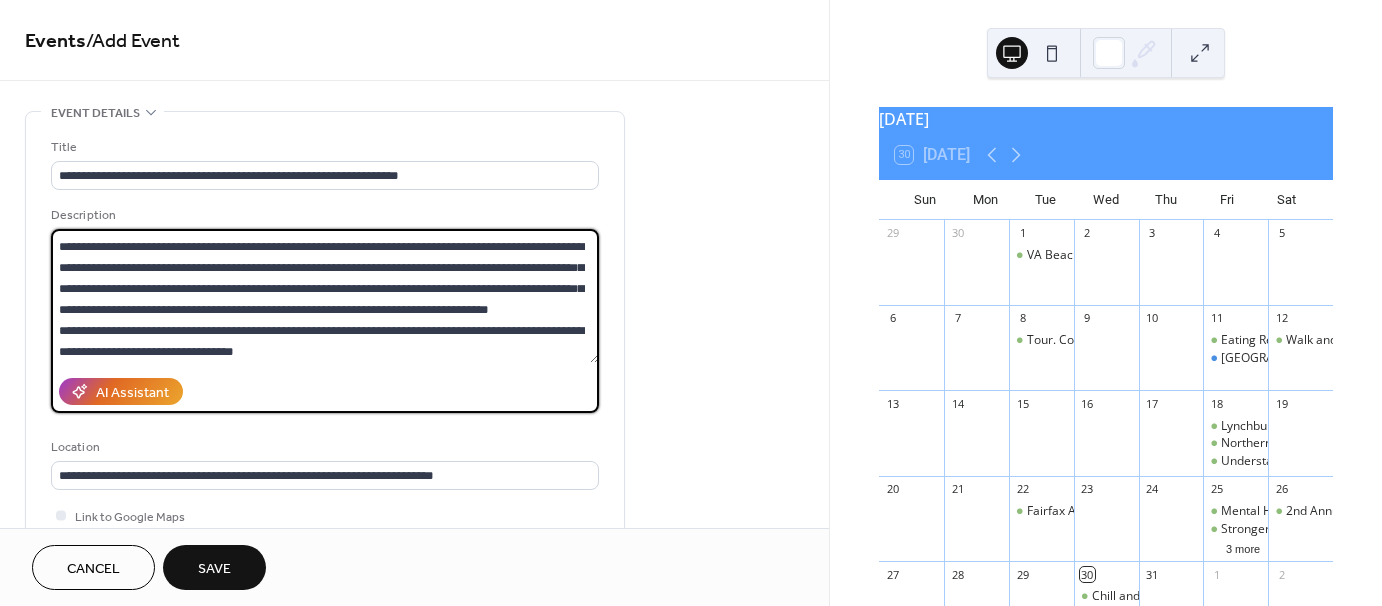 scroll, scrollTop: 166, scrollLeft: 0, axis: vertical 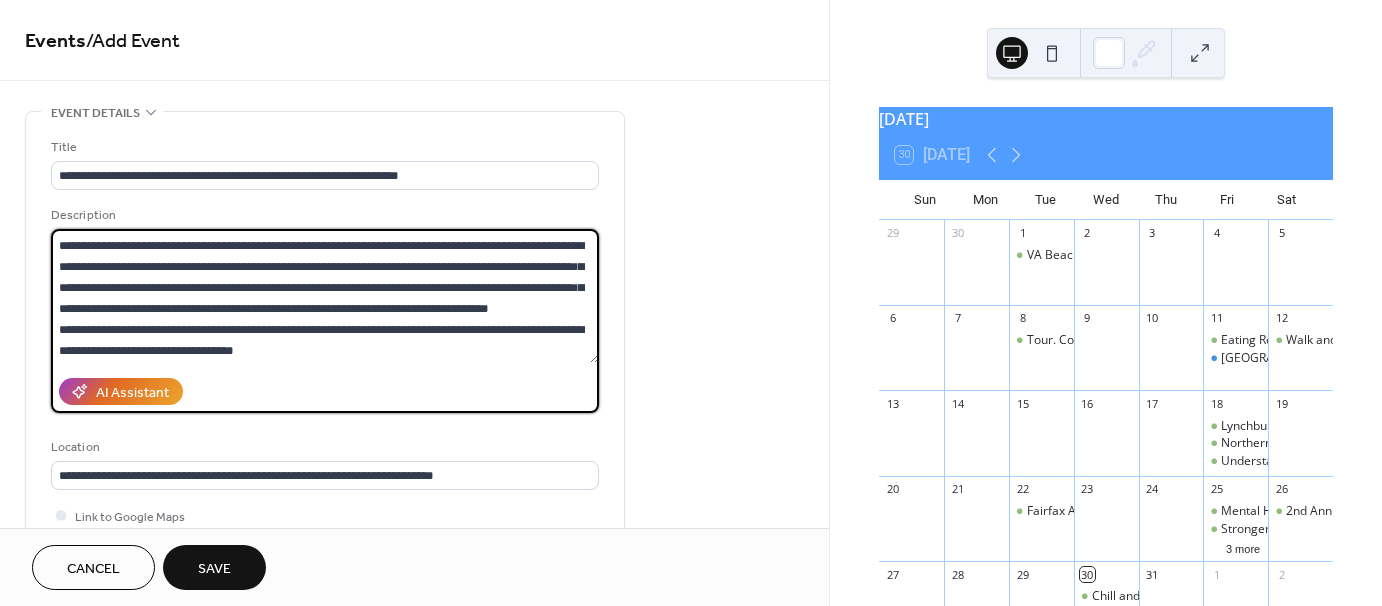 click at bounding box center (325, 296) 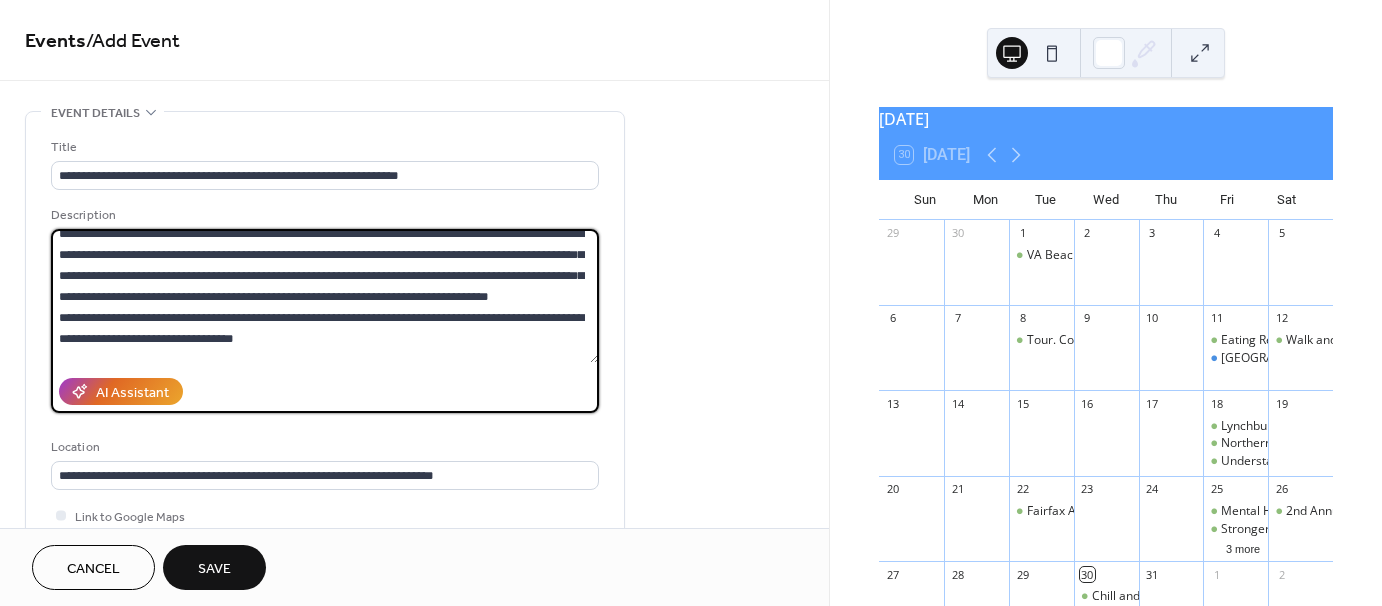 scroll, scrollTop: 140, scrollLeft: 0, axis: vertical 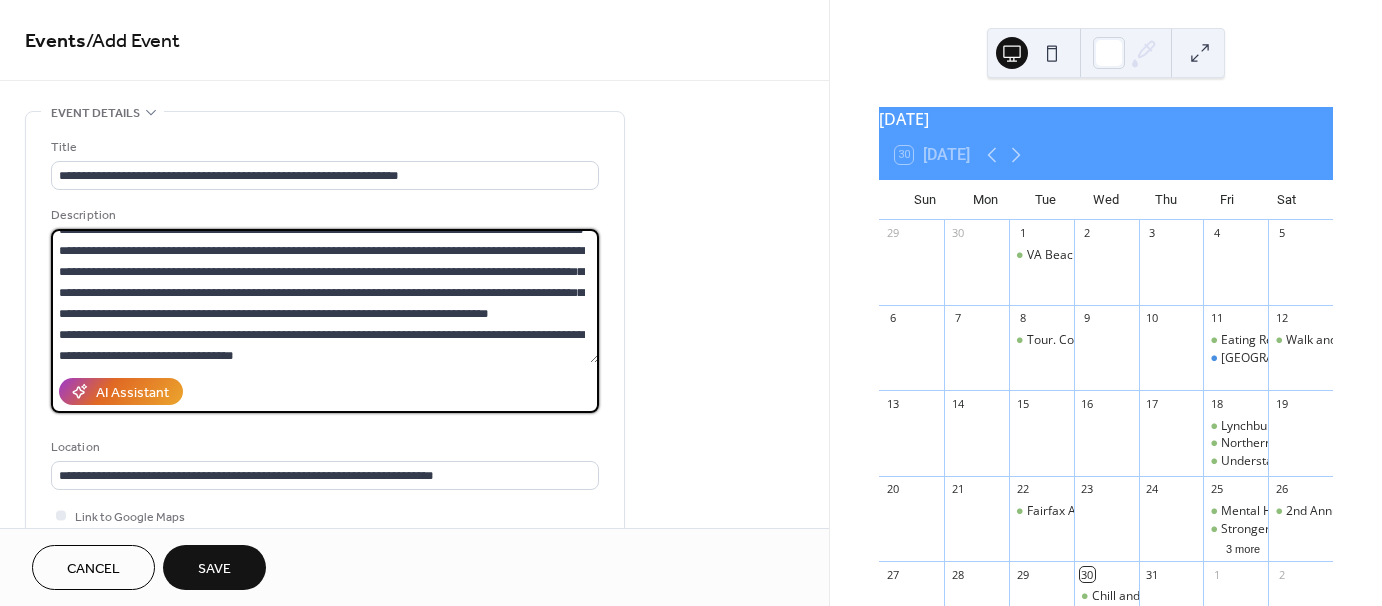 click at bounding box center (325, 296) 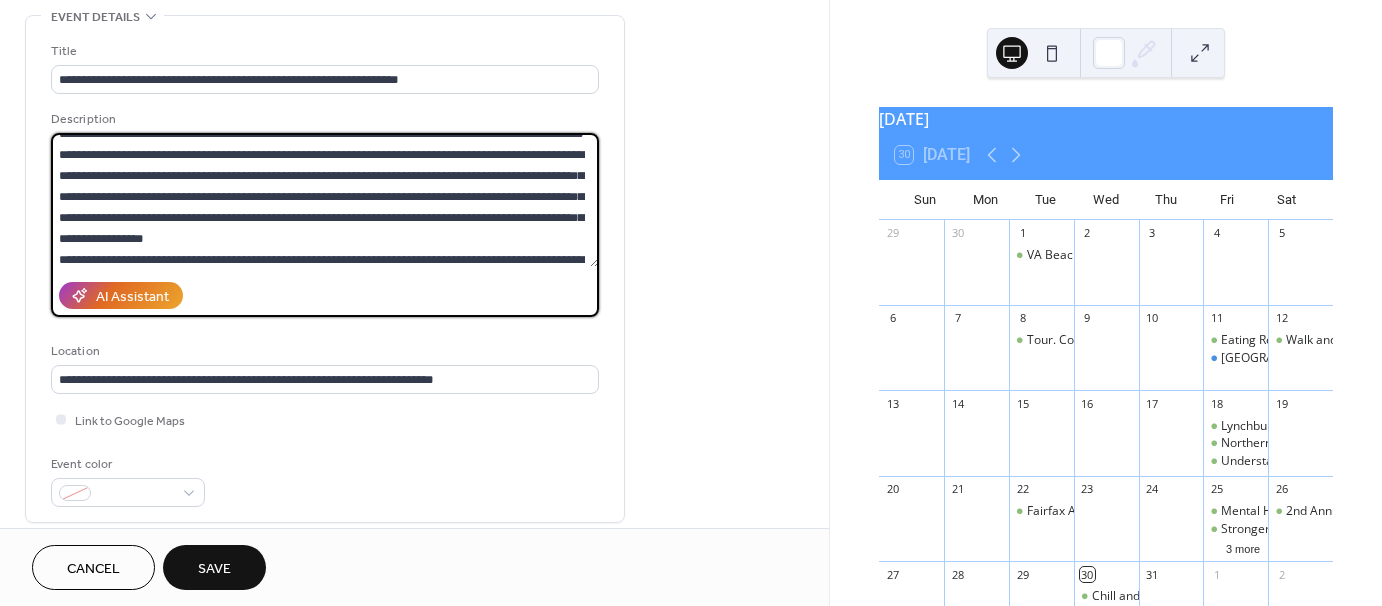 scroll, scrollTop: 100, scrollLeft: 0, axis: vertical 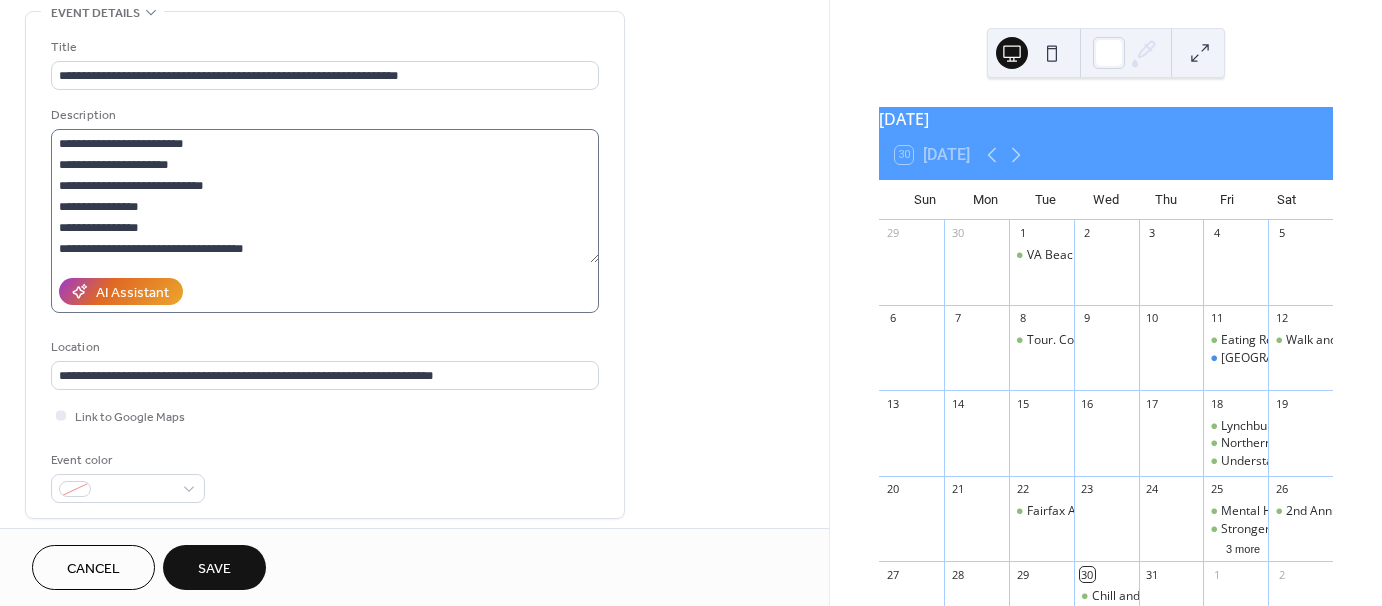 drag, startPoint x: 294, startPoint y: 266, endPoint x: 275, endPoint y: 254, distance: 22.472204 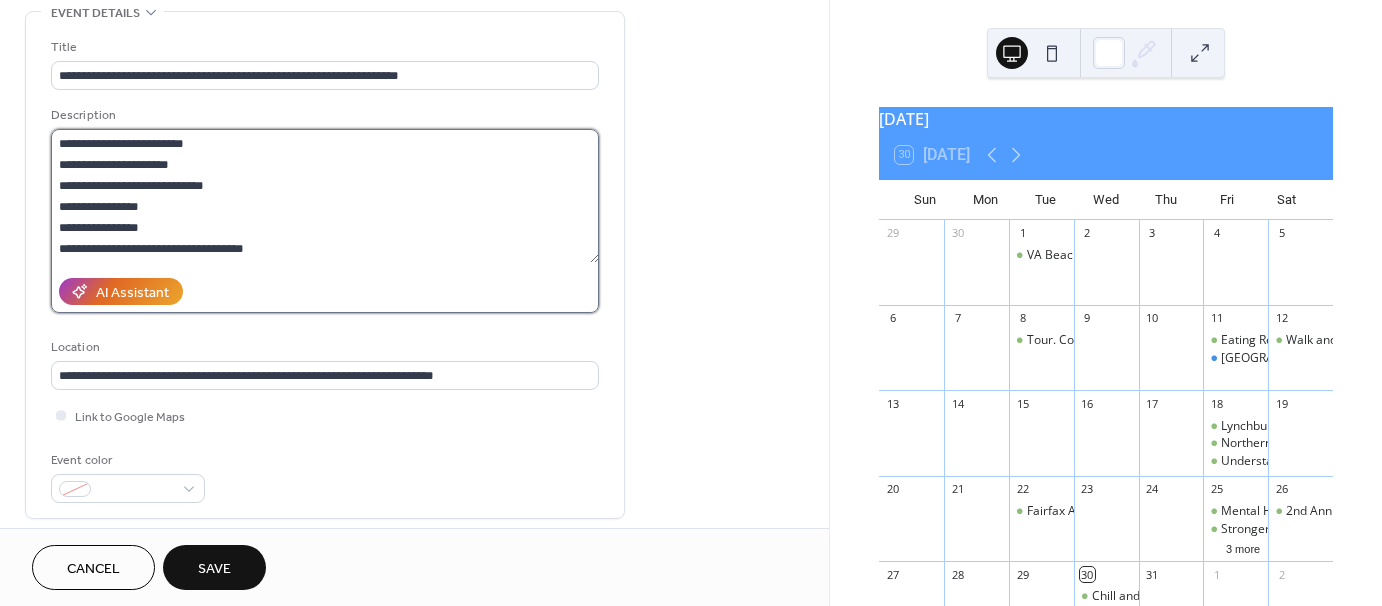 click at bounding box center [325, 196] 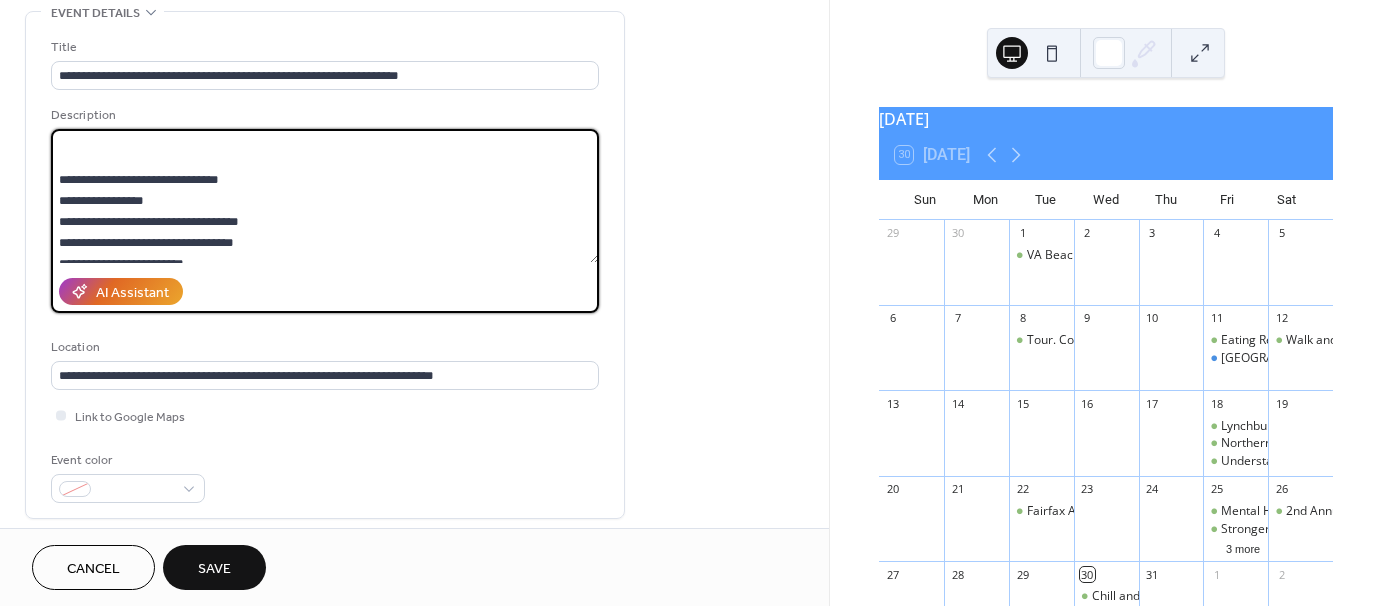 scroll, scrollTop: 415, scrollLeft: 0, axis: vertical 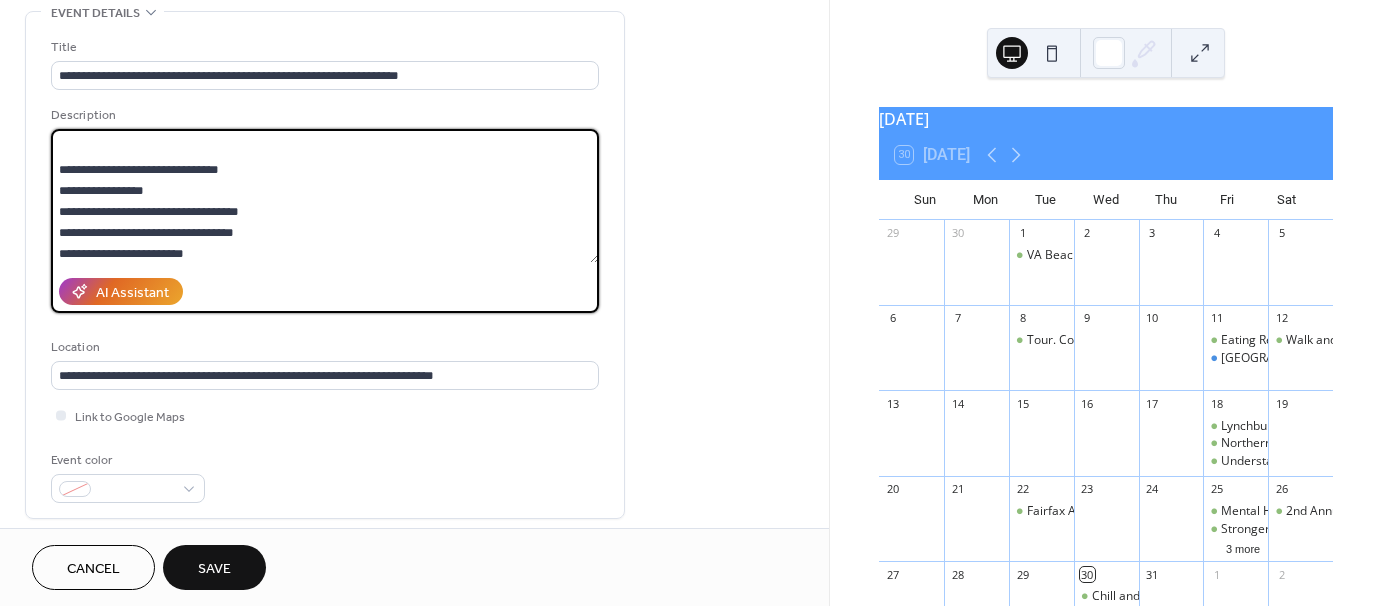drag, startPoint x: 344, startPoint y: 255, endPoint x: 79, endPoint y: 166, distance: 279.54605 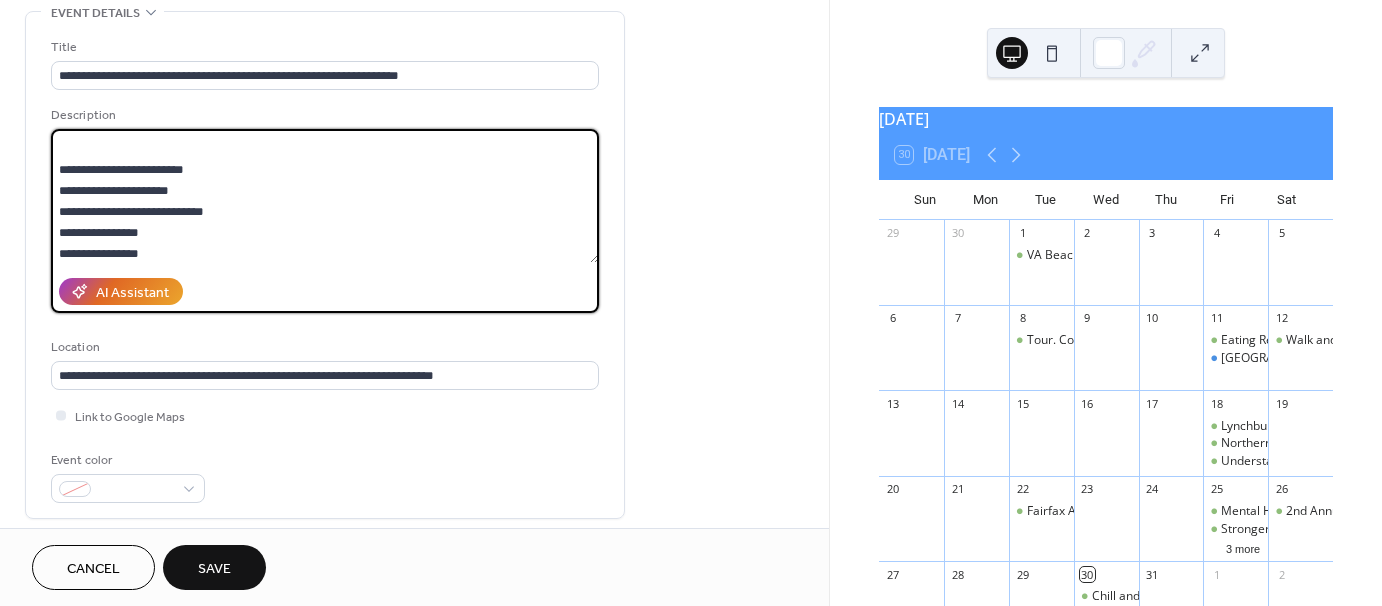 scroll, scrollTop: 333, scrollLeft: 0, axis: vertical 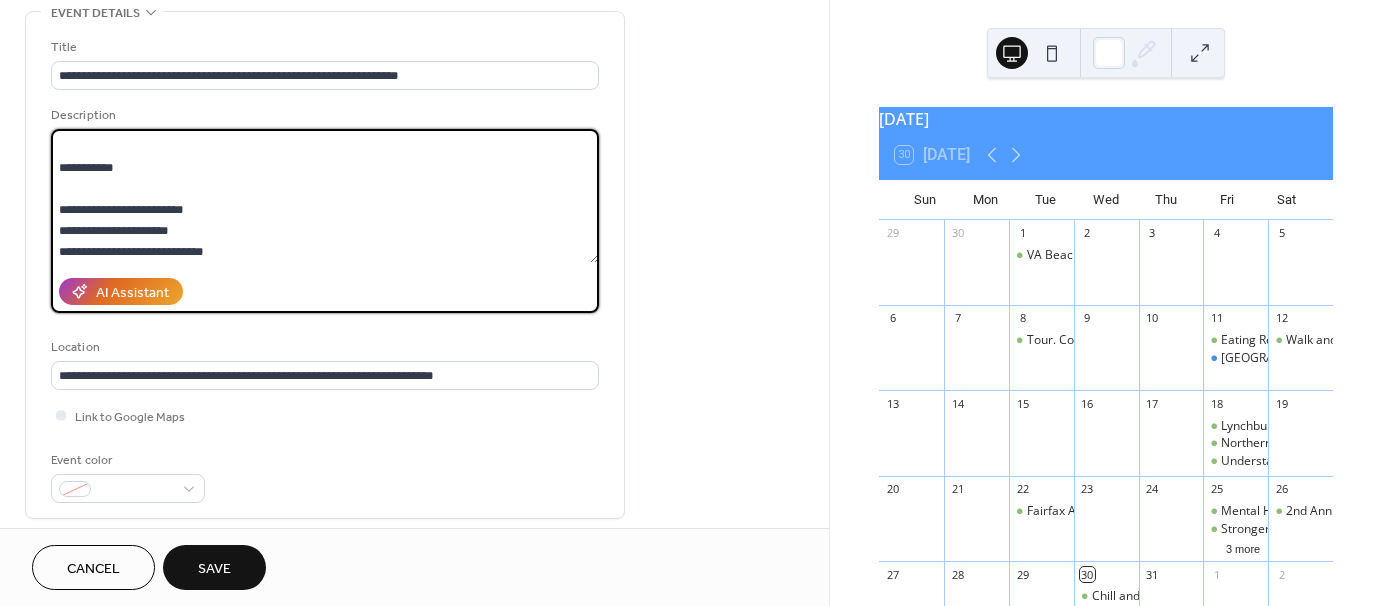 drag, startPoint x: 212, startPoint y: 255, endPoint x: 48, endPoint y: 203, distance: 172.04651 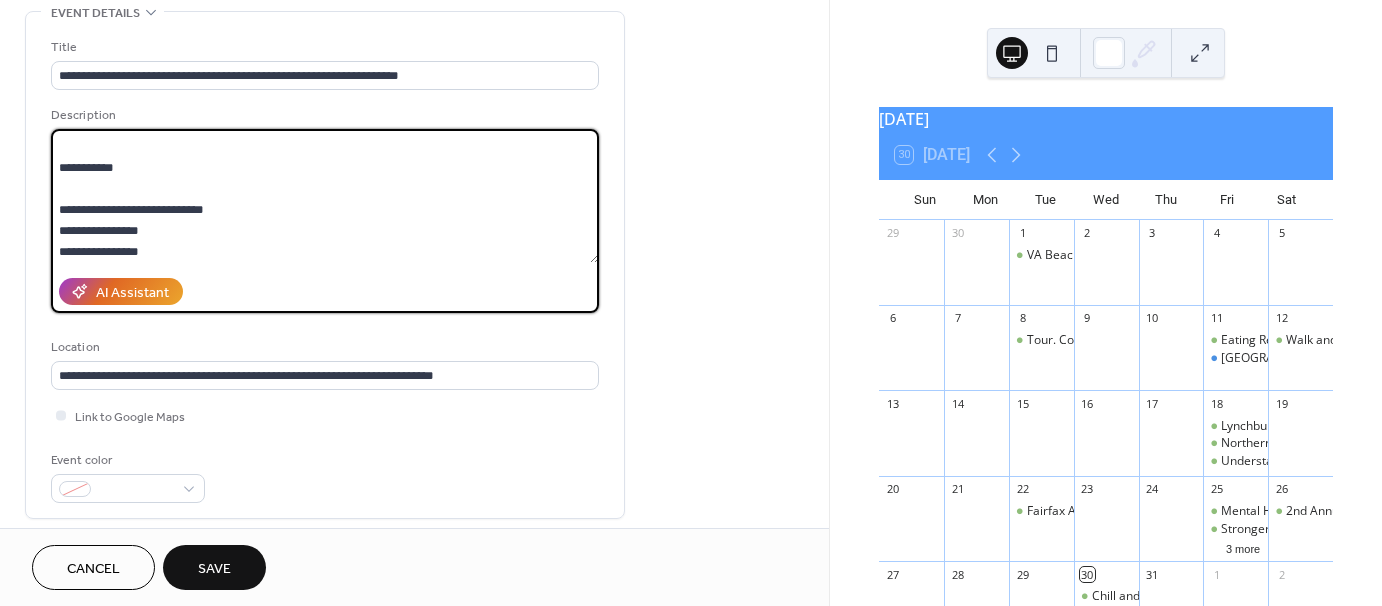 click at bounding box center (325, 196) 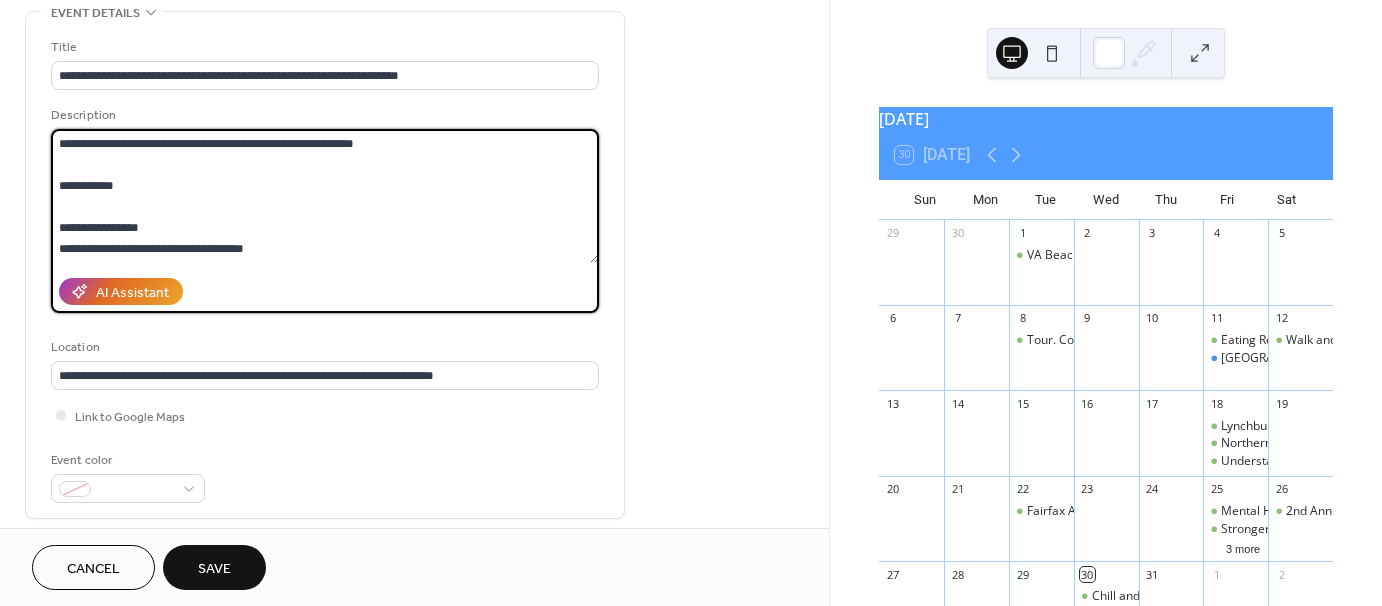 type on "**********" 